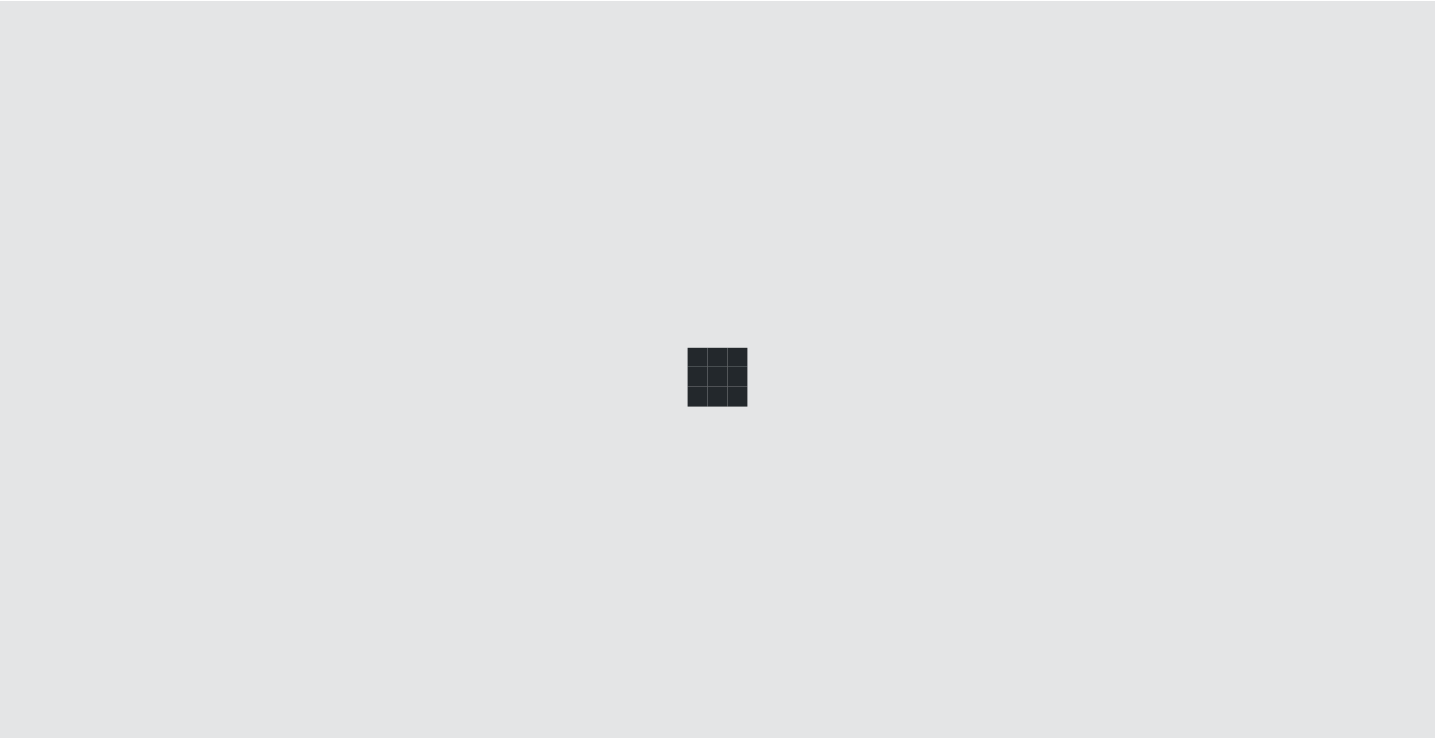 scroll, scrollTop: 0, scrollLeft: 0, axis: both 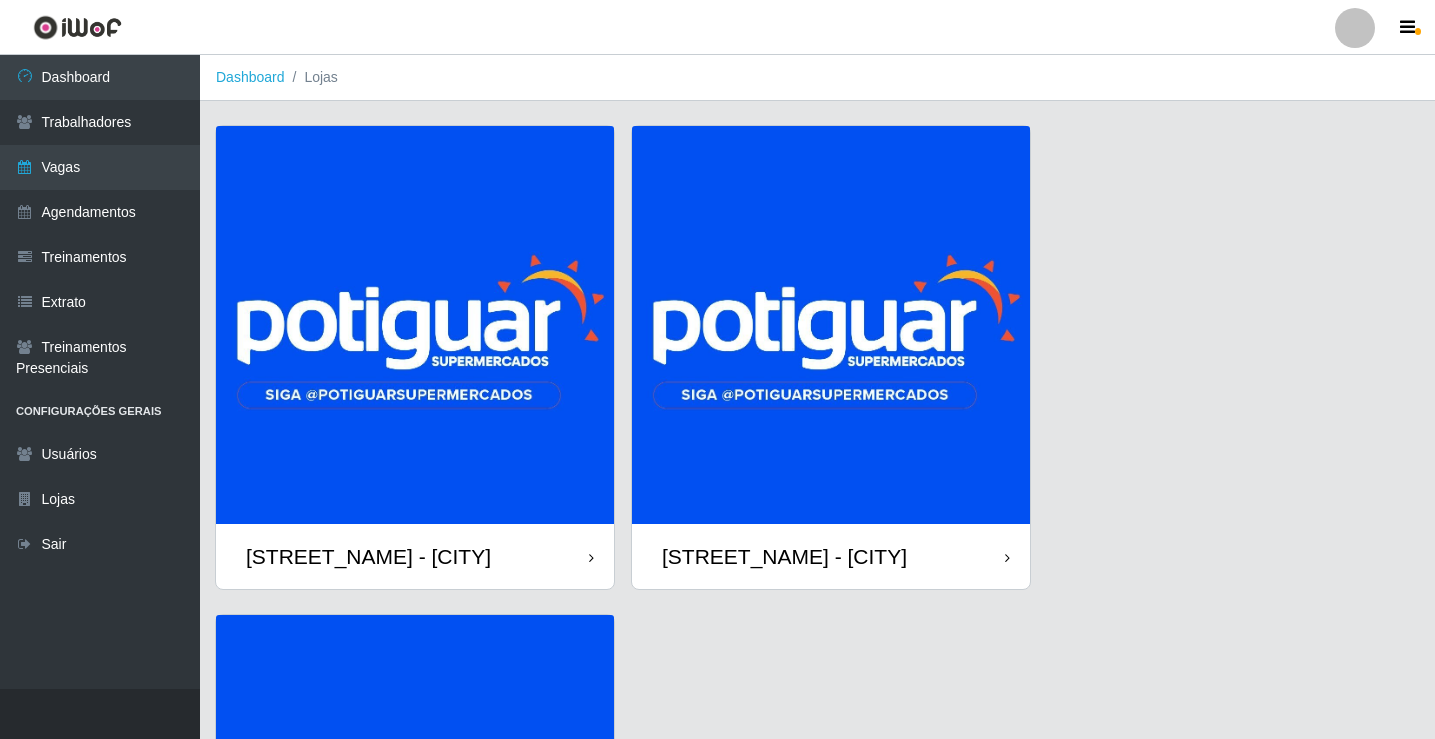 click at bounding box center (415, 325) 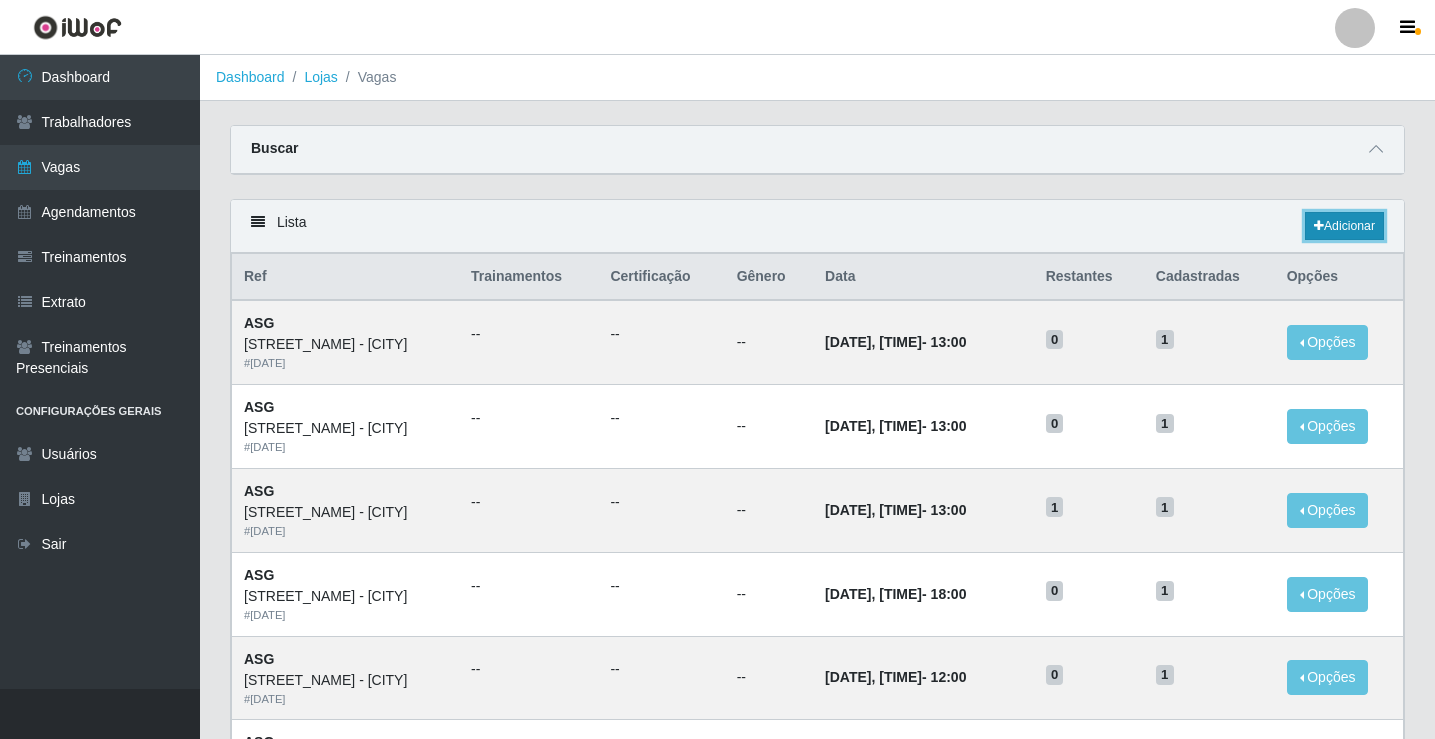 click on "Adicionar" at bounding box center [1344, 226] 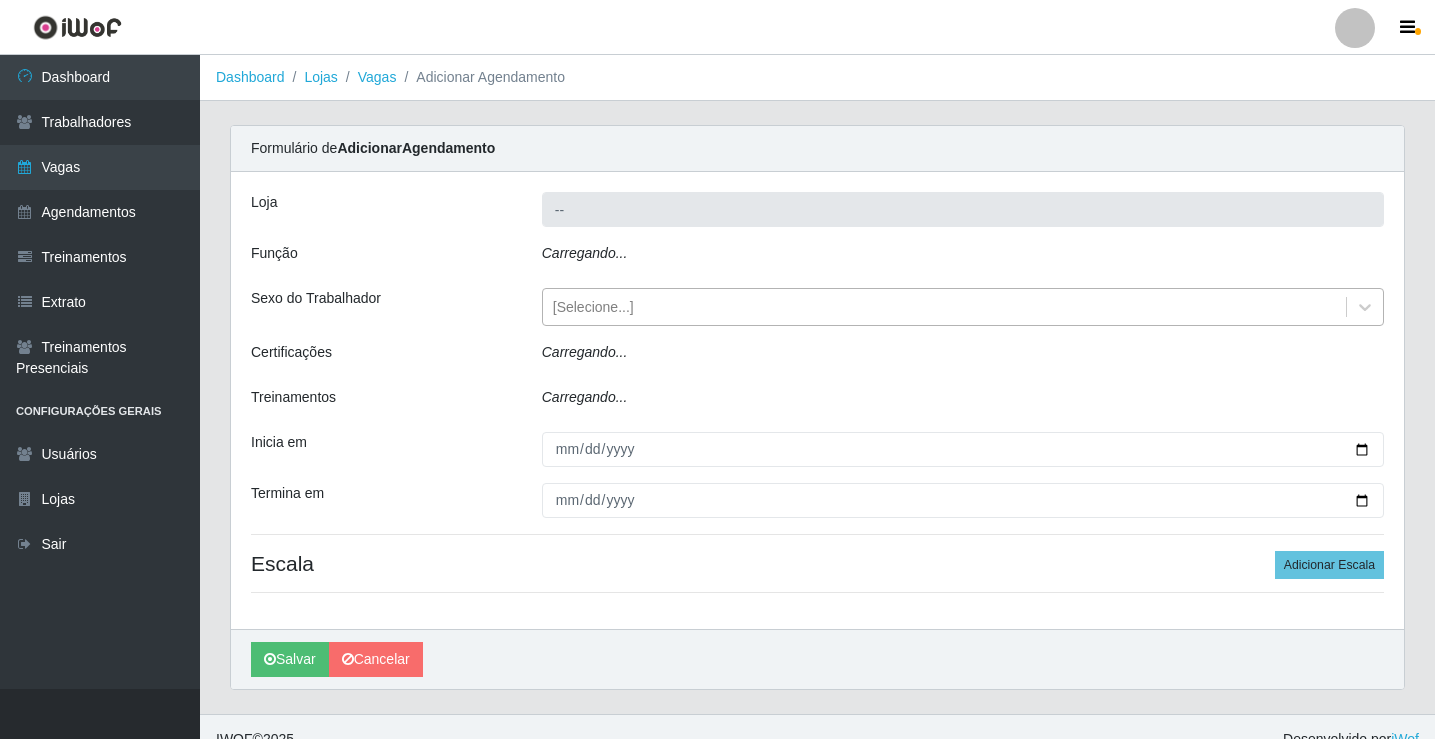 type on "Rede Potiguar 1 - [CITY]" 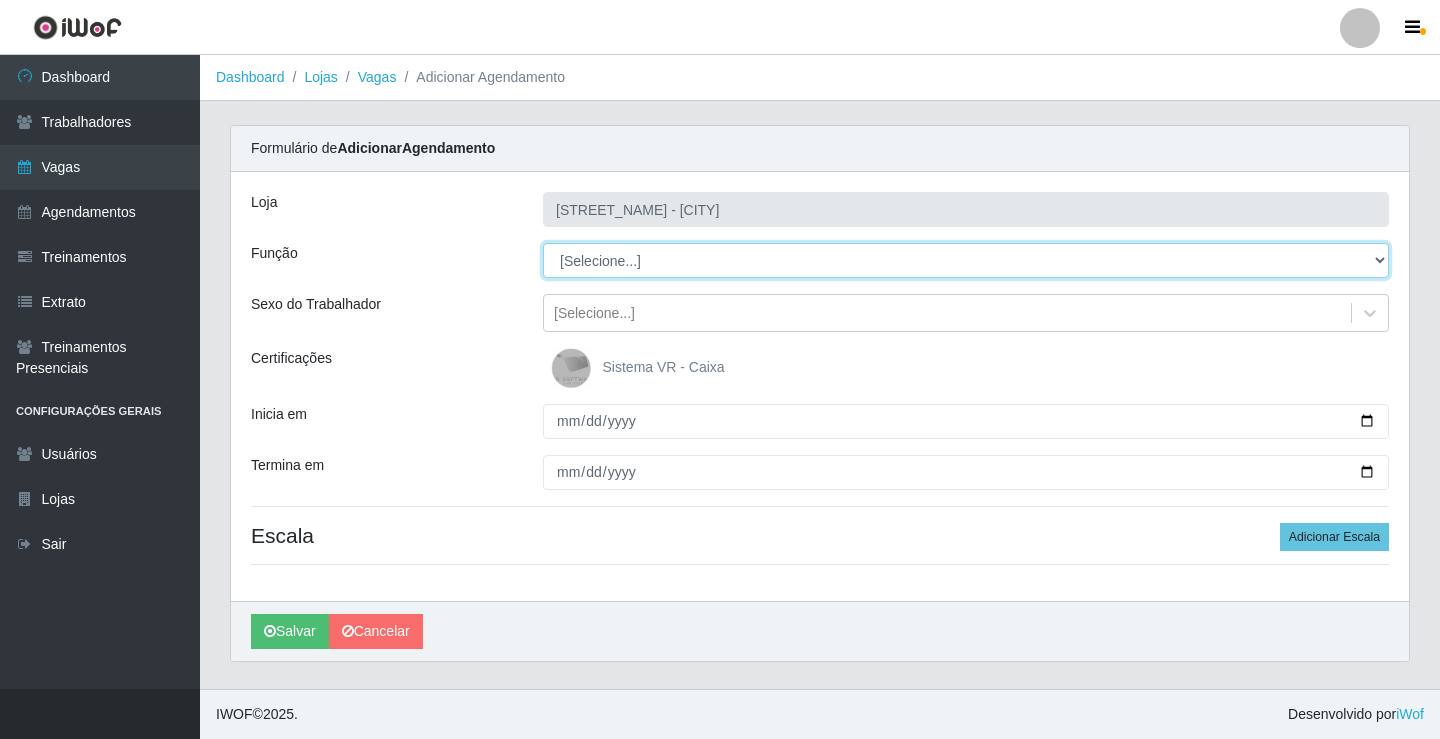 drag, startPoint x: 625, startPoint y: 278, endPoint x: 617, endPoint y: 266, distance: 14.422205 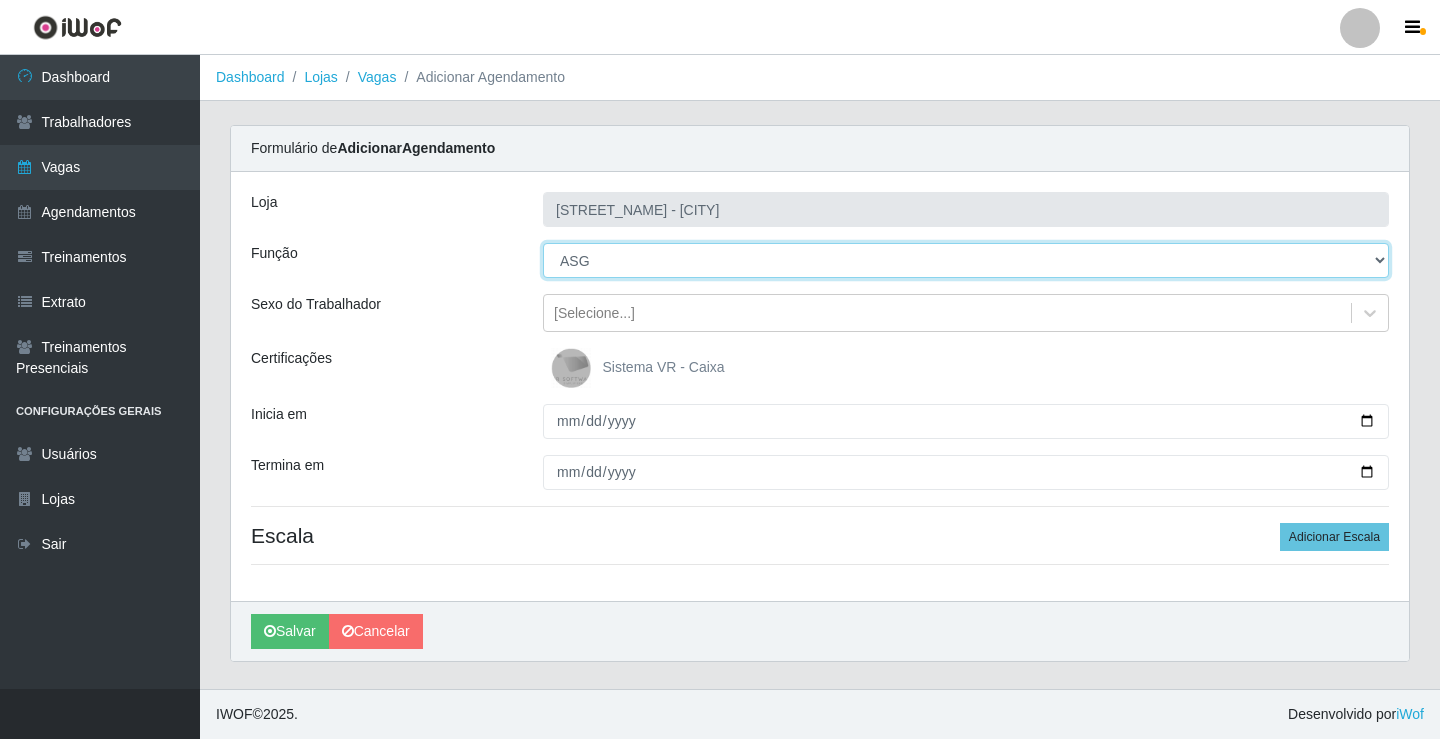 click on "[Selecione...] ASG ASG + ASG ++ Balconista Embalador Repositor  Repositor + Repositor ++" at bounding box center [966, 260] 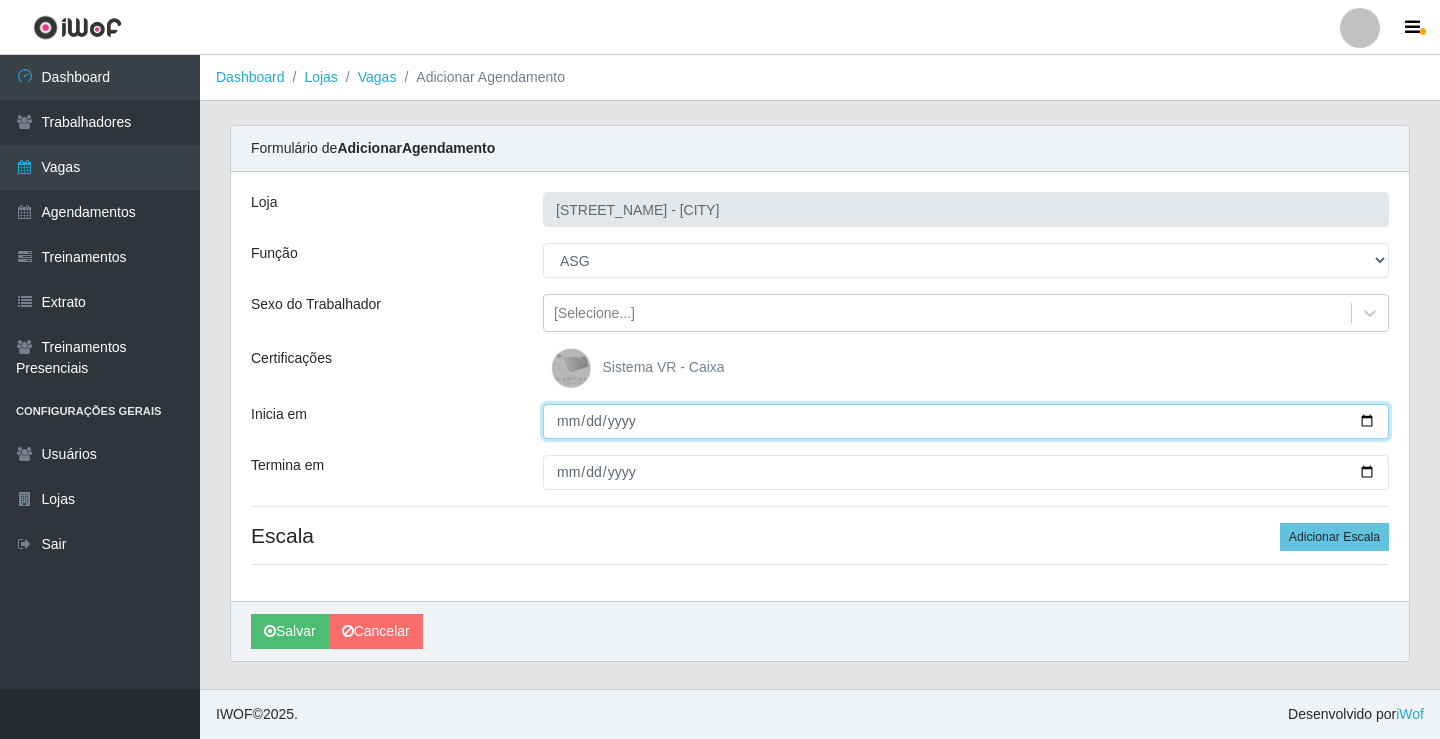 click on "Inicia em" at bounding box center (966, 421) 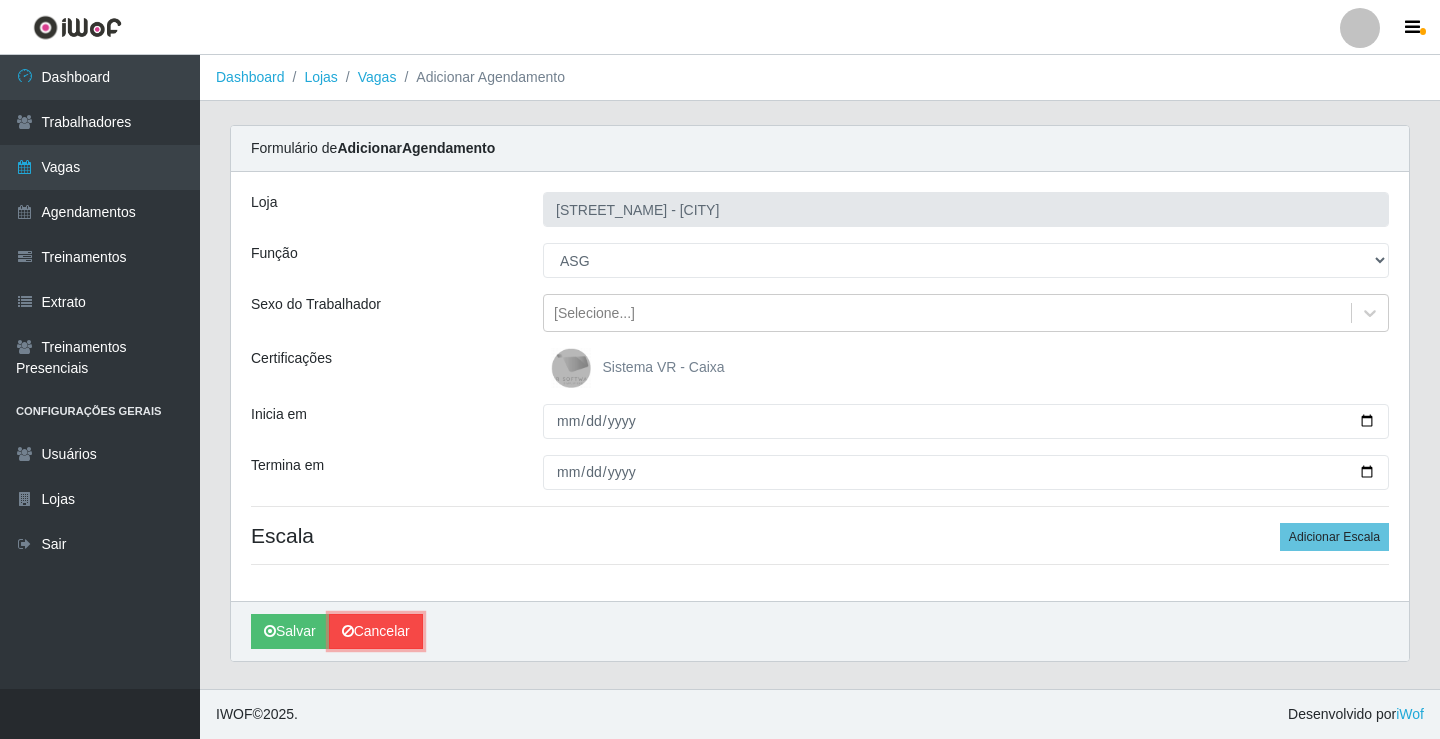 click on "Cancelar" at bounding box center (376, 631) 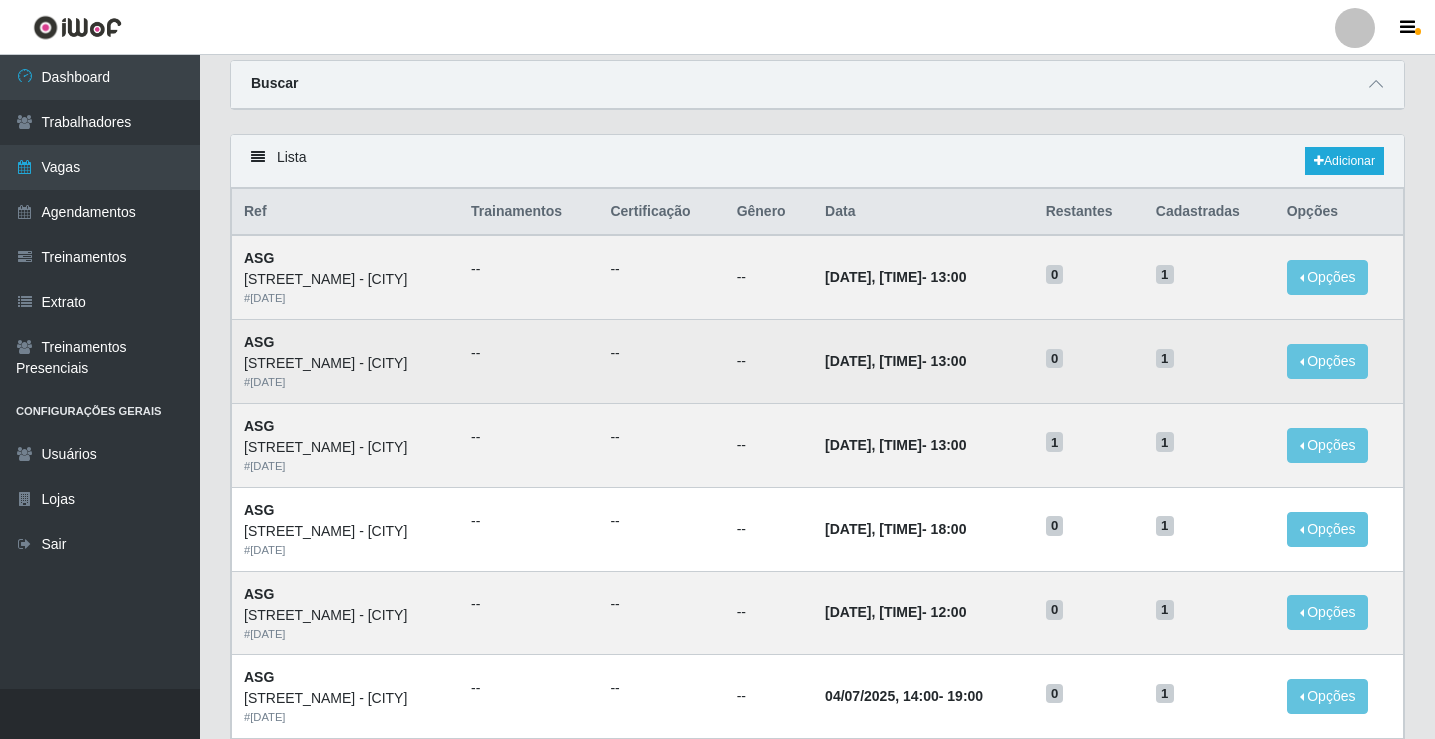 scroll, scrollTop: 100, scrollLeft: 0, axis: vertical 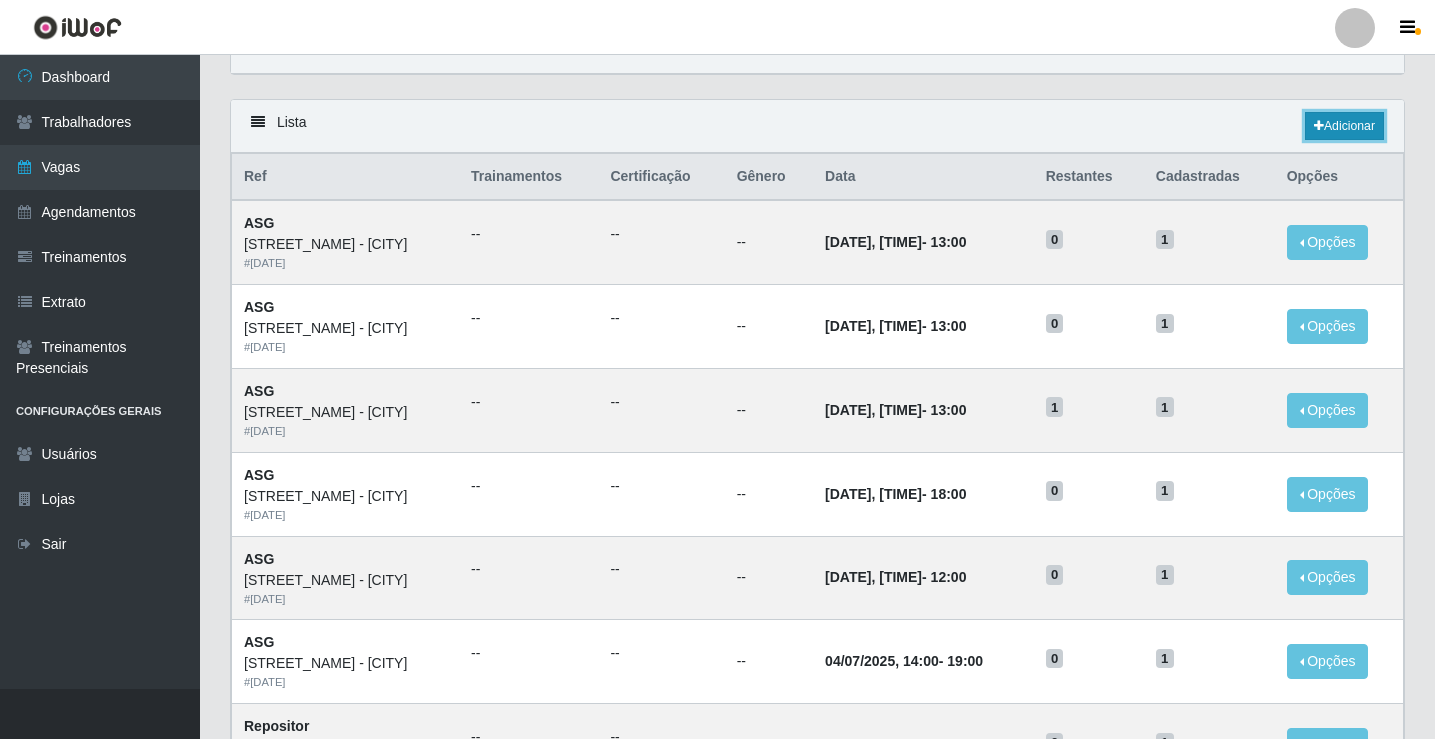 click on "Adicionar" at bounding box center (1344, 126) 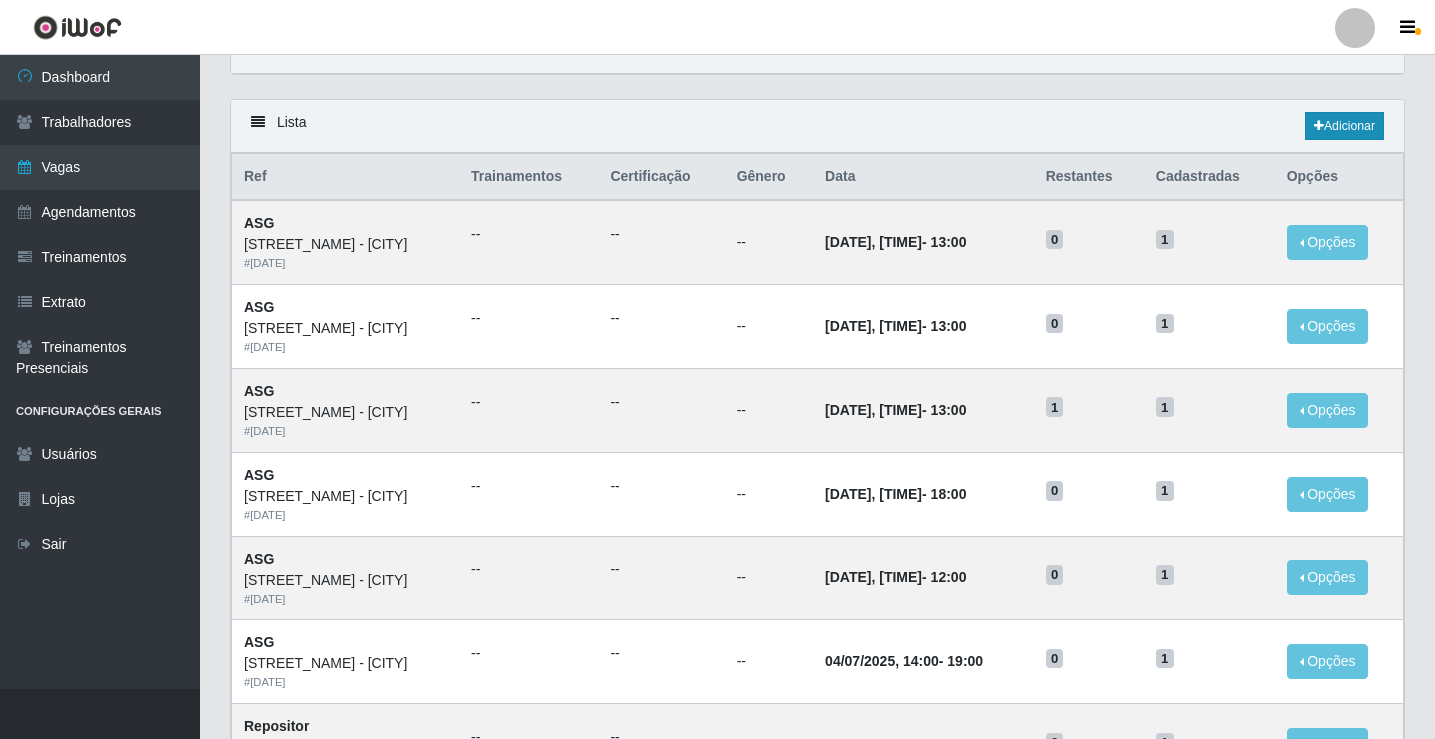 scroll, scrollTop: 0, scrollLeft: 0, axis: both 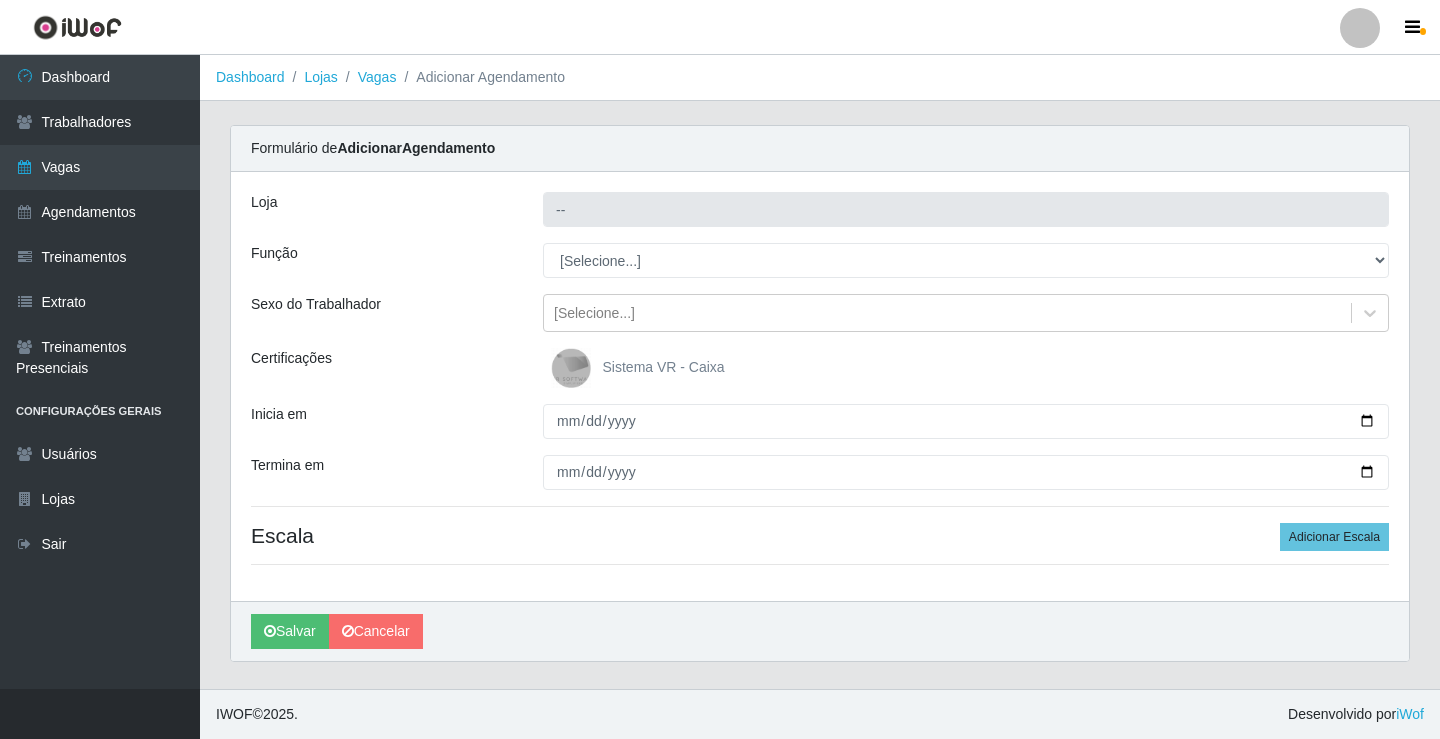 type on "Rede Potiguar 1 - [CITY]" 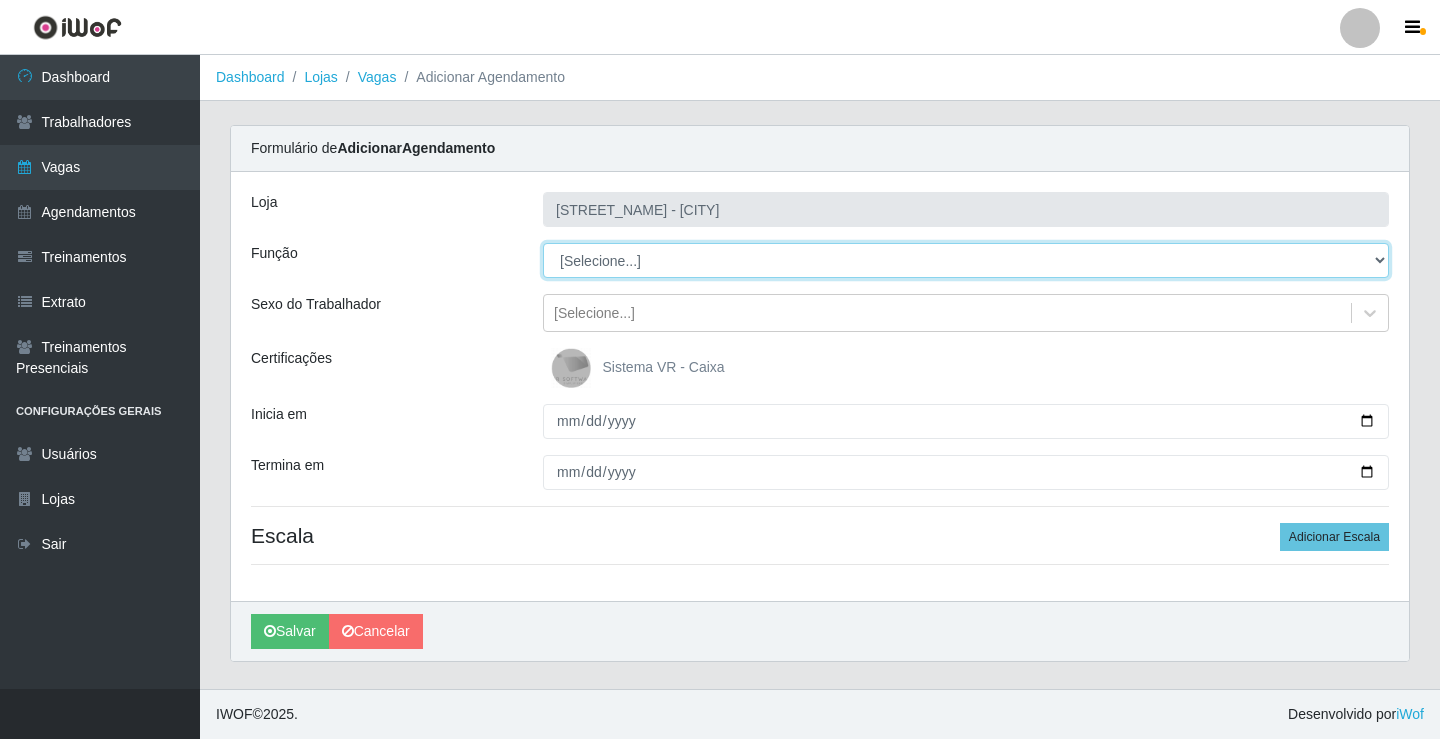 click on "[Selecione...] ASG ASG + ASG ++ Balconista Embalador Repositor  Repositor + Repositor ++" at bounding box center (966, 260) 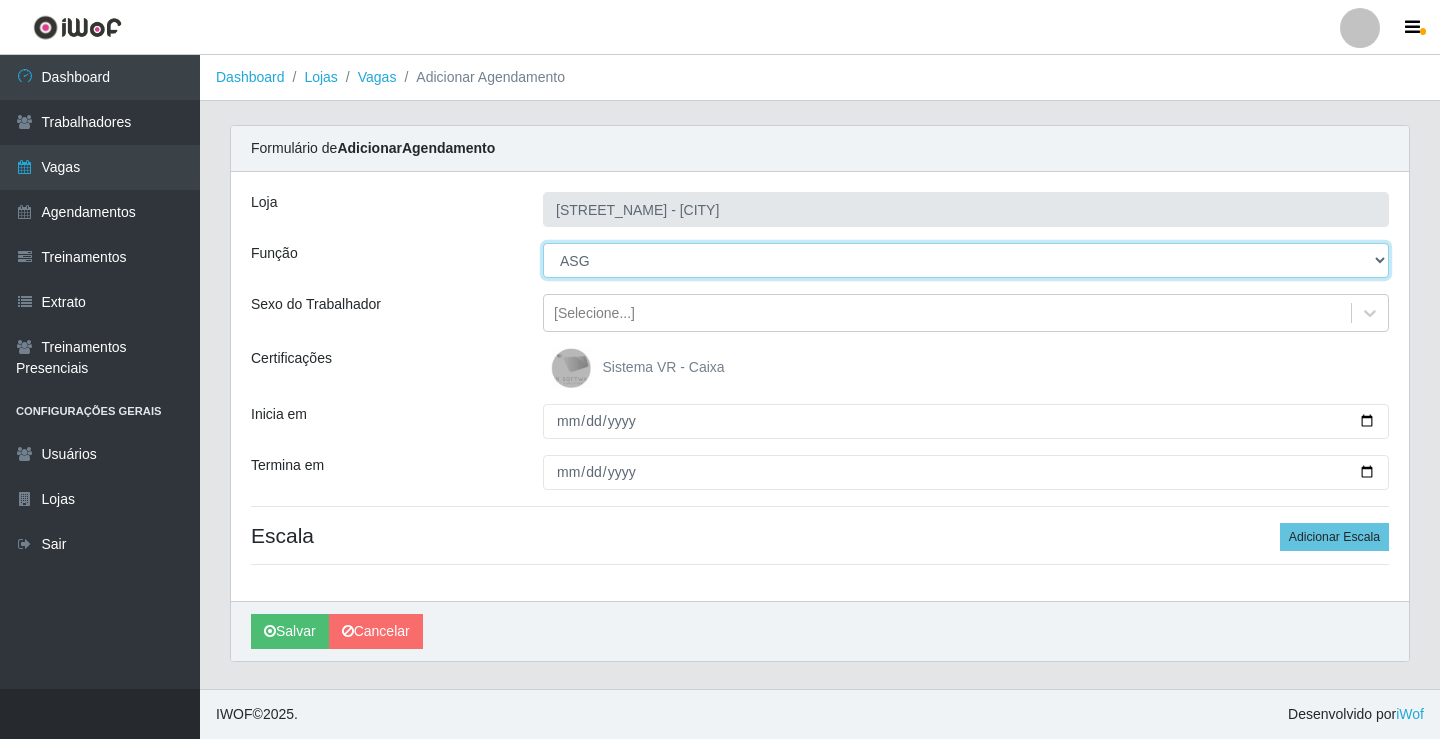 click on "[Selecione...] ASG ASG + ASG ++ Balconista Embalador Repositor  Repositor + Repositor ++" at bounding box center [966, 260] 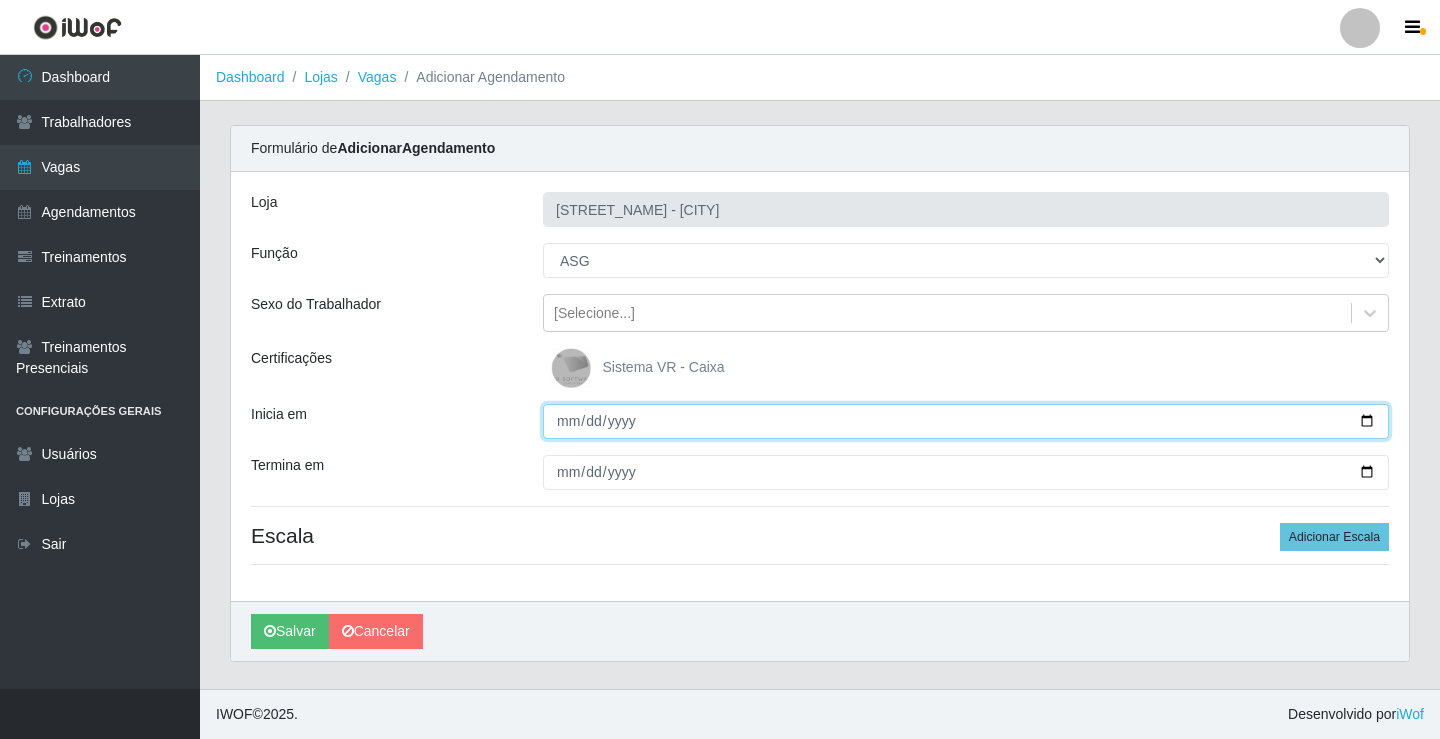 click on "Inicia em" at bounding box center (966, 421) 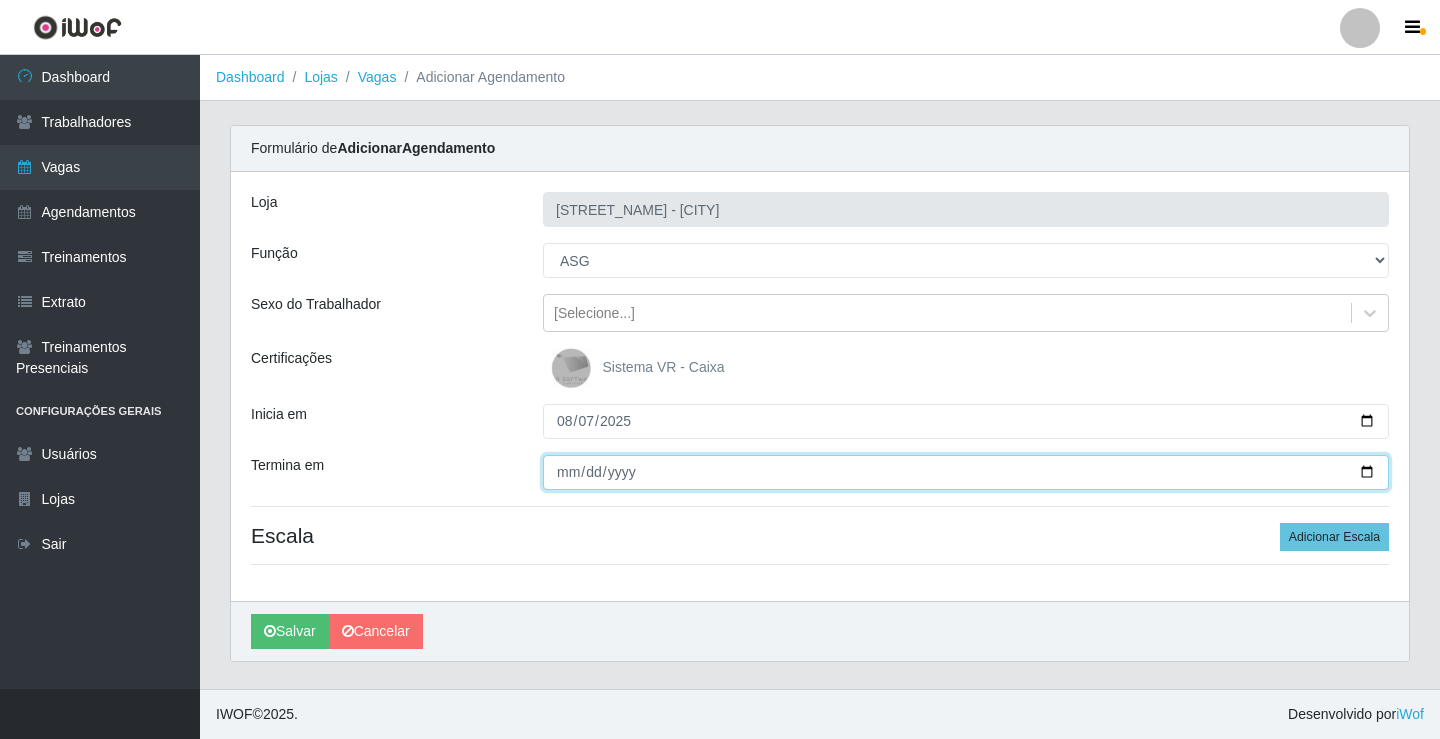 type on "2025-08-07" 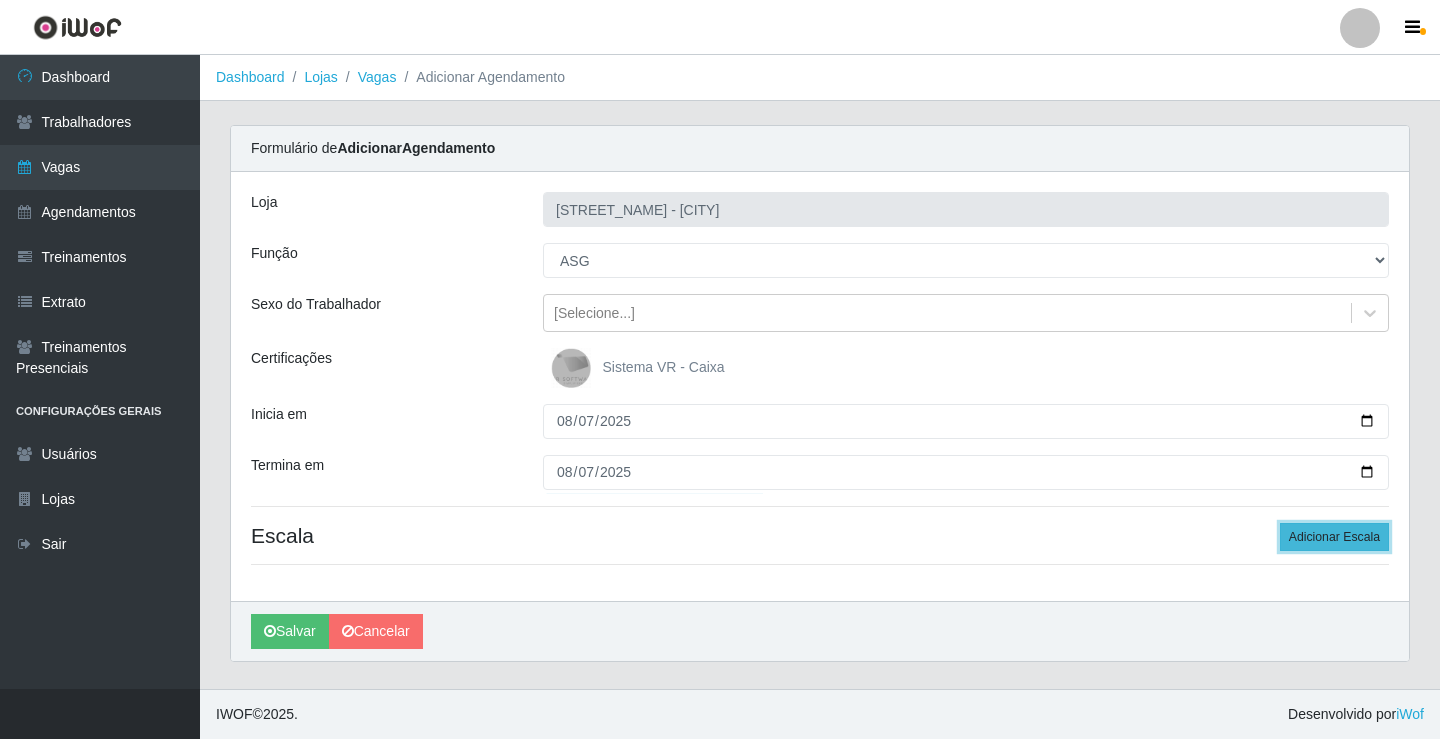 click on "Adicionar Escala" at bounding box center [1334, 537] 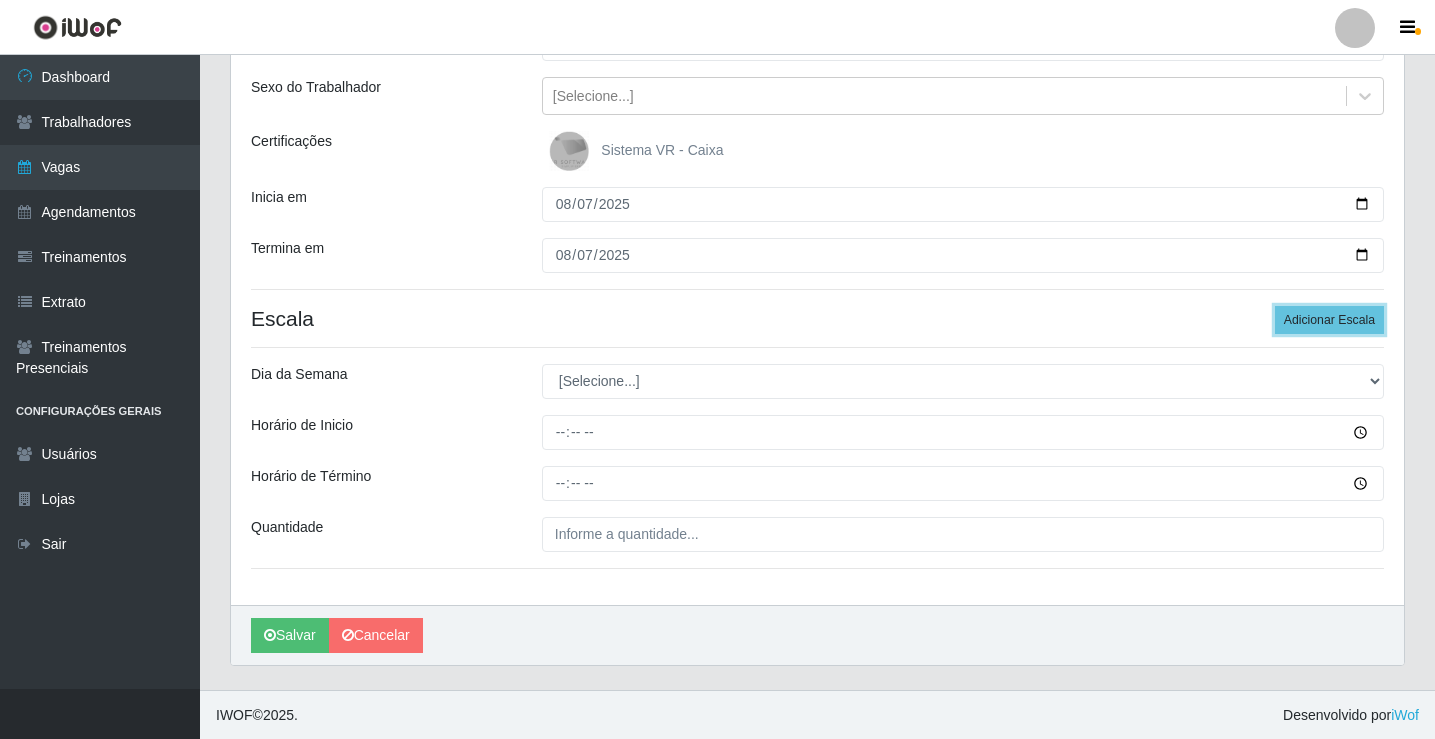 scroll, scrollTop: 218, scrollLeft: 0, axis: vertical 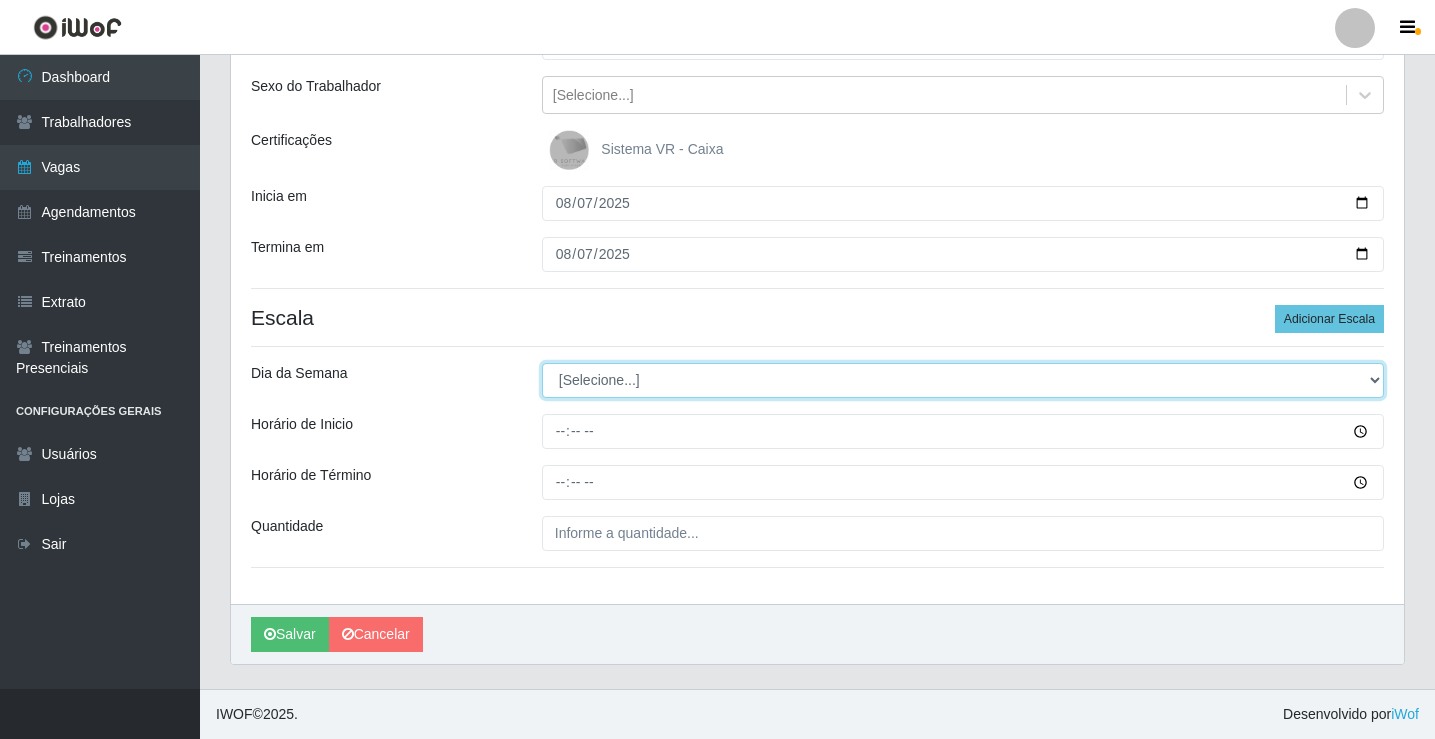 click on "[Selecione...] Segunda Terça Quarta Quinta Sexta Sábado Domingo" at bounding box center [963, 380] 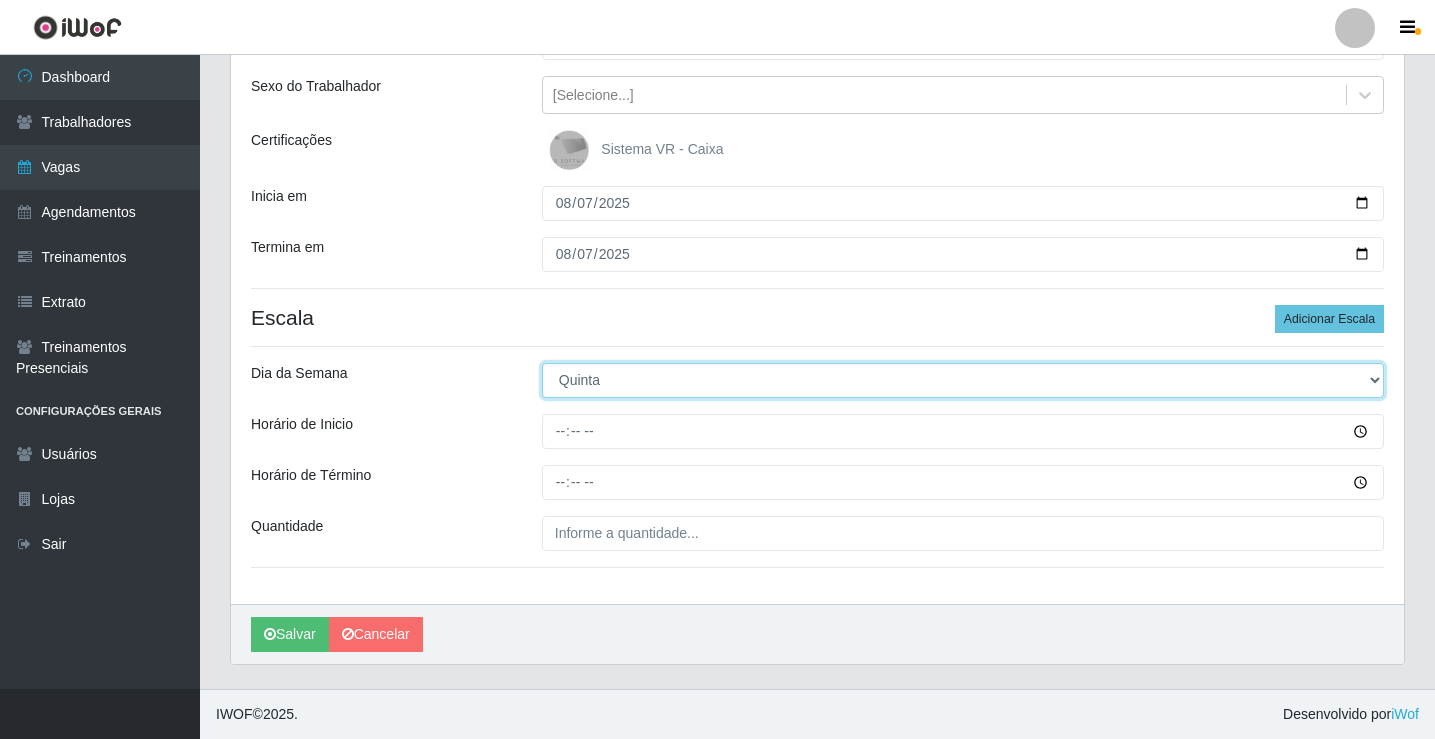 click on "[Selecione...] Segunda Terça Quarta Quinta Sexta Sábado Domingo" at bounding box center (963, 380) 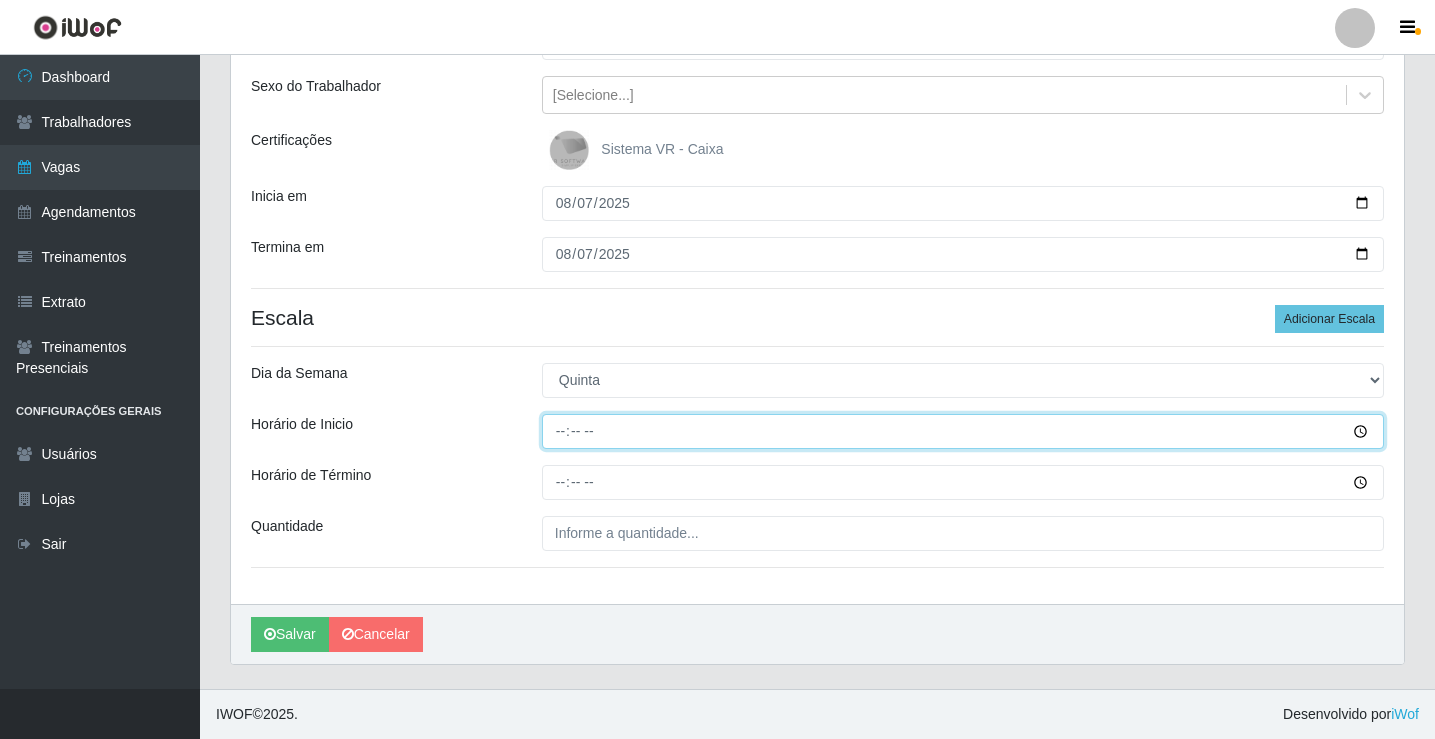 click on "Horário de Inicio" at bounding box center [963, 431] 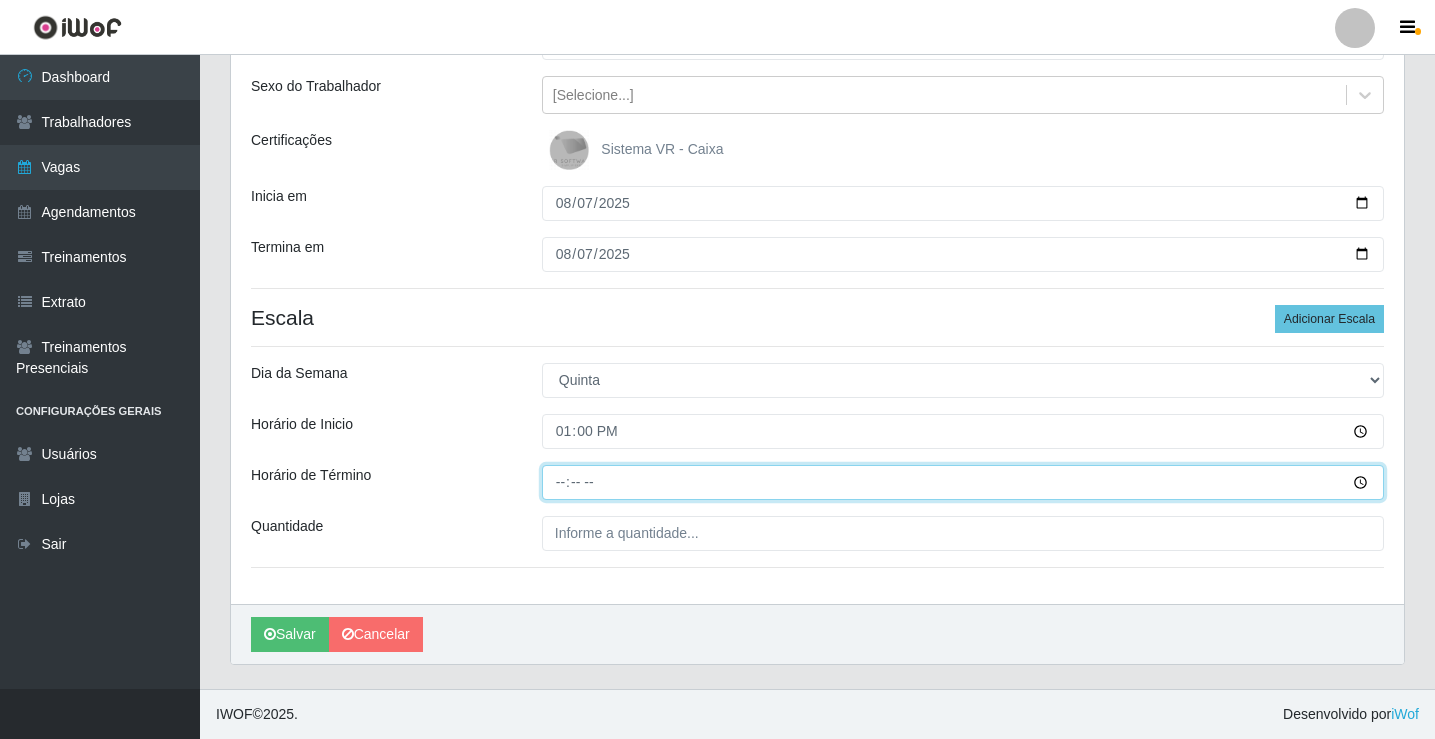 type on "18:00" 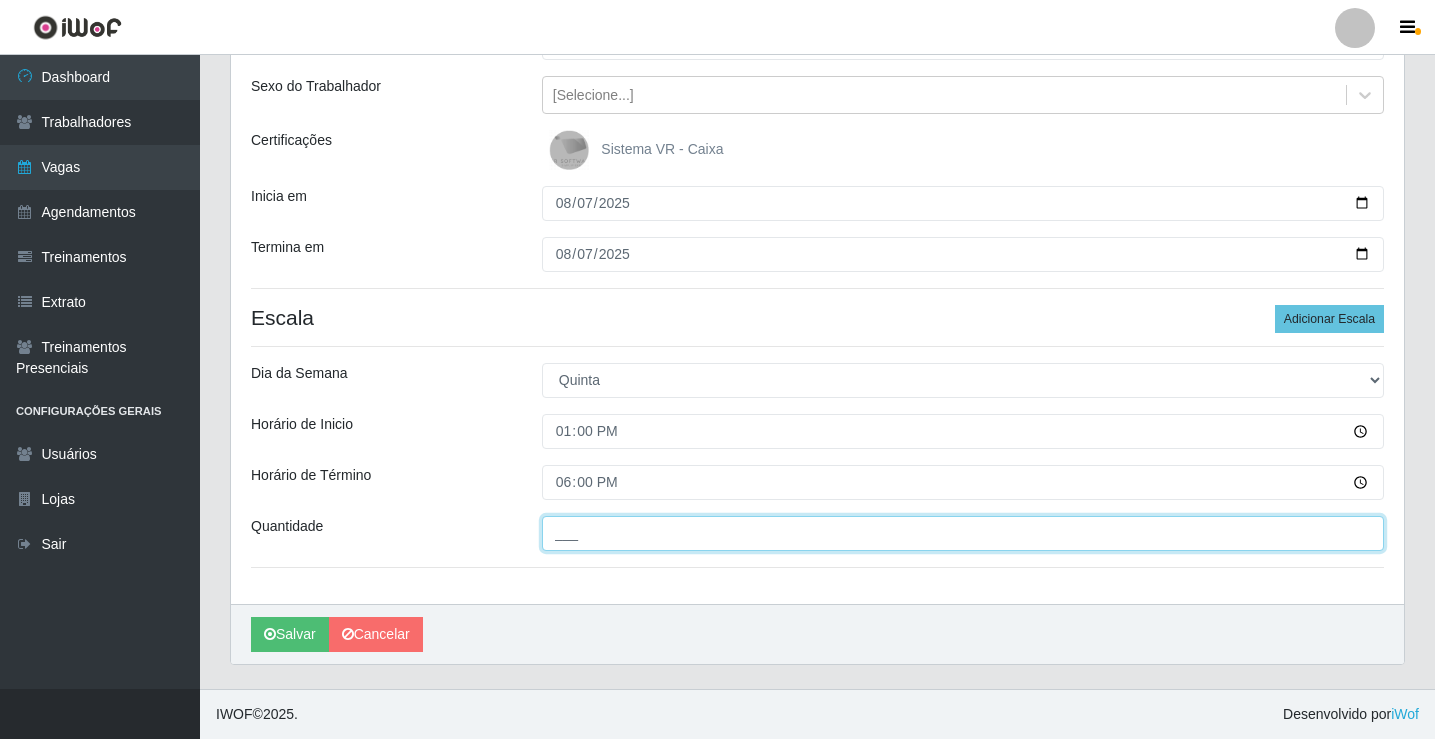 drag, startPoint x: 558, startPoint y: 533, endPoint x: 585, endPoint y: 500, distance: 42.638012 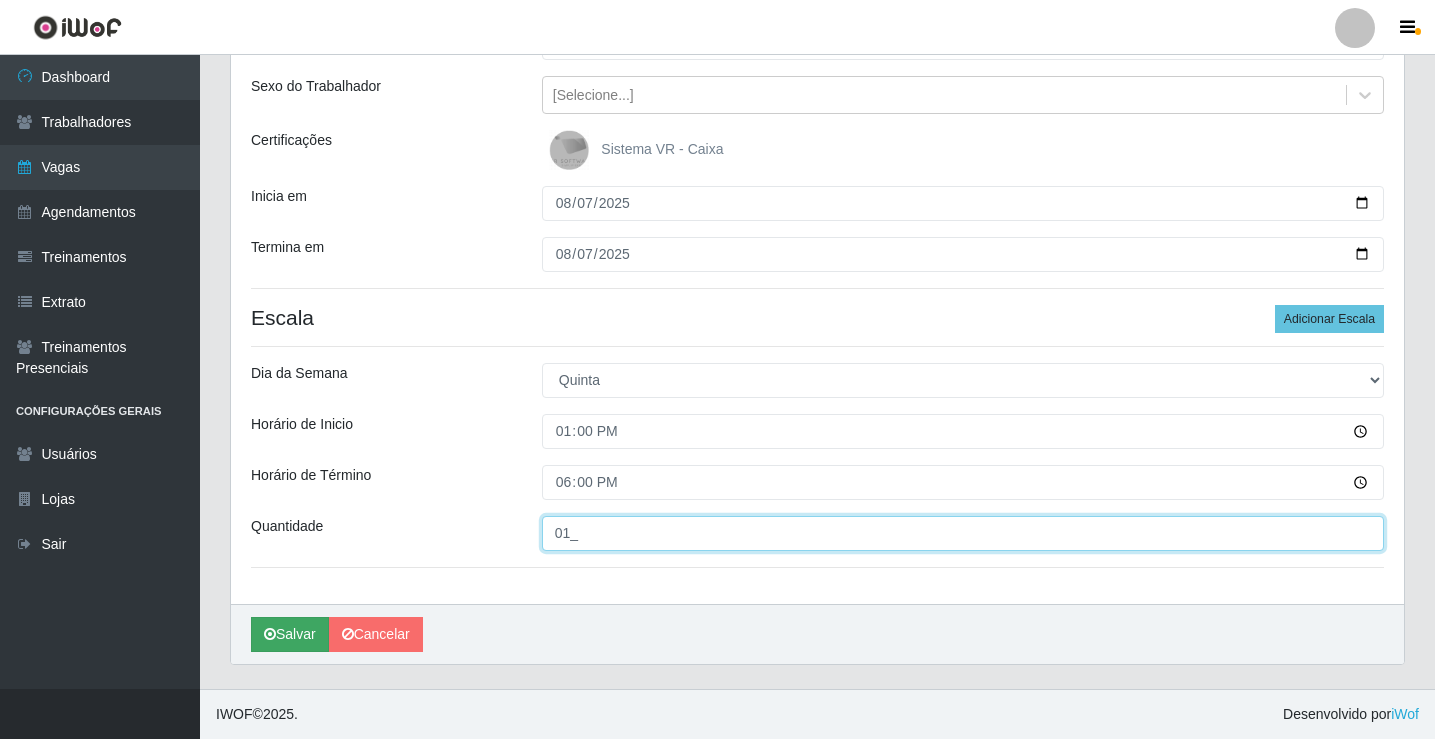 type on "01_" 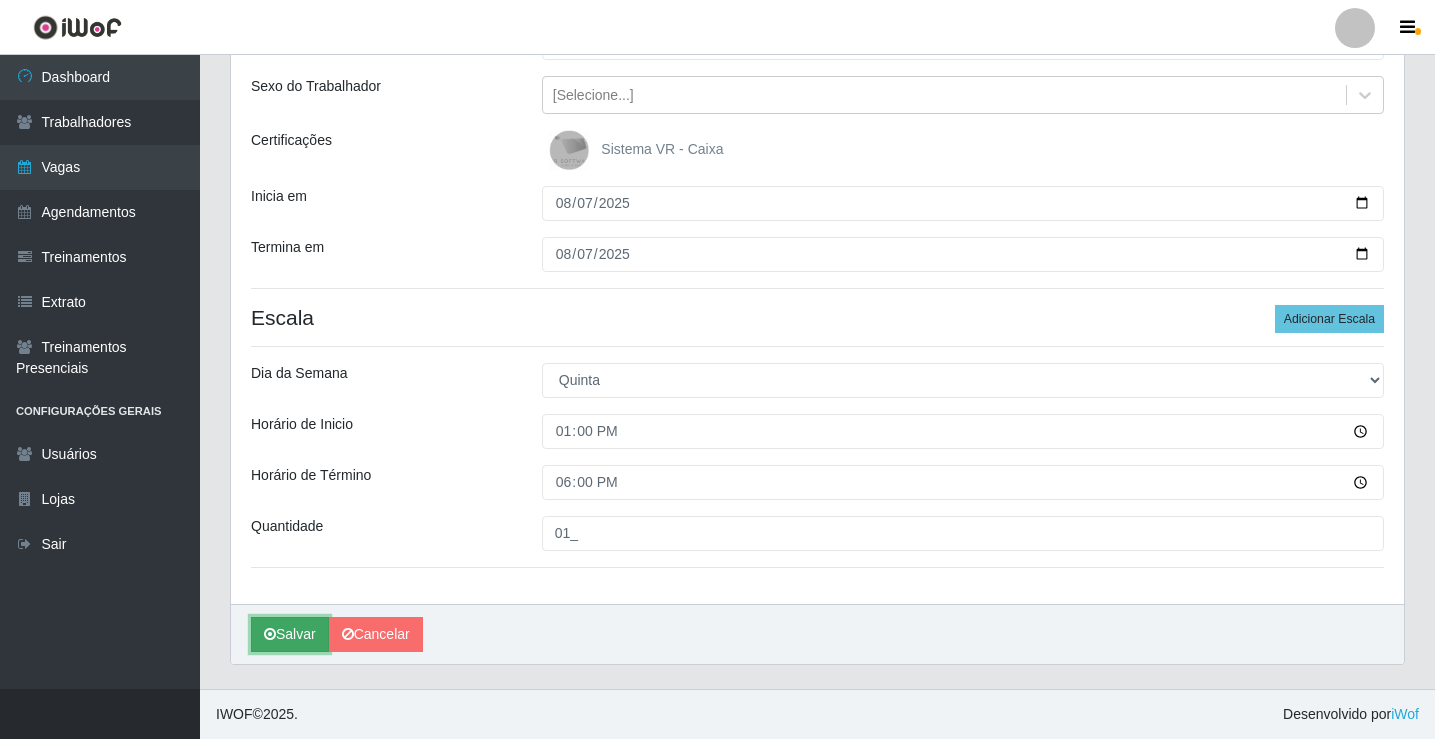 click on "Salvar" at bounding box center (290, 634) 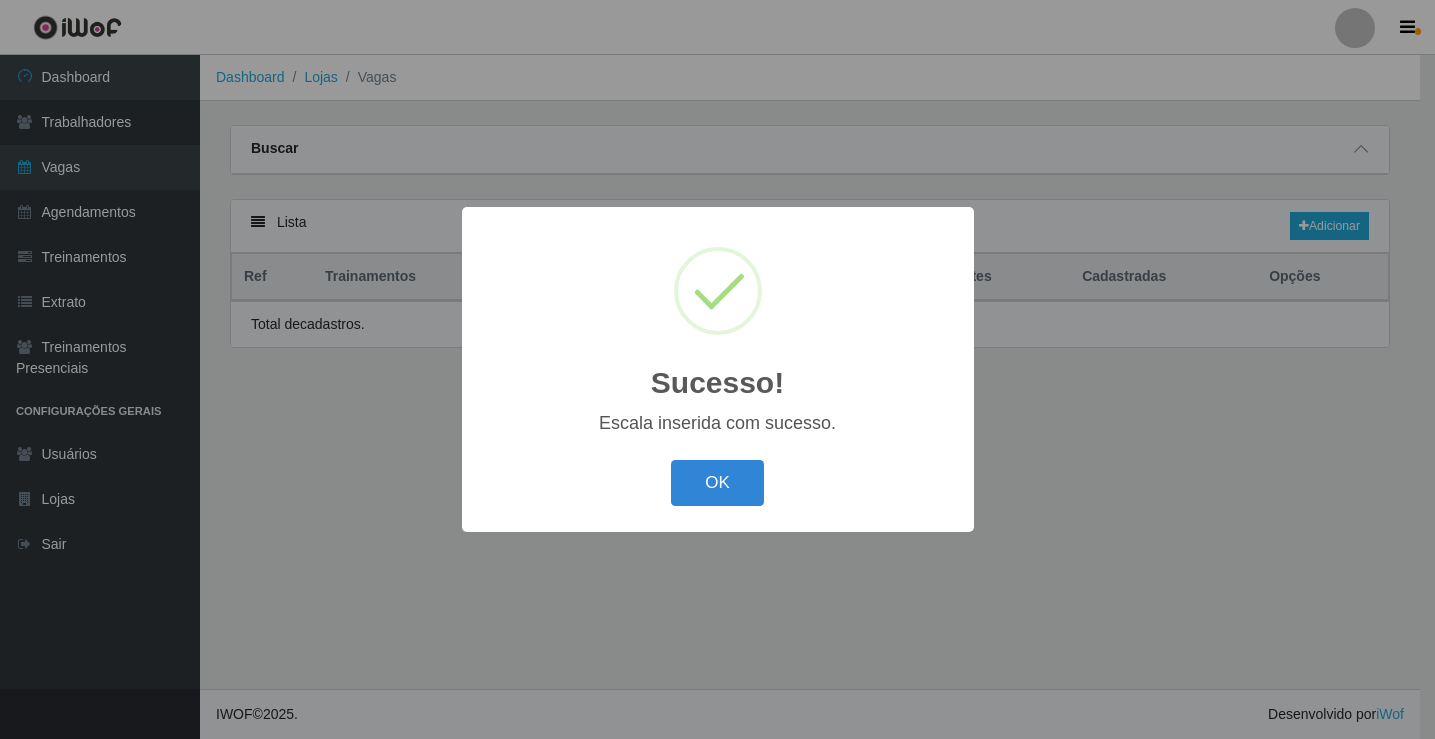 scroll, scrollTop: 0, scrollLeft: 0, axis: both 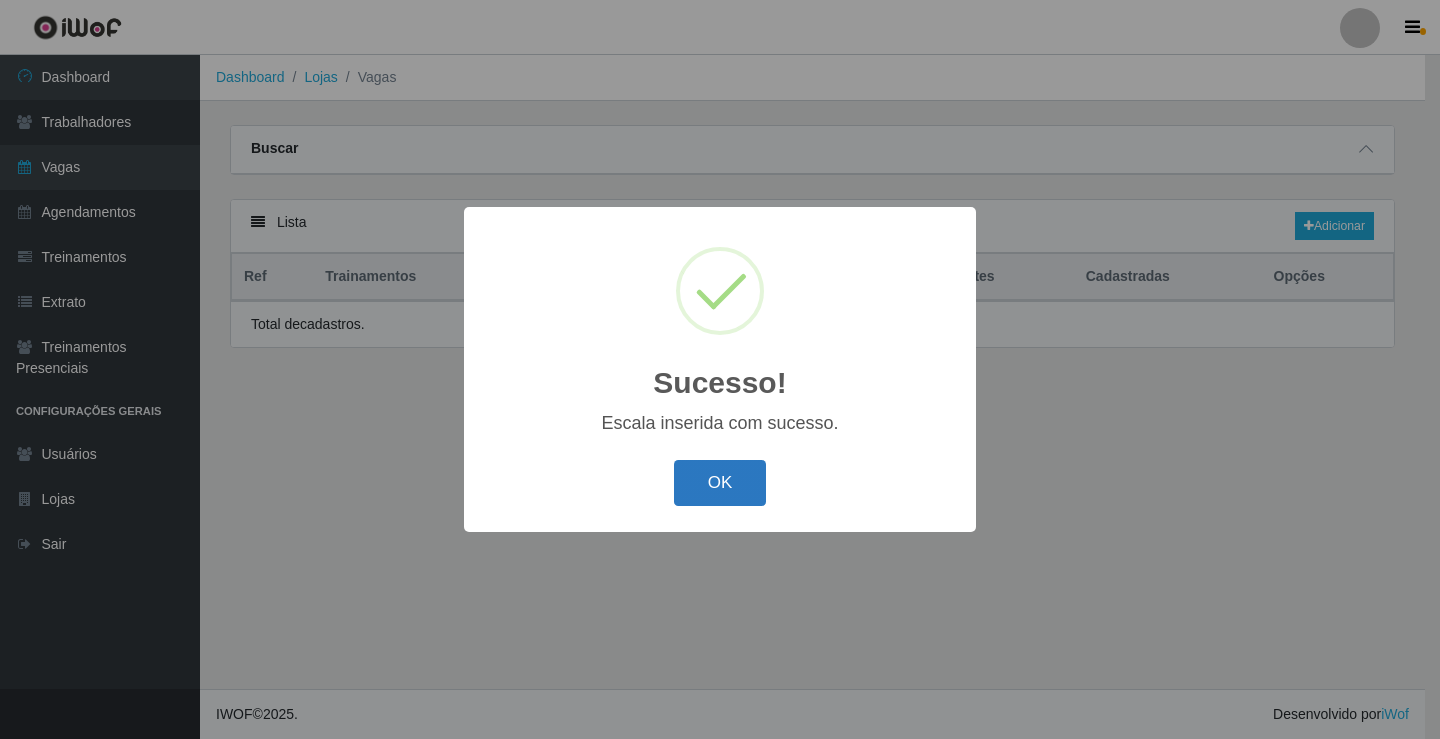 click on "OK" at bounding box center [720, 483] 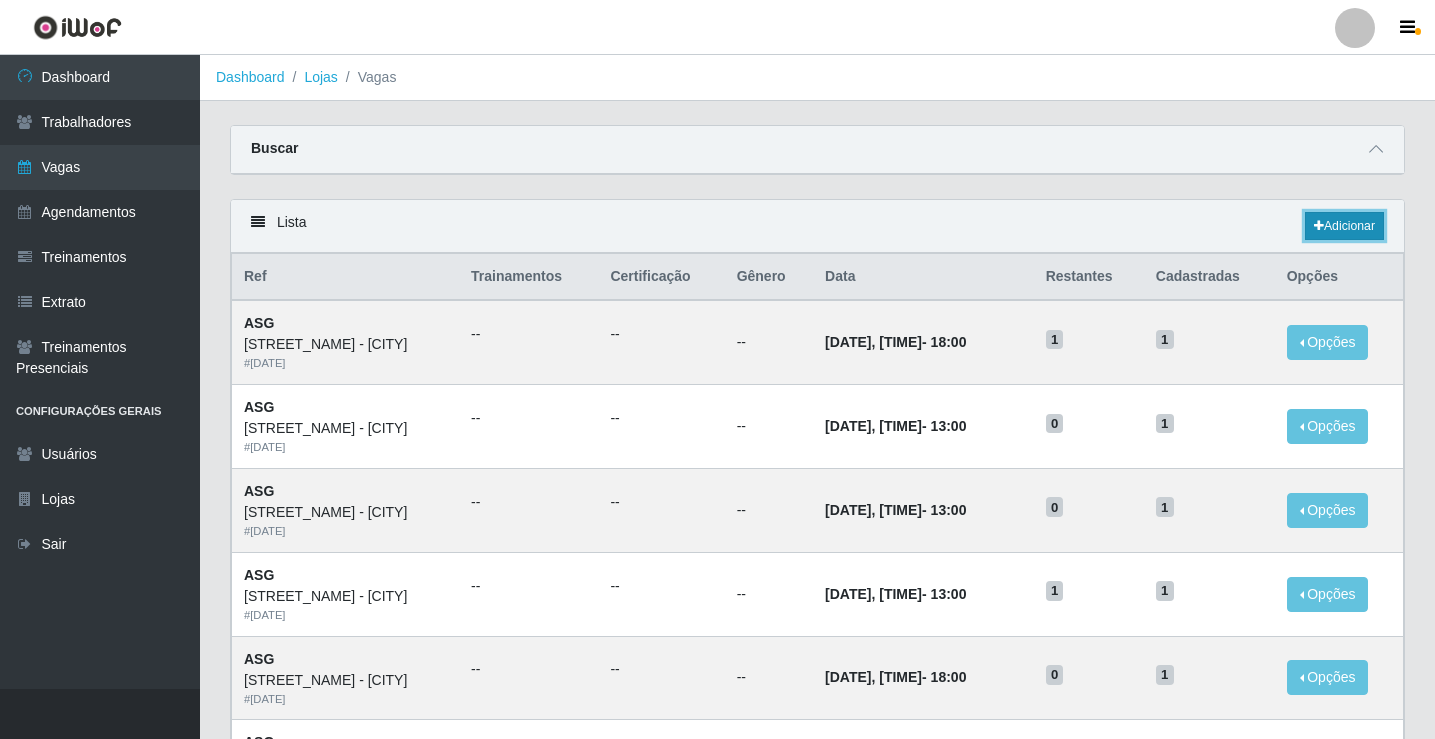 click on "Adicionar" at bounding box center (1344, 226) 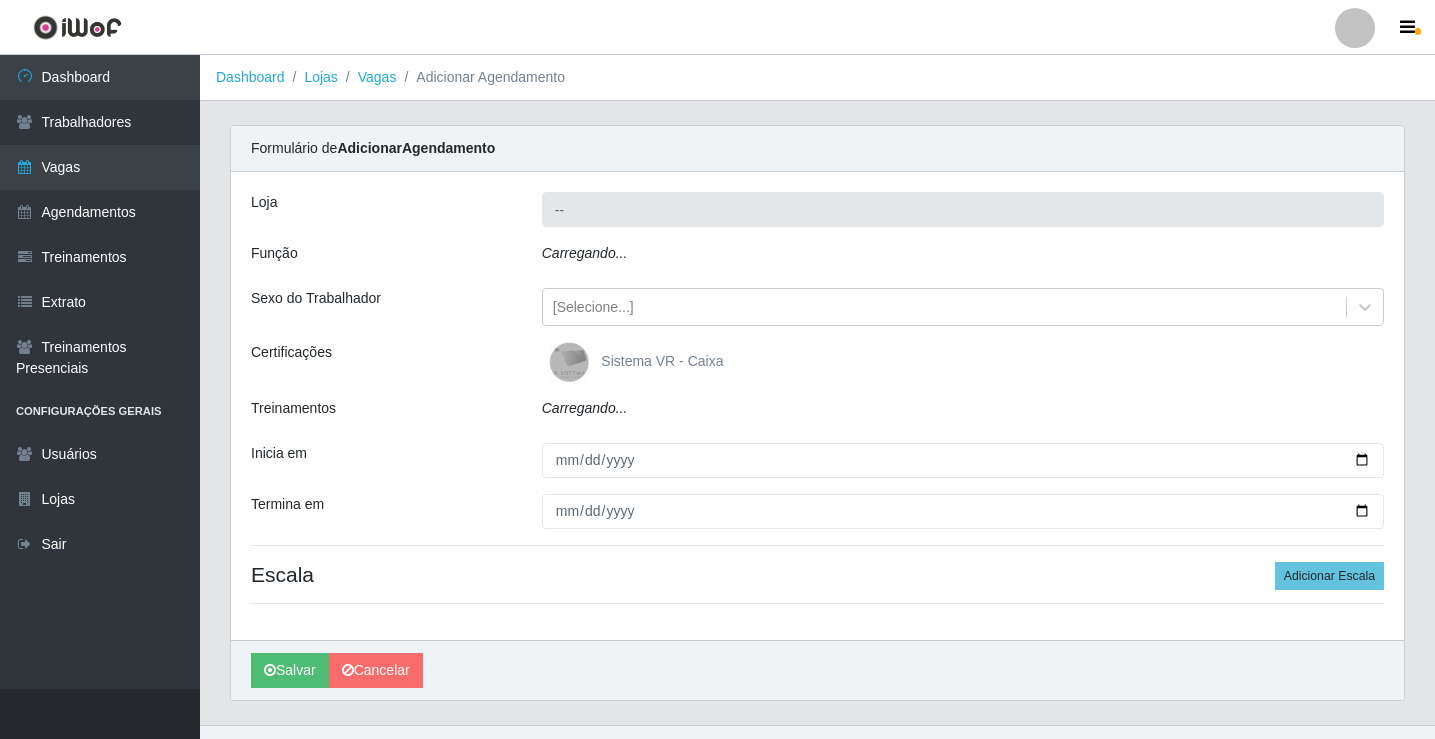 type on "Rede Potiguar 1 - [CITY]" 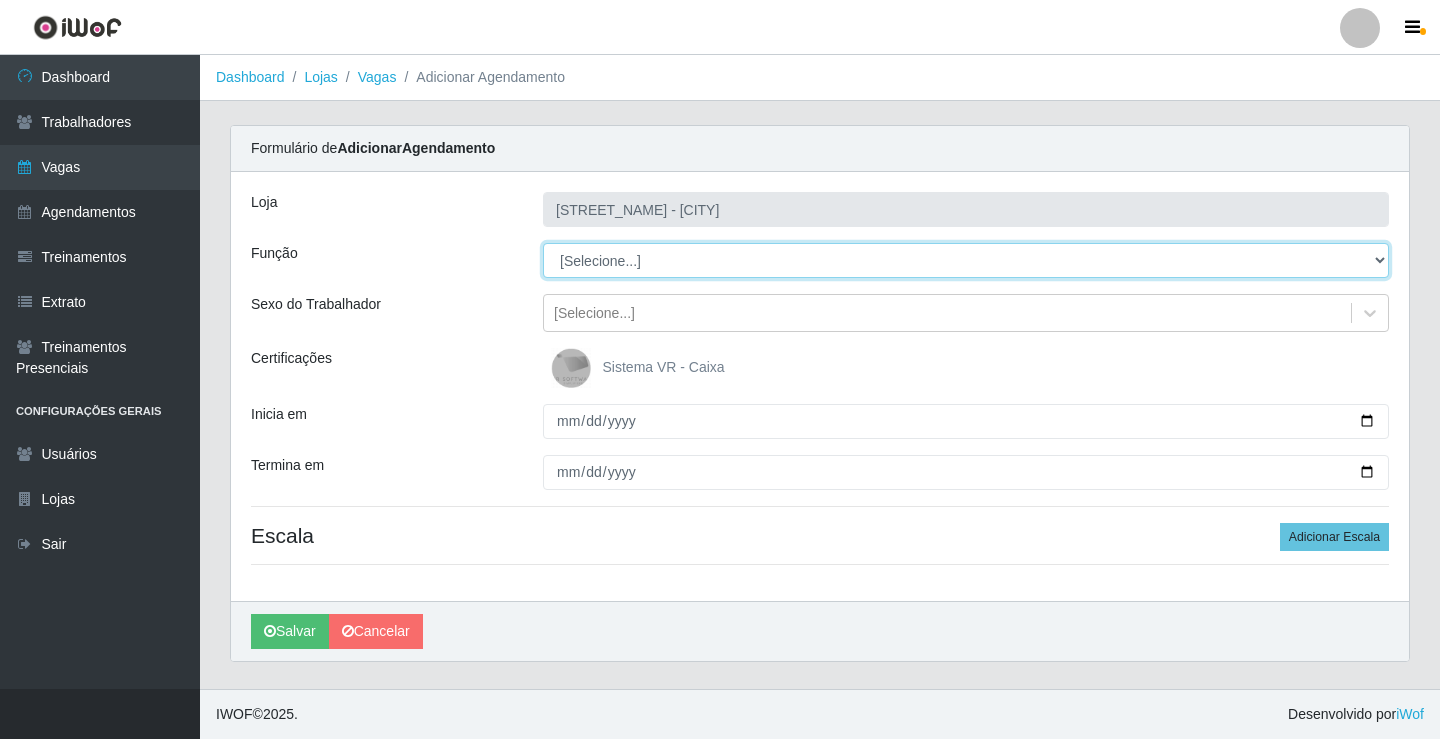 click on "[Selecione...] ASG ASG + ASG ++ Balconista Embalador Repositor  Repositor + Repositor ++" at bounding box center [966, 260] 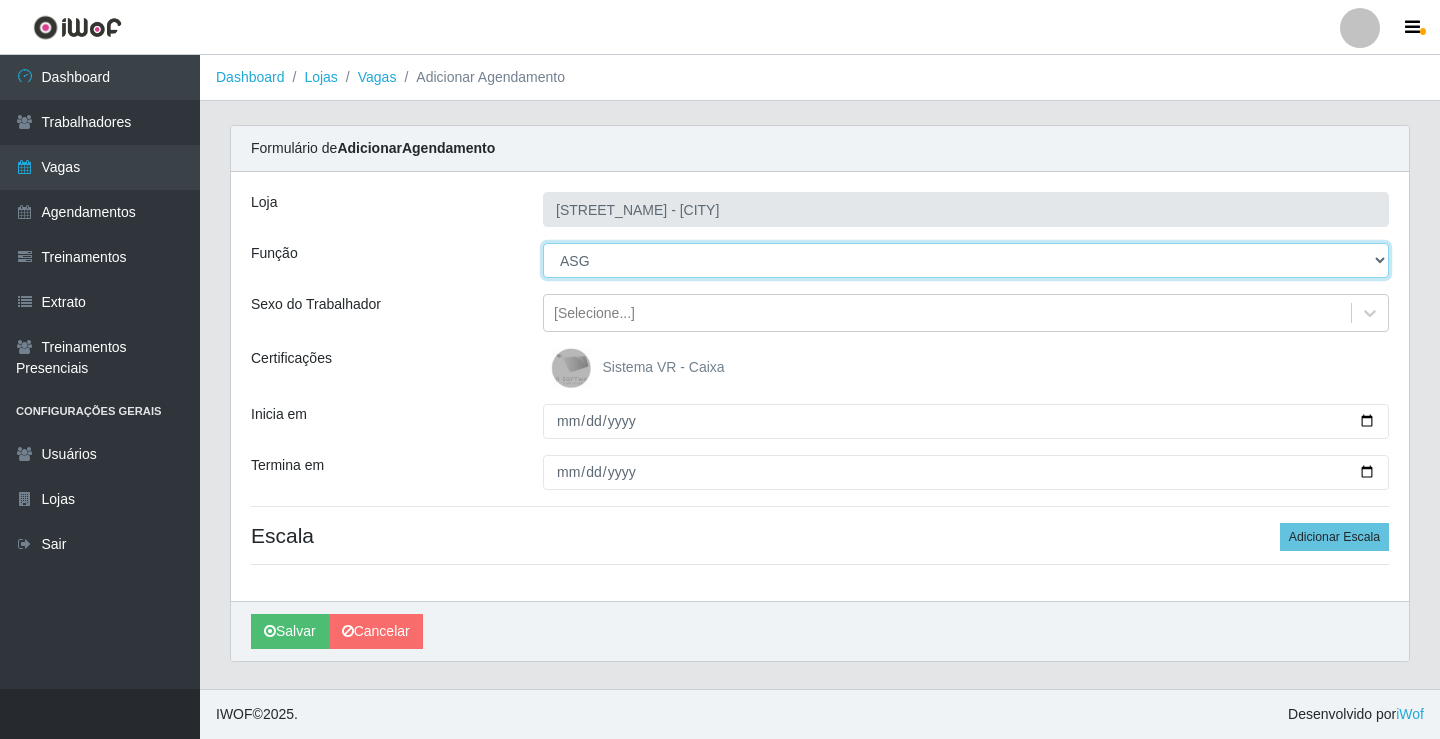 click on "[Selecione...] ASG ASG + ASG ++ Balconista Embalador Repositor  Repositor + Repositor ++" at bounding box center (966, 260) 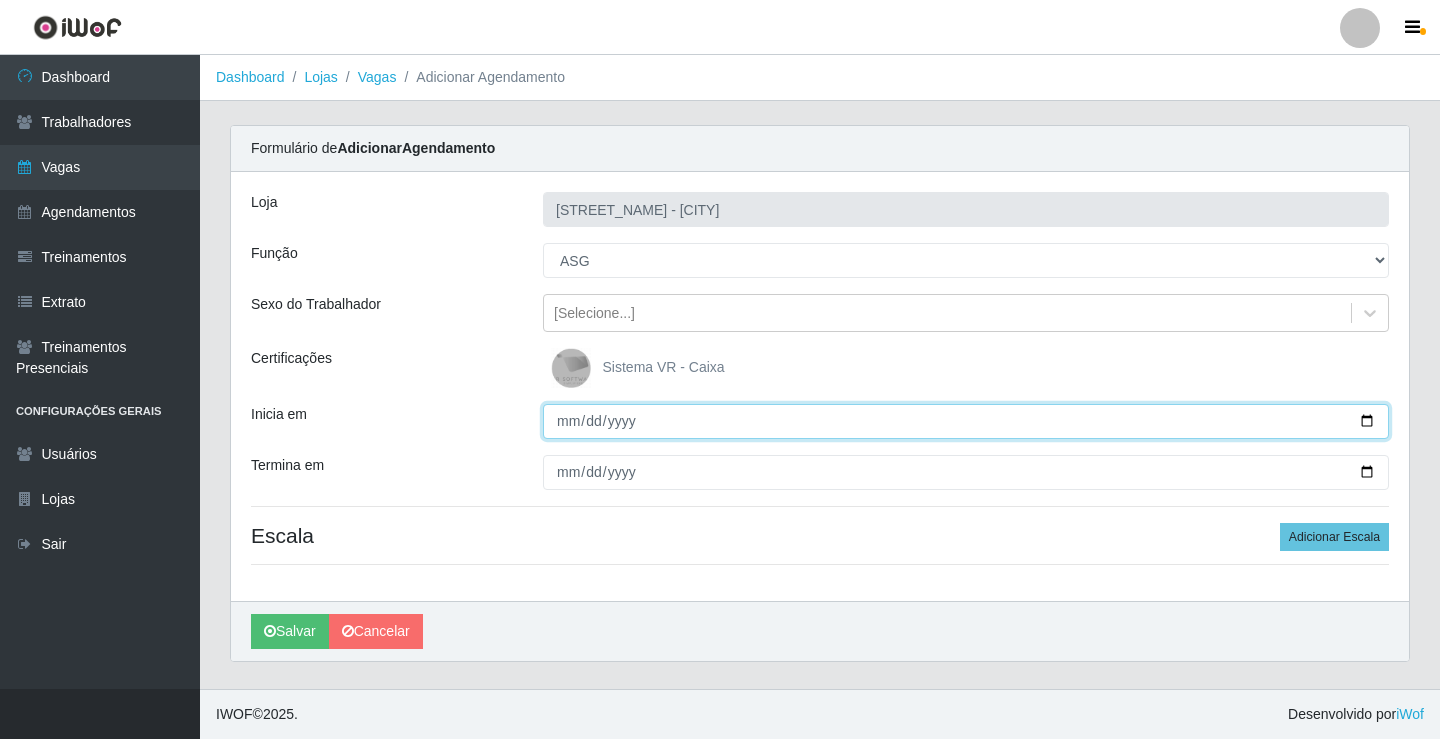 click on "Inicia em" at bounding box center (966, 421) 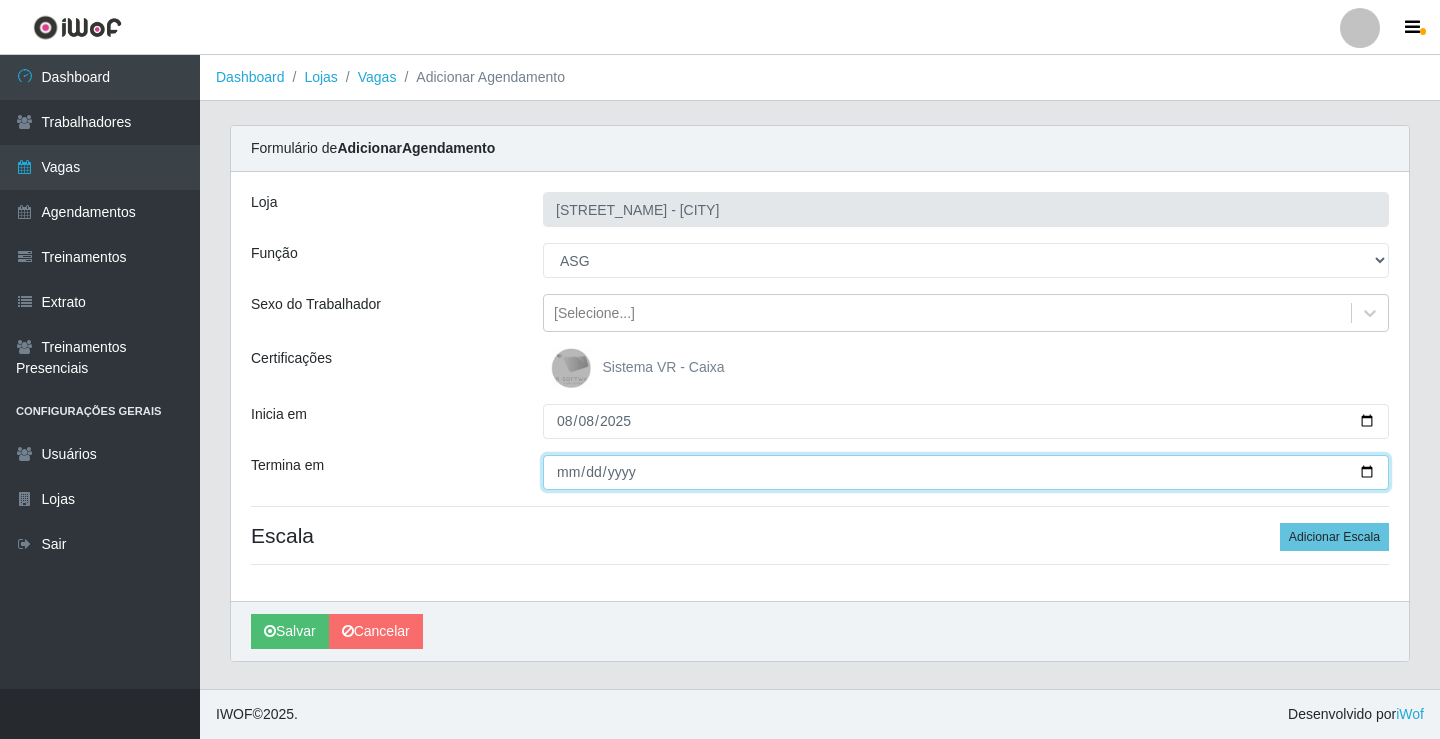 type on "2025-08-08" 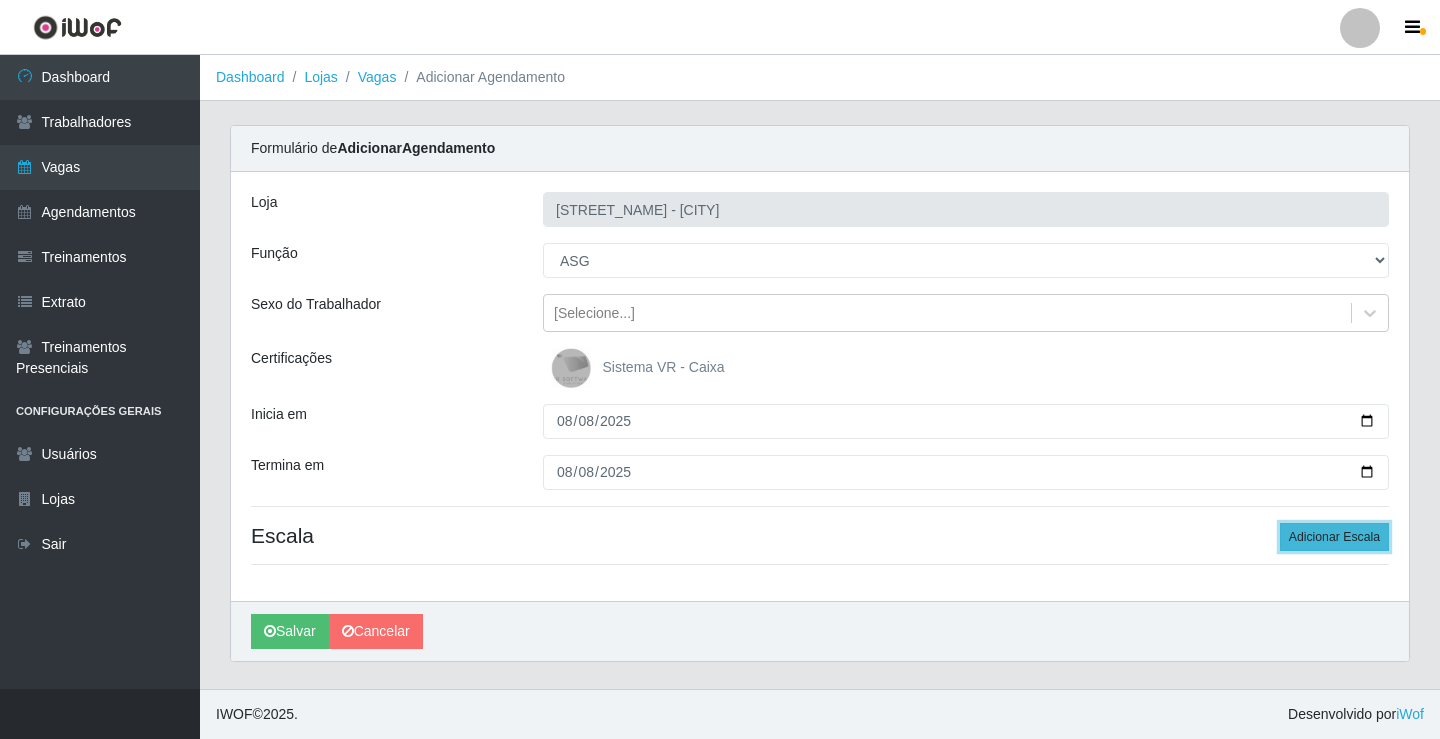 click on "Adicionar Escala" at bounding box center (1334, 537) 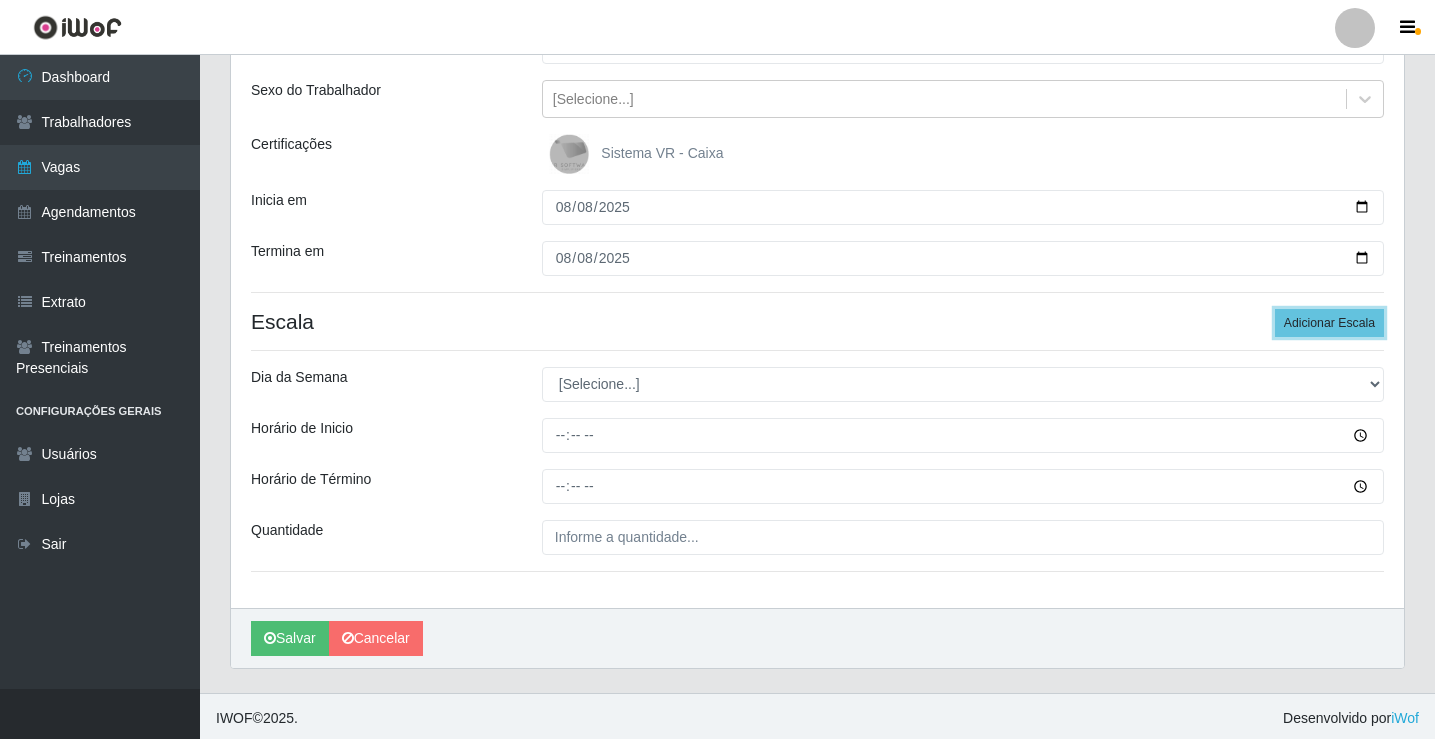scroll, scrollTop: 218, scrollLeft: 0, axis: vertical 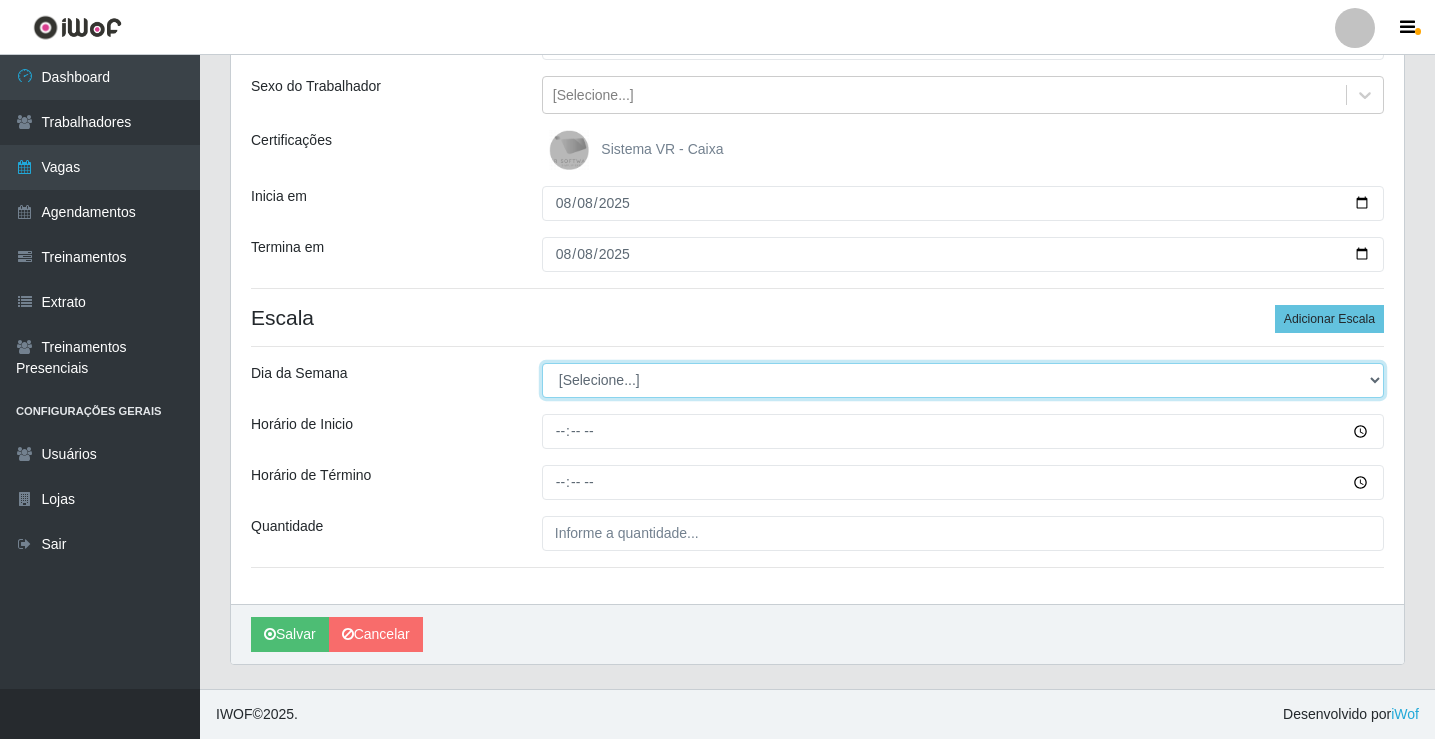 click on "[Selecione...] Segunda Terça Quarta Quinta Sexta Sábado Domingo" at bounding box center (963, 380) 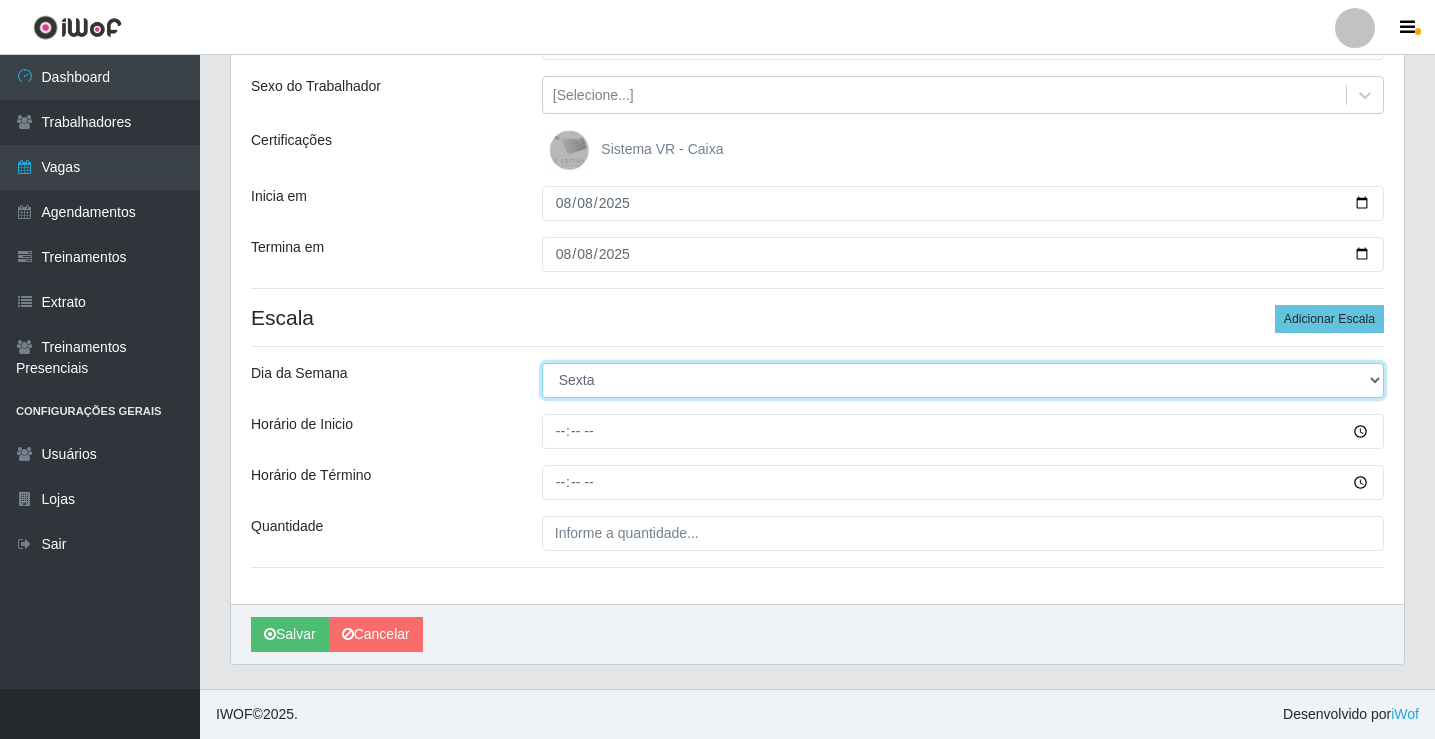 click on "[Selecione...] Segunda Terça Quarta Quinta Sexta Sábado Domingo" at bounding box center (963, 380) 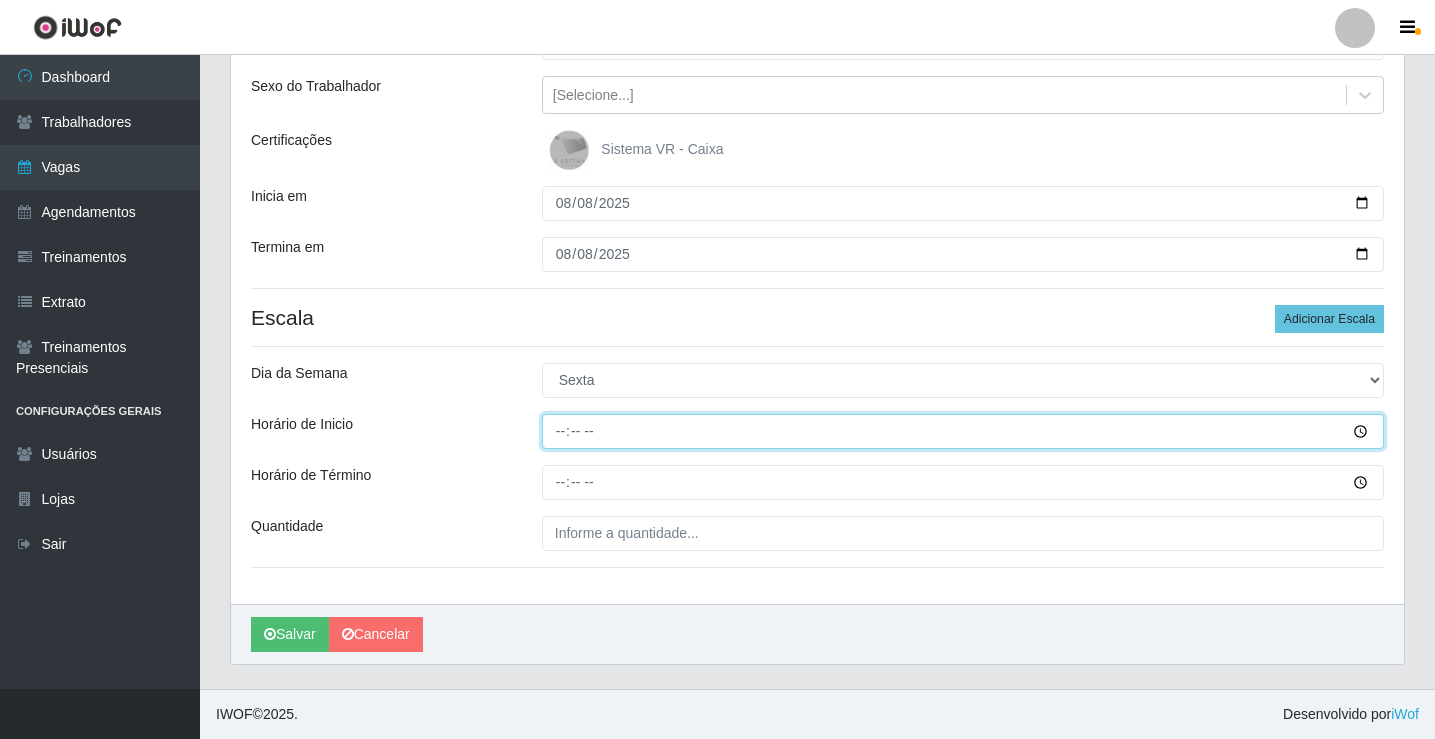 click on "Horário de Inicio" at bounding box center [963, 431] 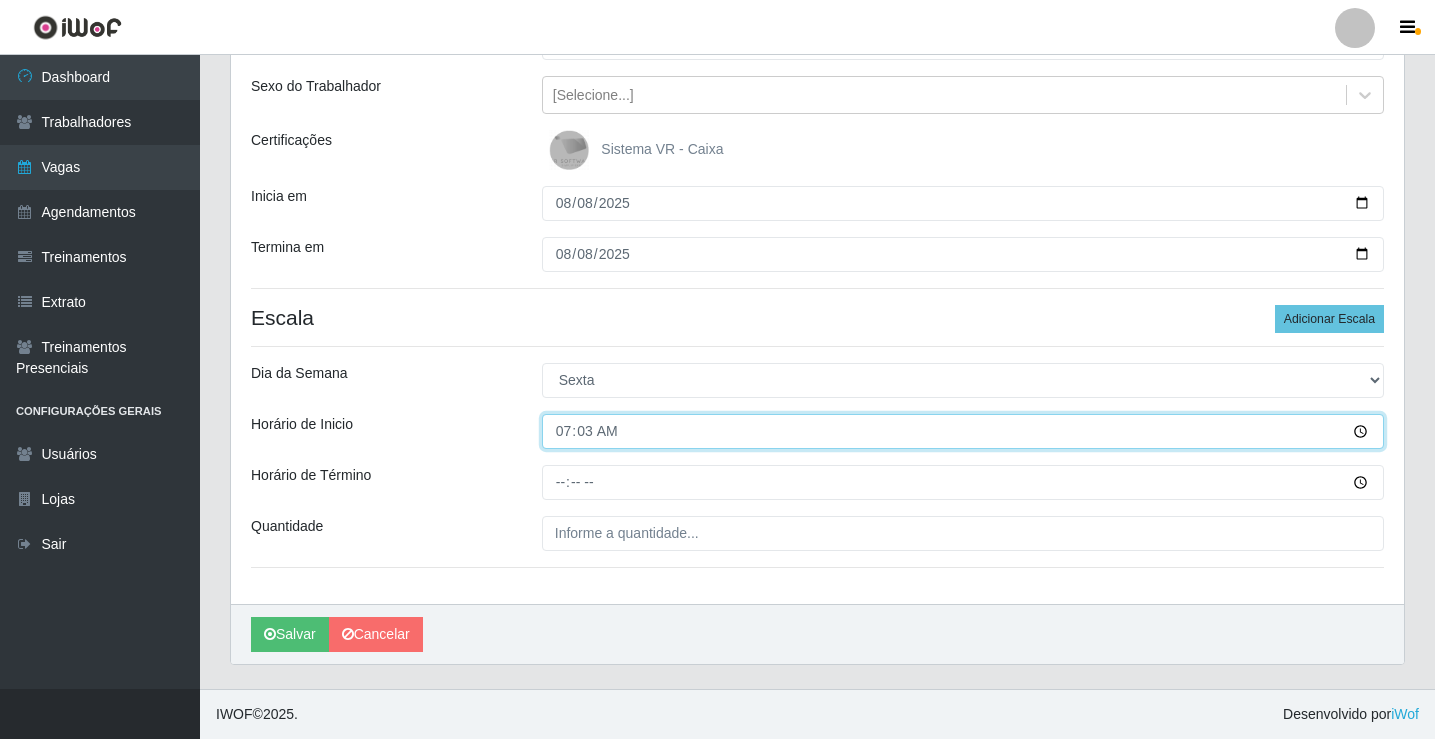 type on "07:30" 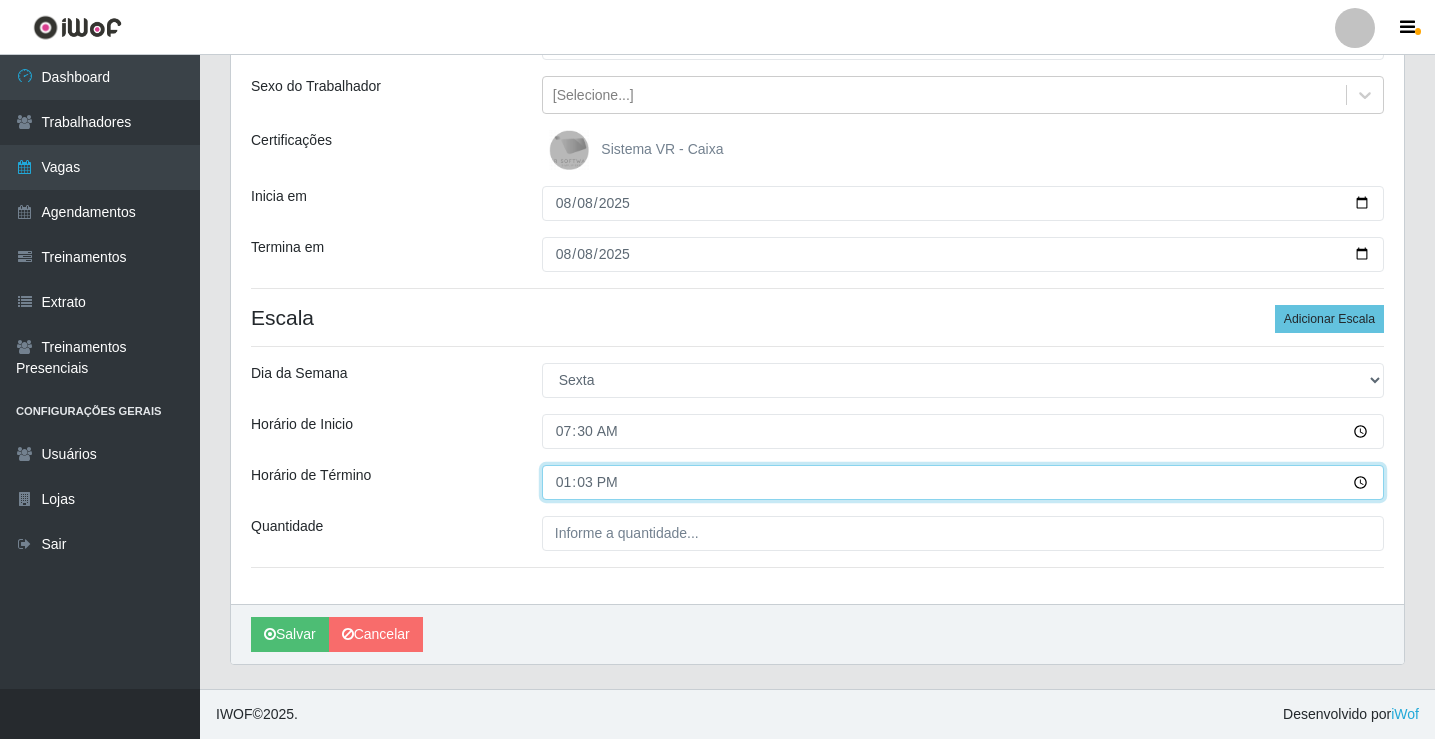 type on "13:30" 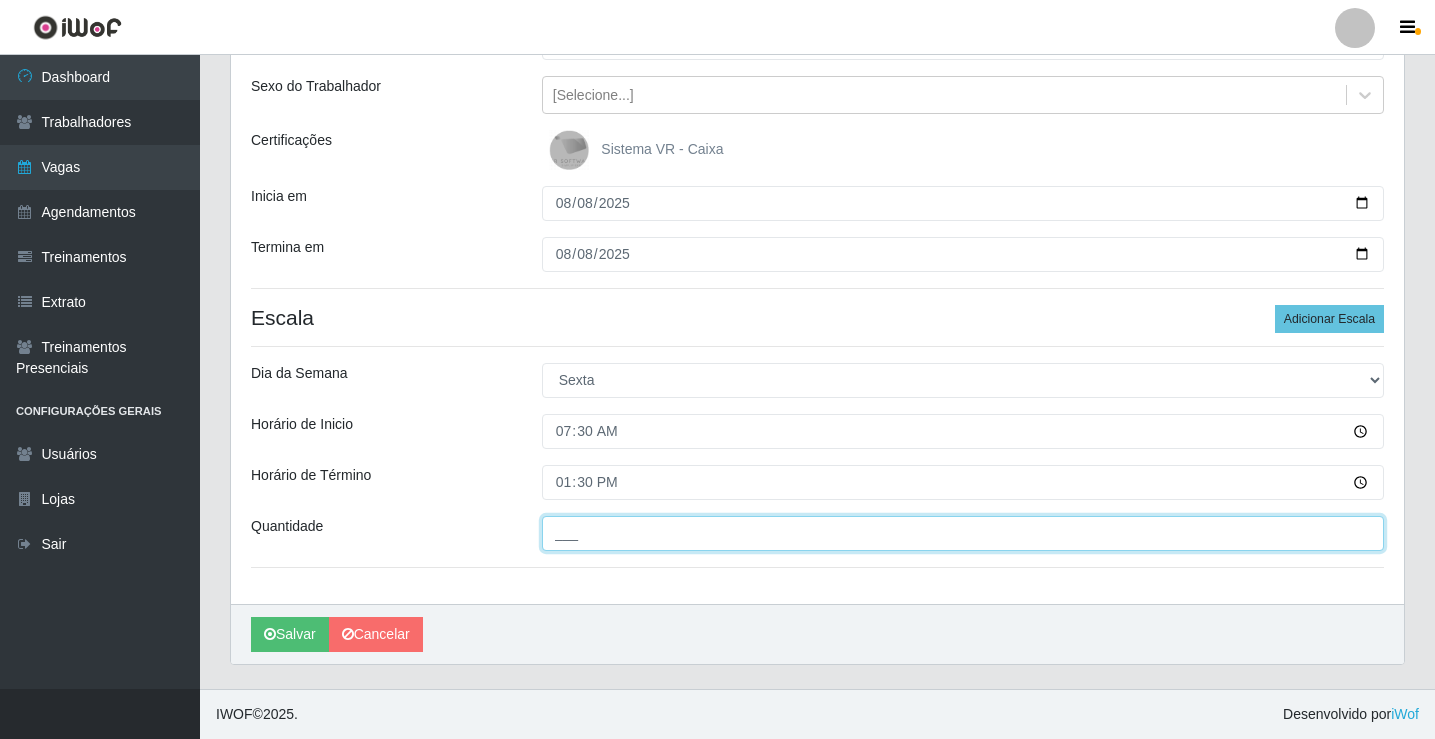 drag, startPoint x: 685, startPoint y: 547, endPoint x: 694, endPoint y: 534, distance: 15.811388 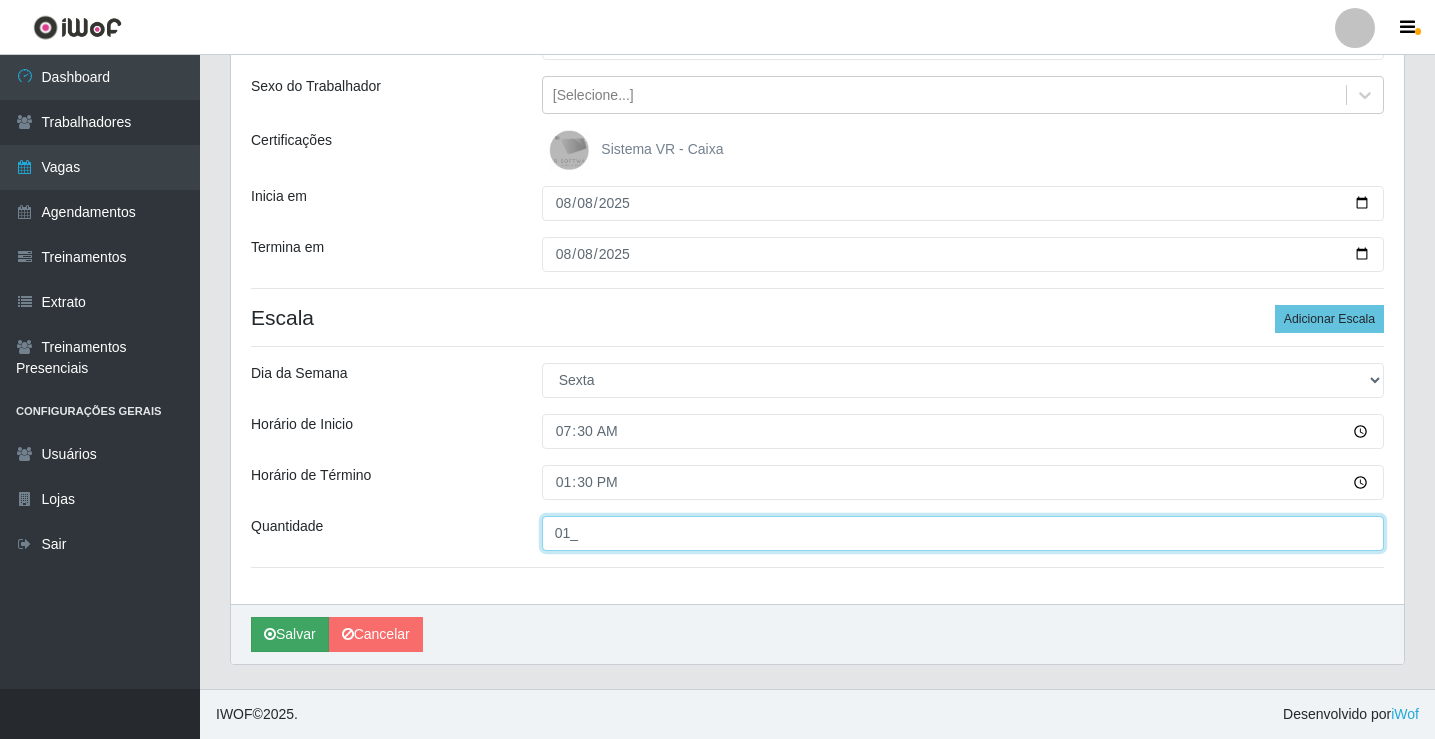 type on "01_" 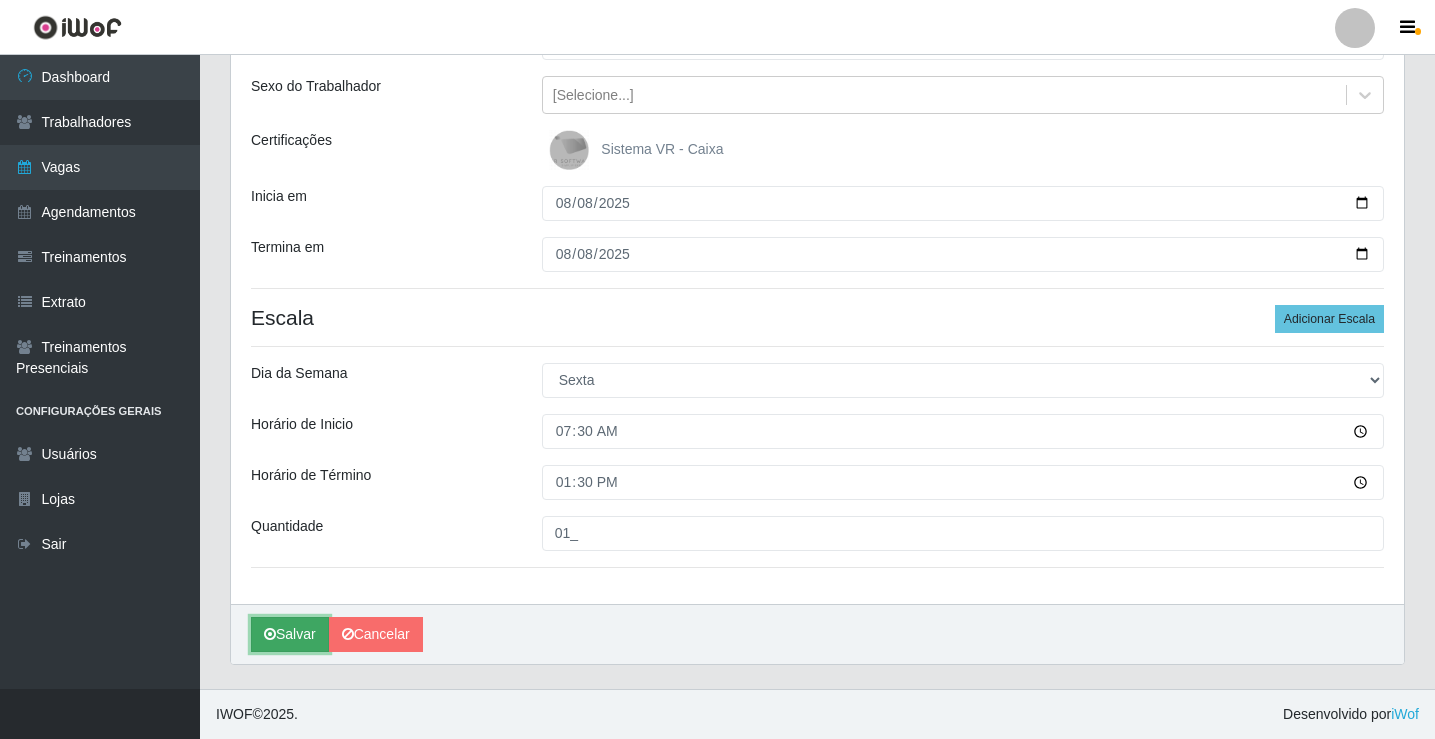 click on "Salvar" at bounding box center (290, 634) 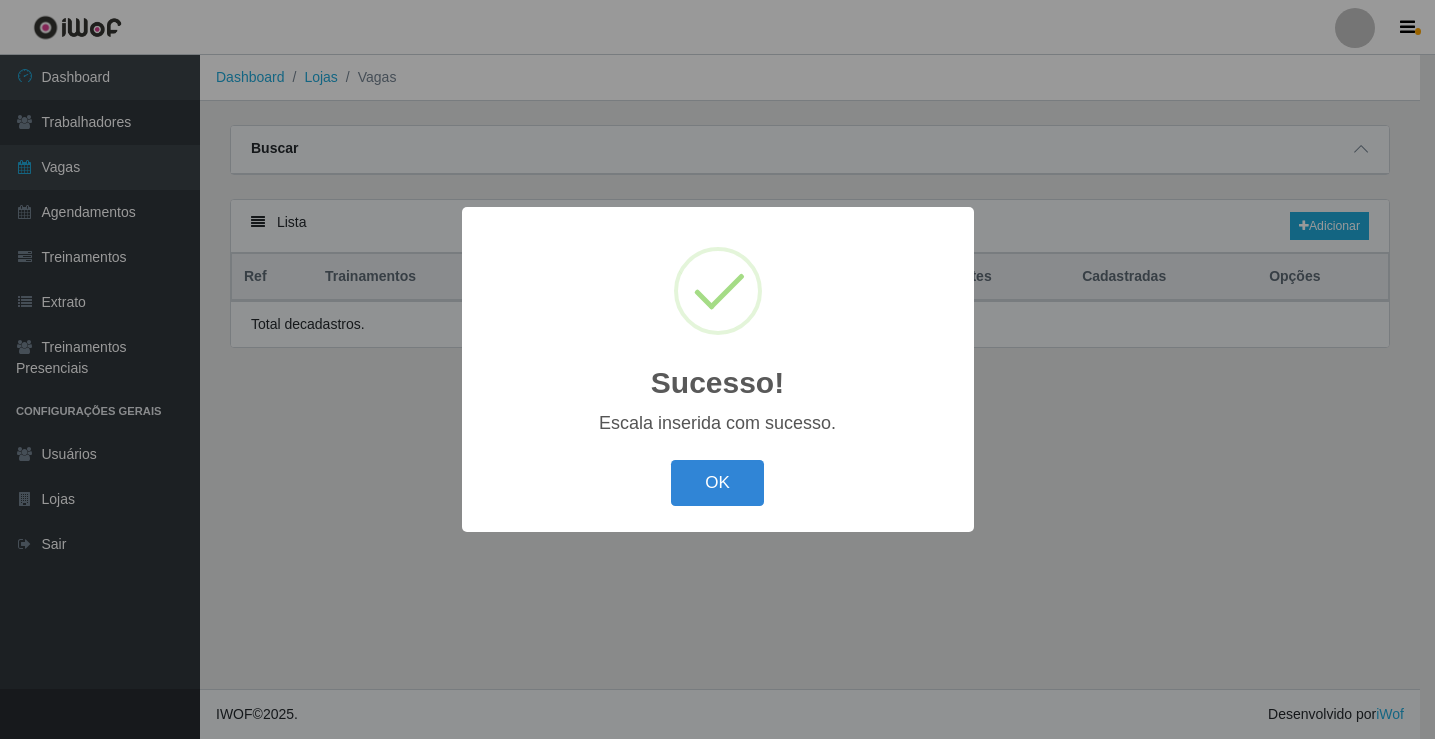 scroll, scrollTop: 0, scrollLeft: 0, axis: both 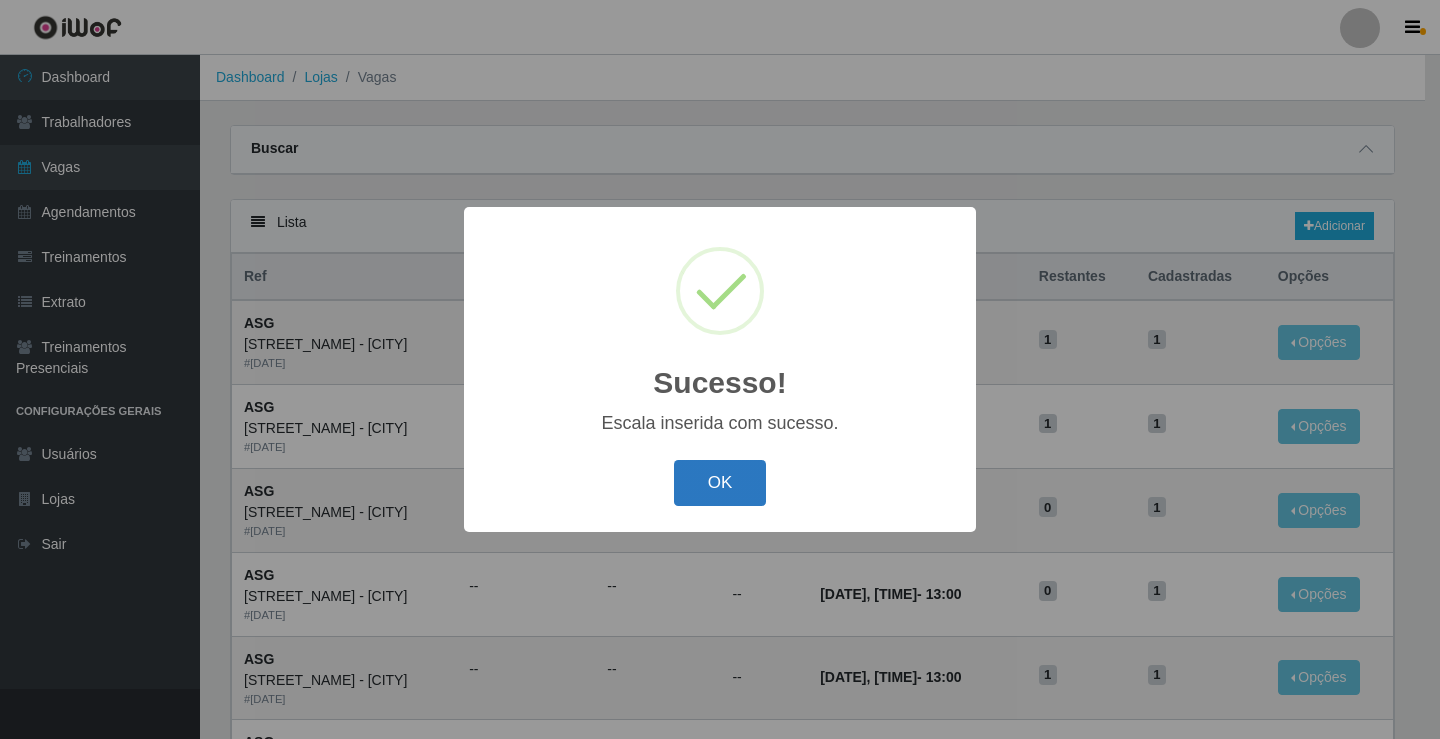click on "OK" at bounding box center (720, 483) 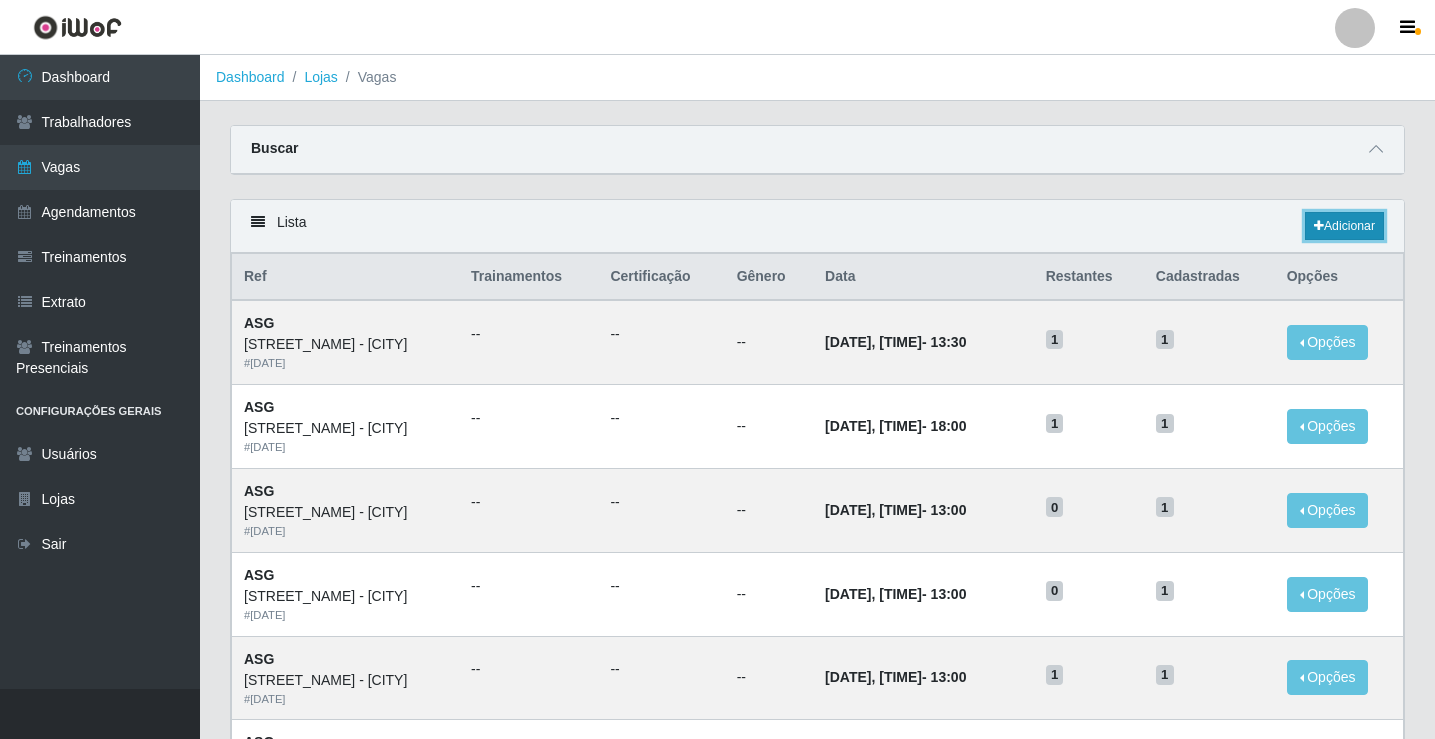 click on "Adicionar" at bounding box center [1344, 226] 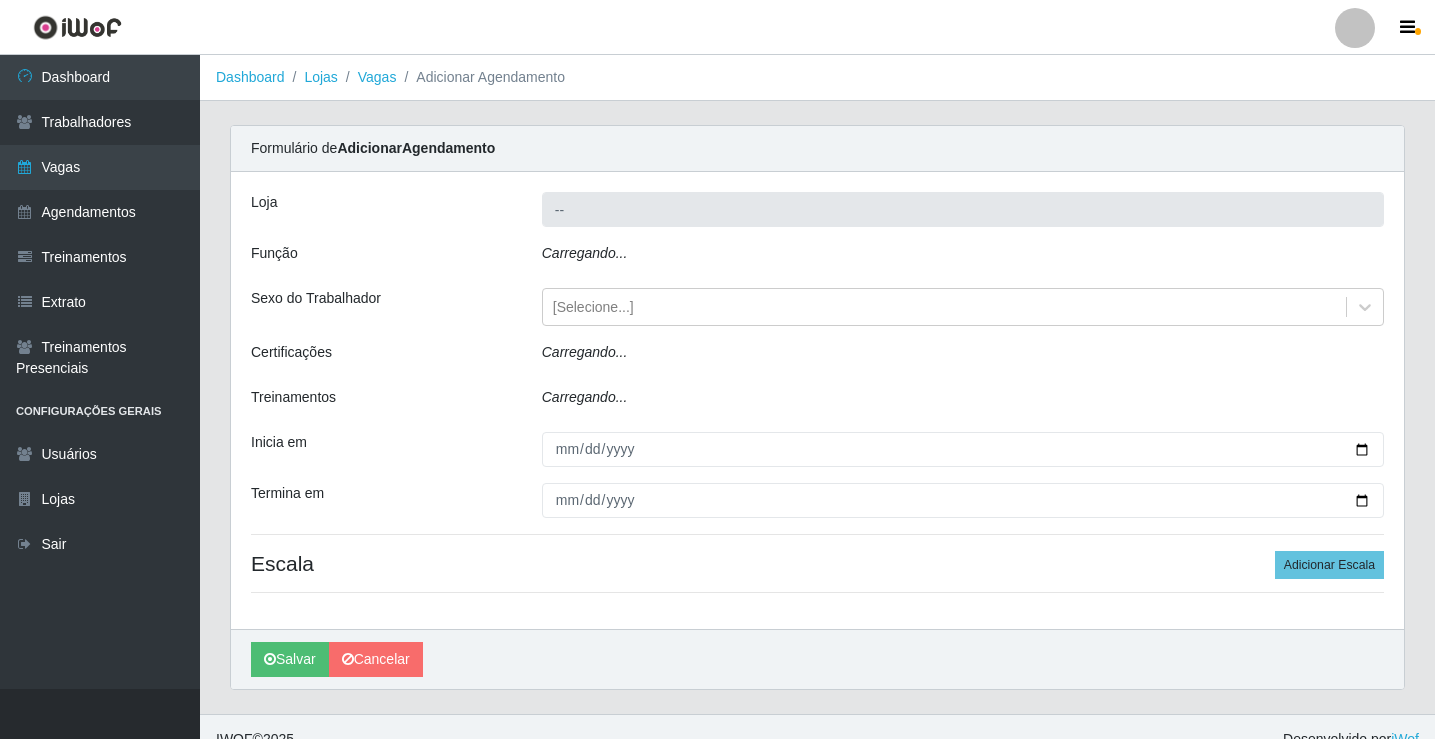 type on "Rede Potiguar 1 - [CITY]" 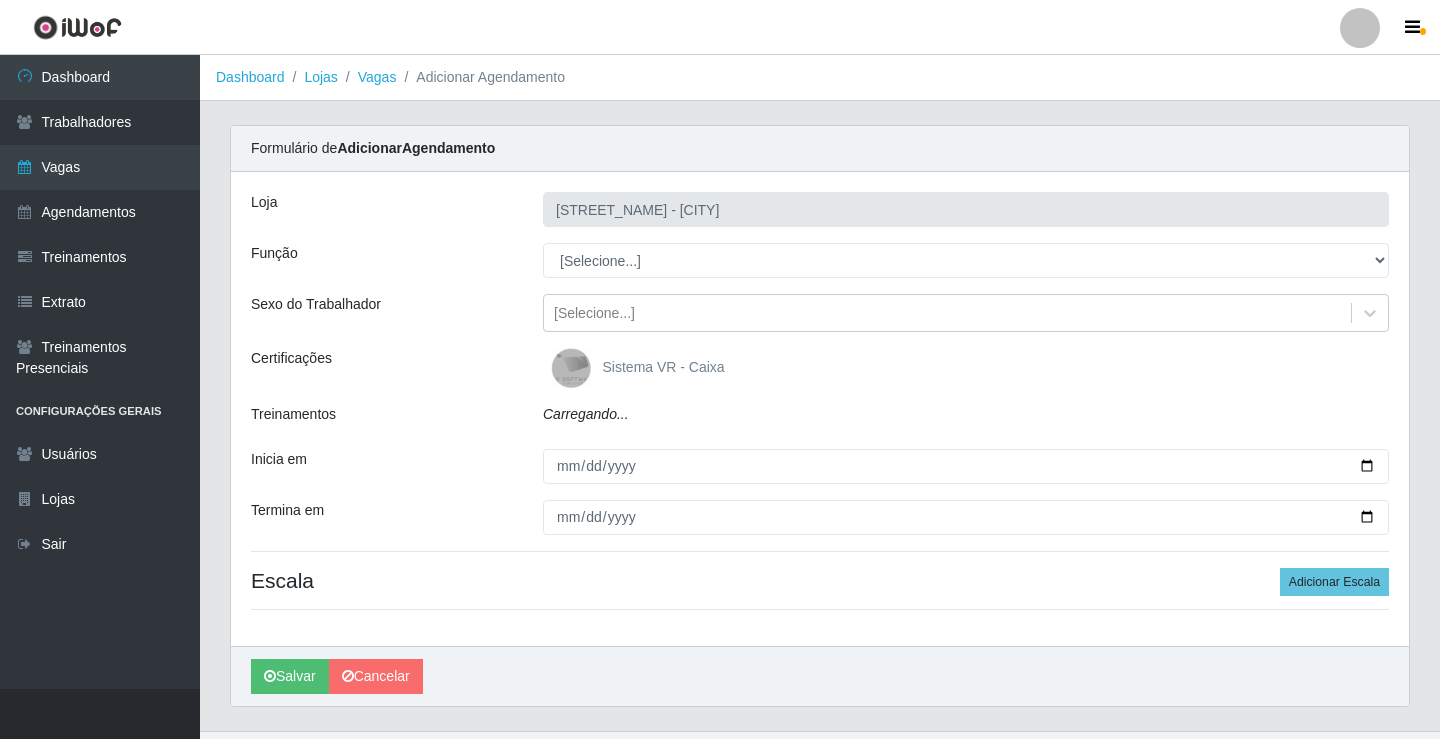 click on "[Selecione...] ASG ASG + ASG ++ Balconista Embalador Repositor  Repositor + Repositor ++" at bounding box center [966, 260] 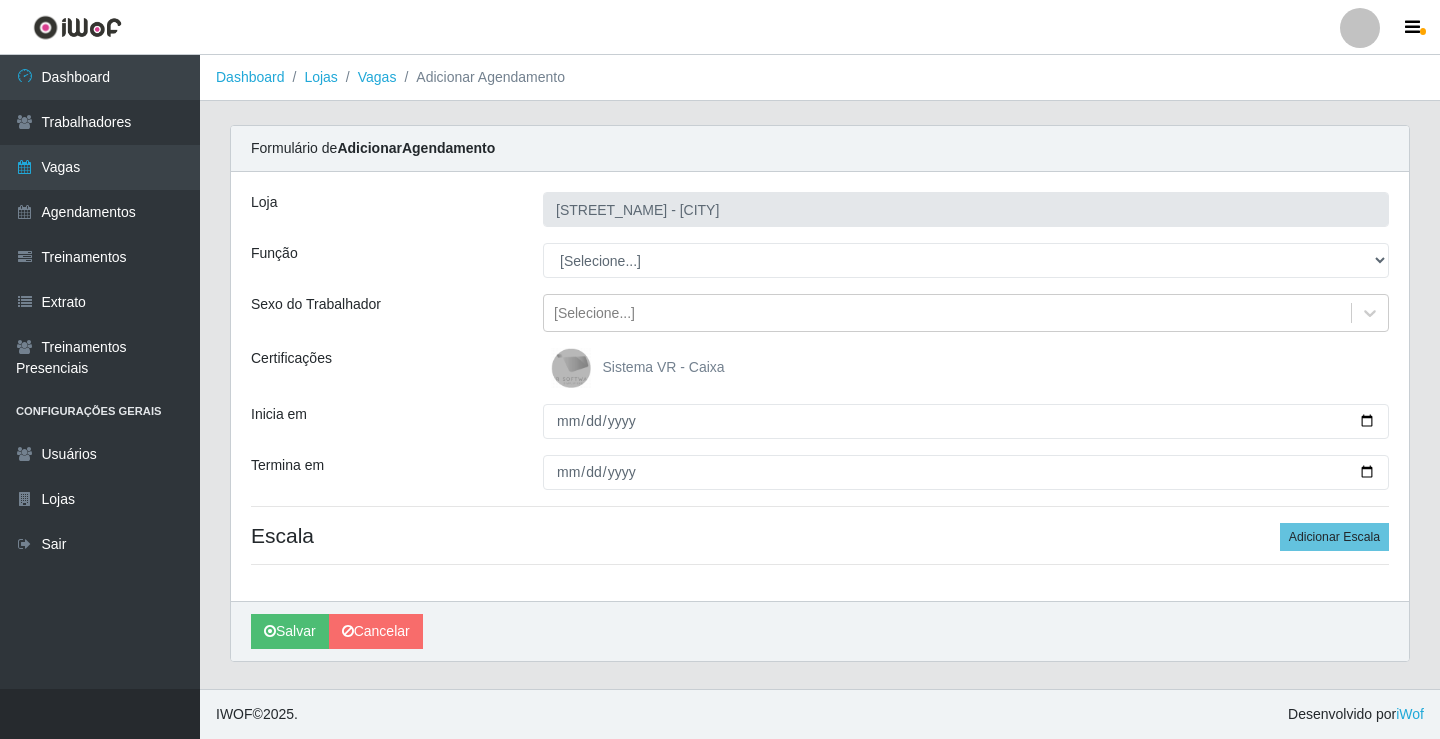 select on "16" 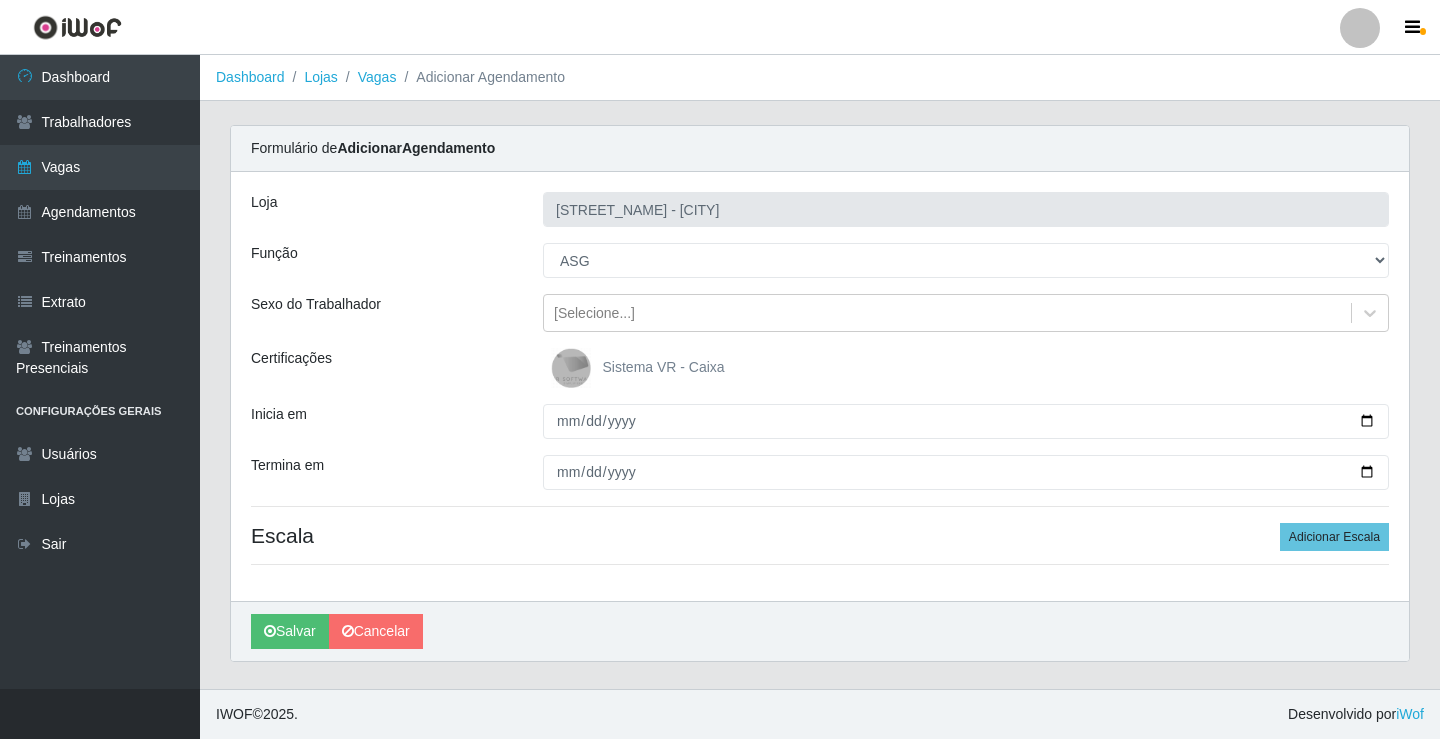 click on "[Selecione...] ASG ASG + ASG ++ Balconista Embalador Repositor  Repositor + Repositor ++" at bounding box center (966, 260) 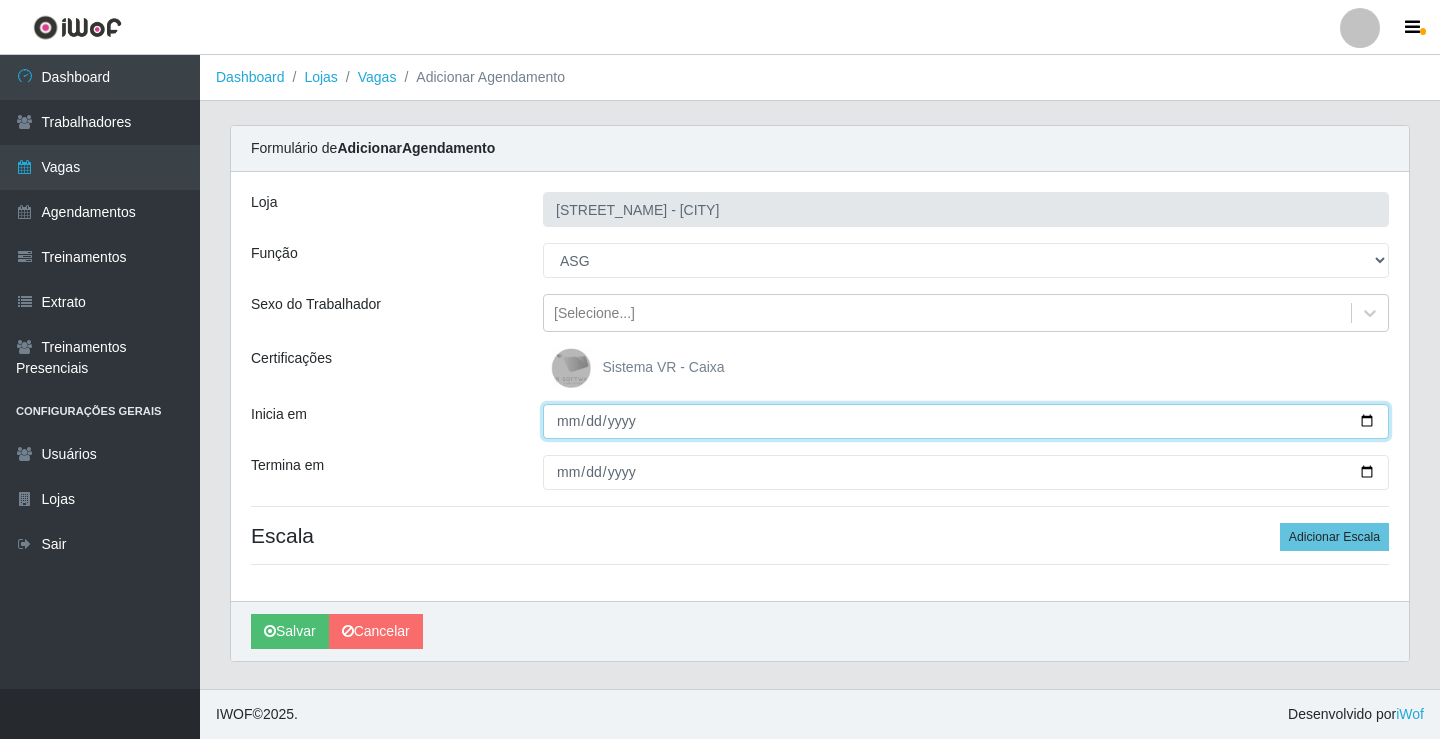 drag, startPoint x: 561, startPoint y: 413, endPoint x: 507, endPoint y: 348, distance: 84.50444 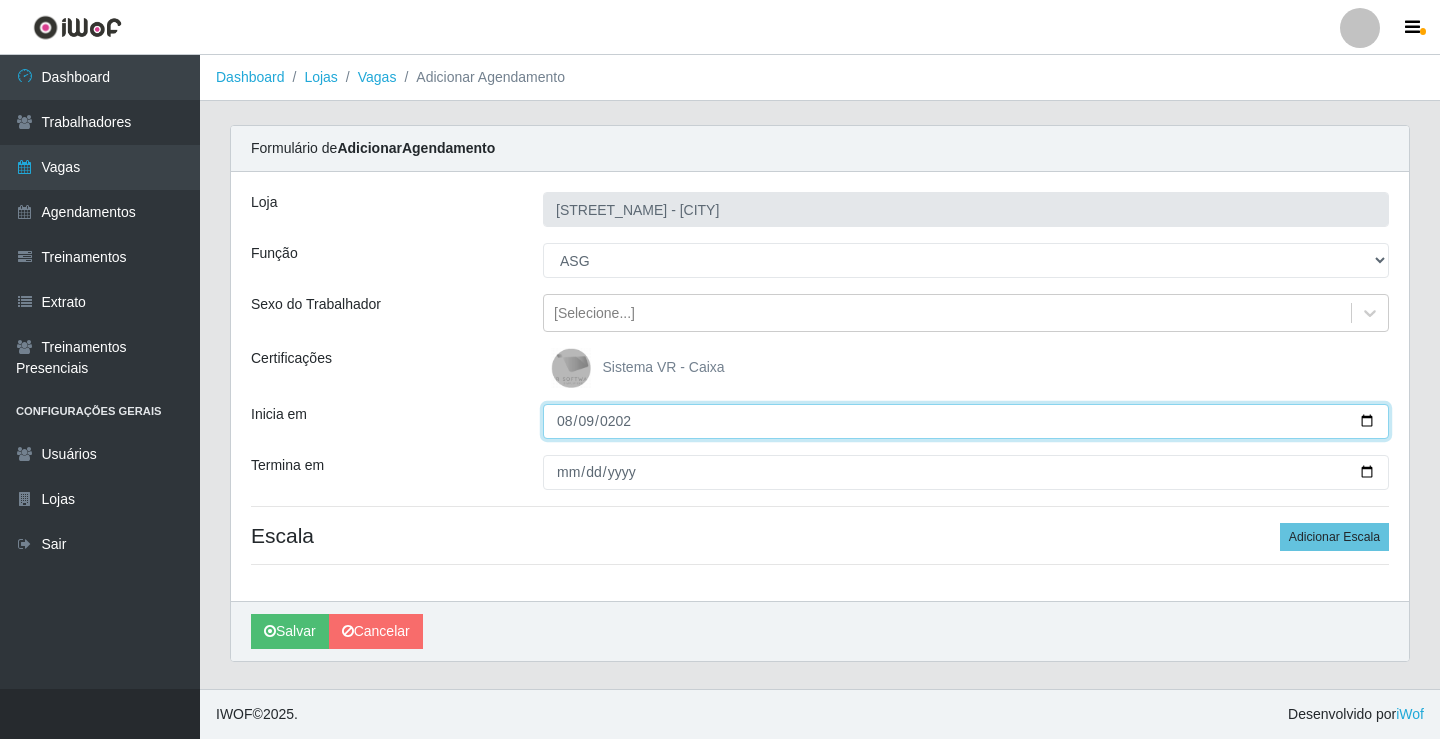 type on "2025-08-09" 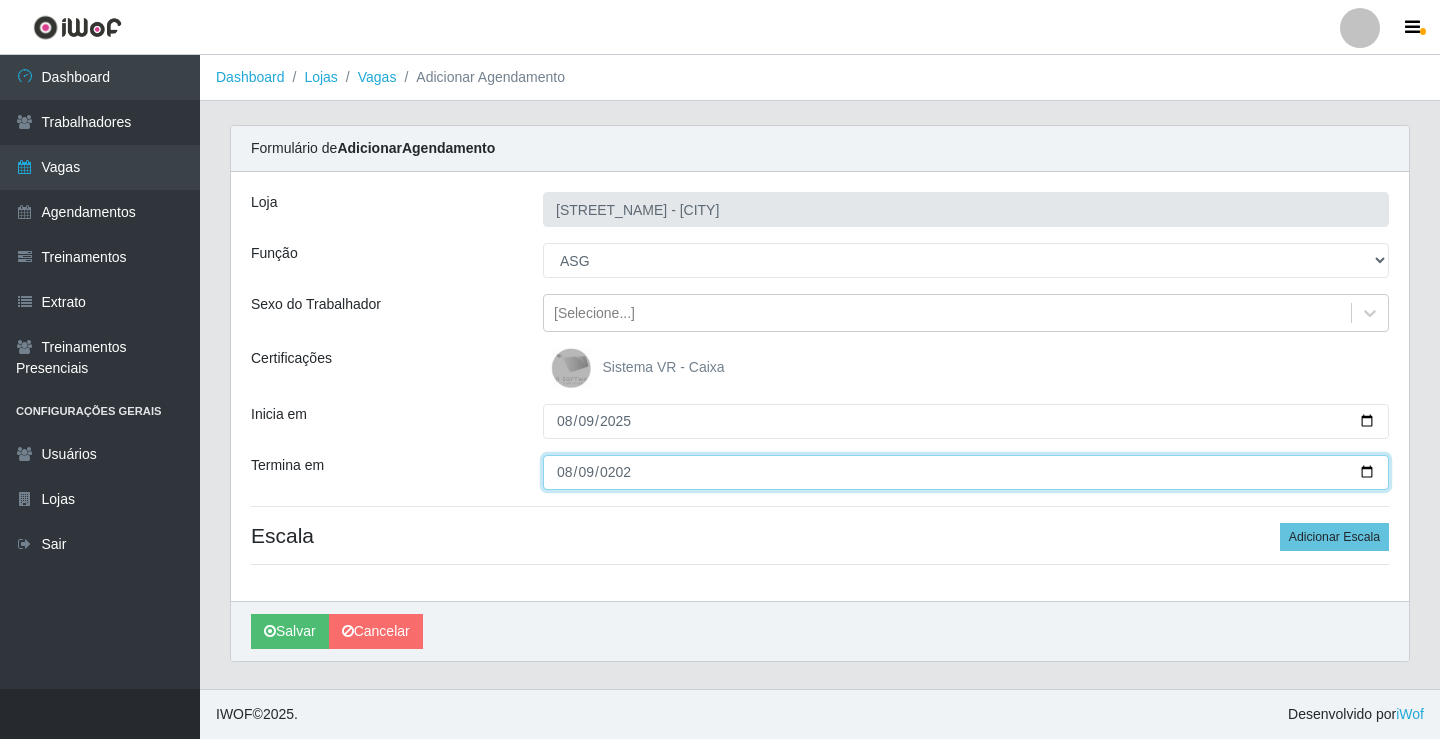 type on "2025-08-09" 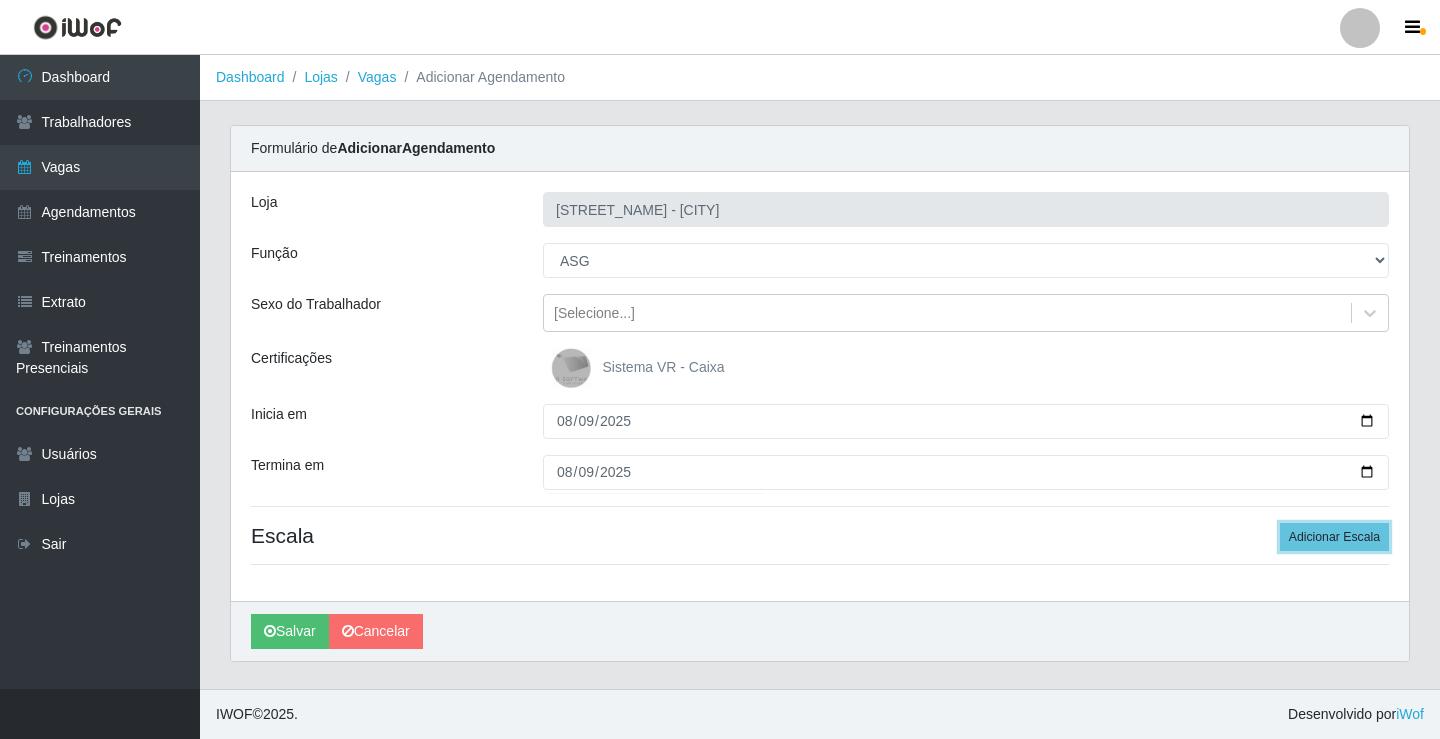 type 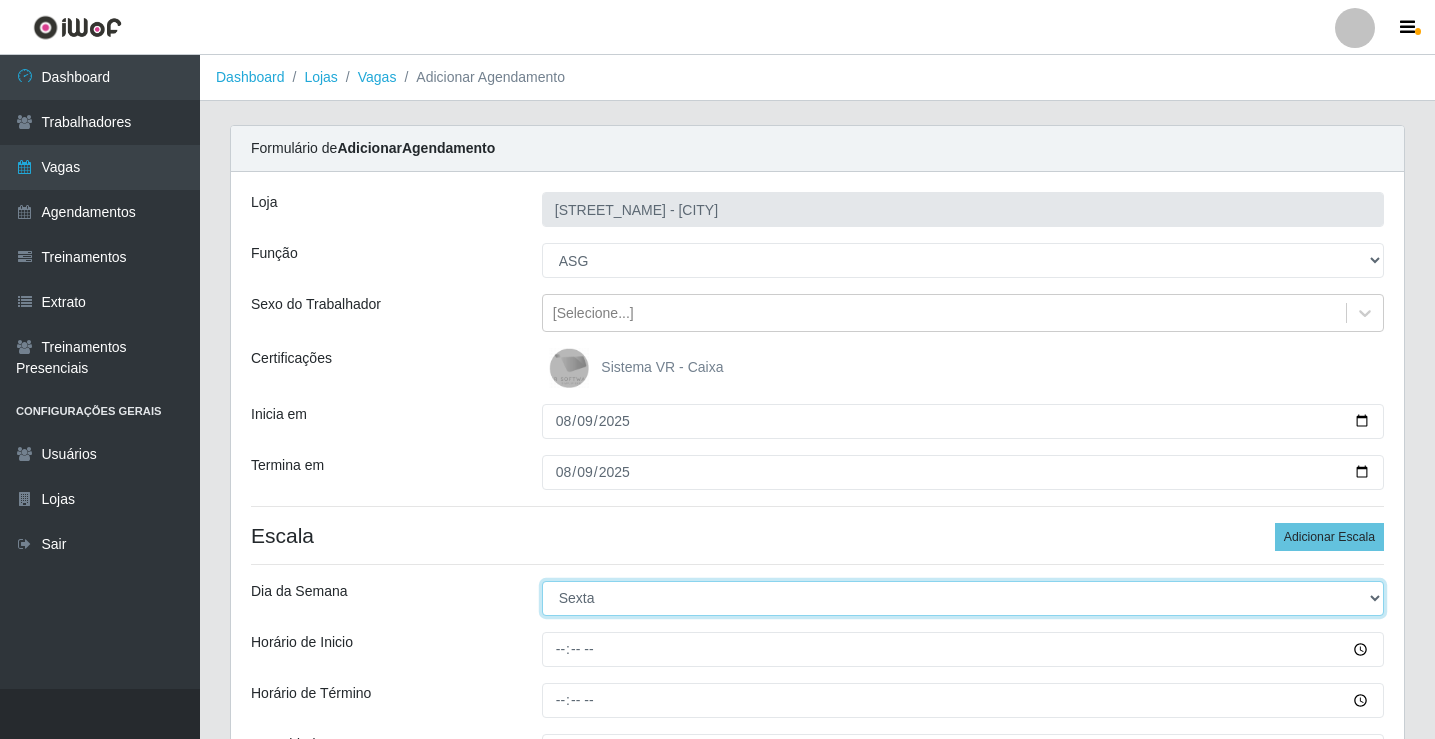 select on "6" 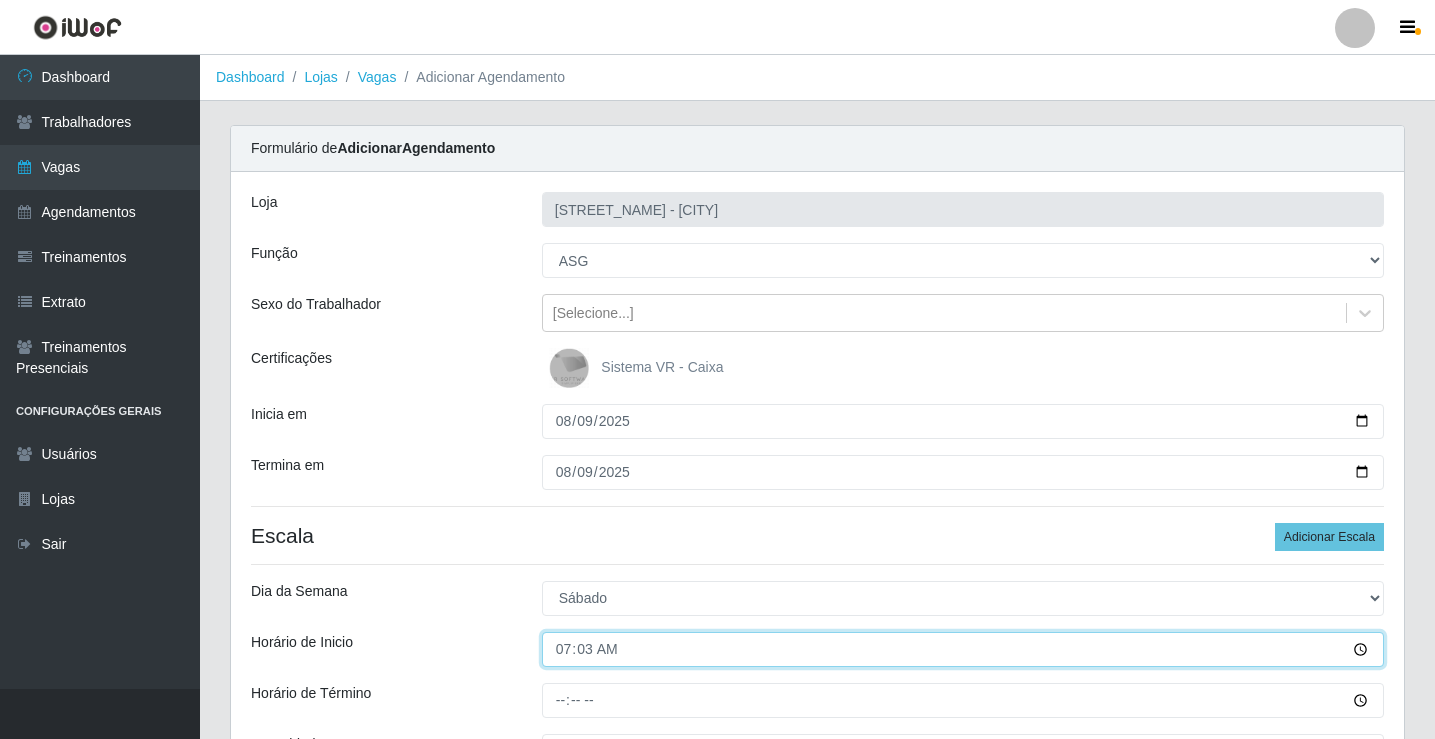 type on "07:30" 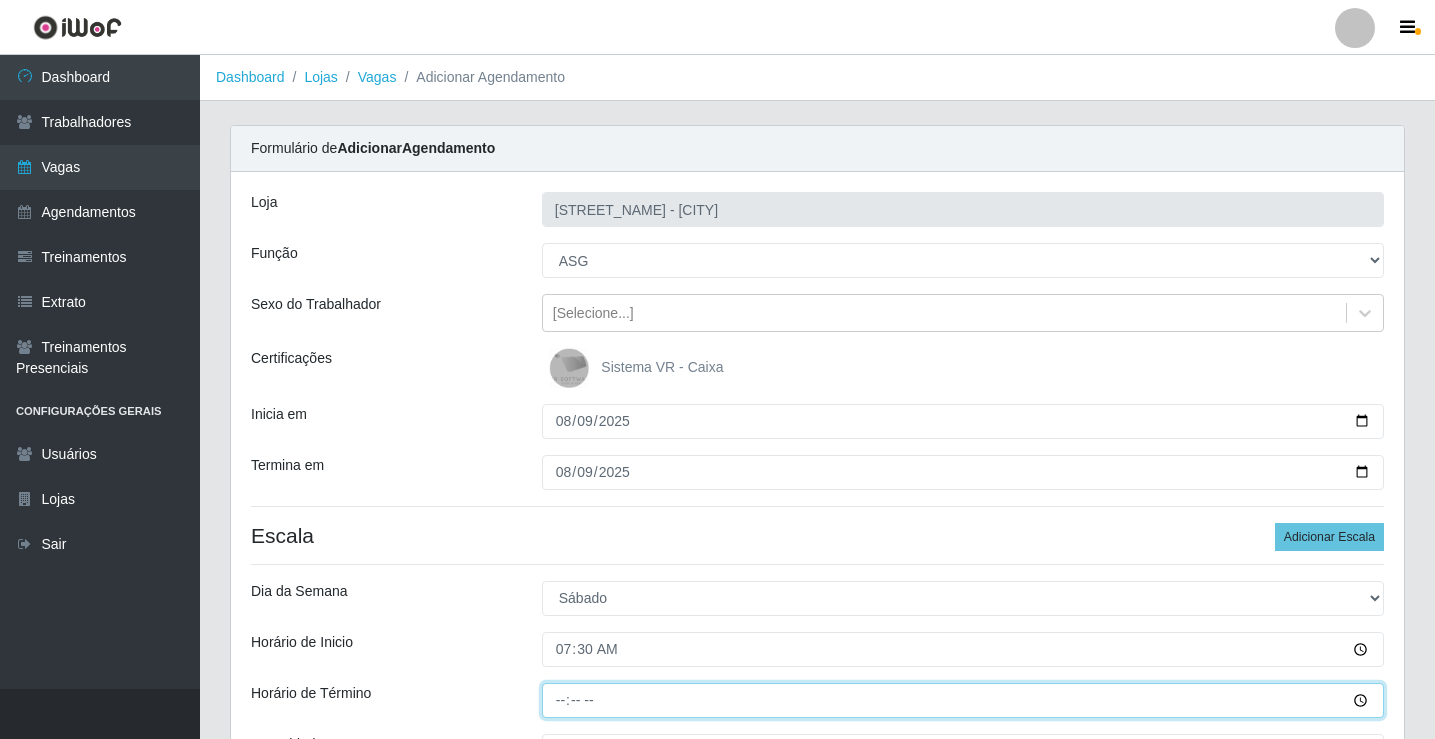 type on "13:00" 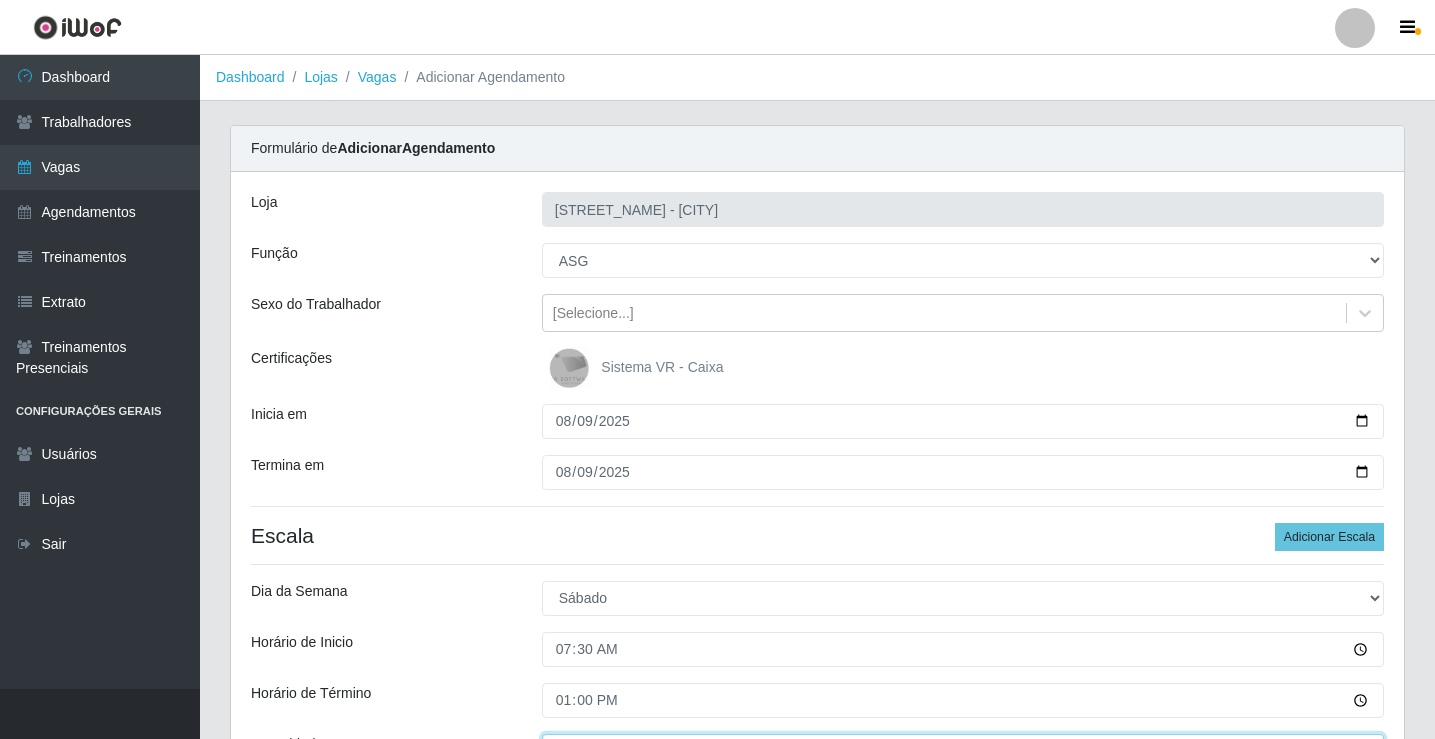 scroll, scrollTop: 30, scrollLeft: 0, axis: vertical 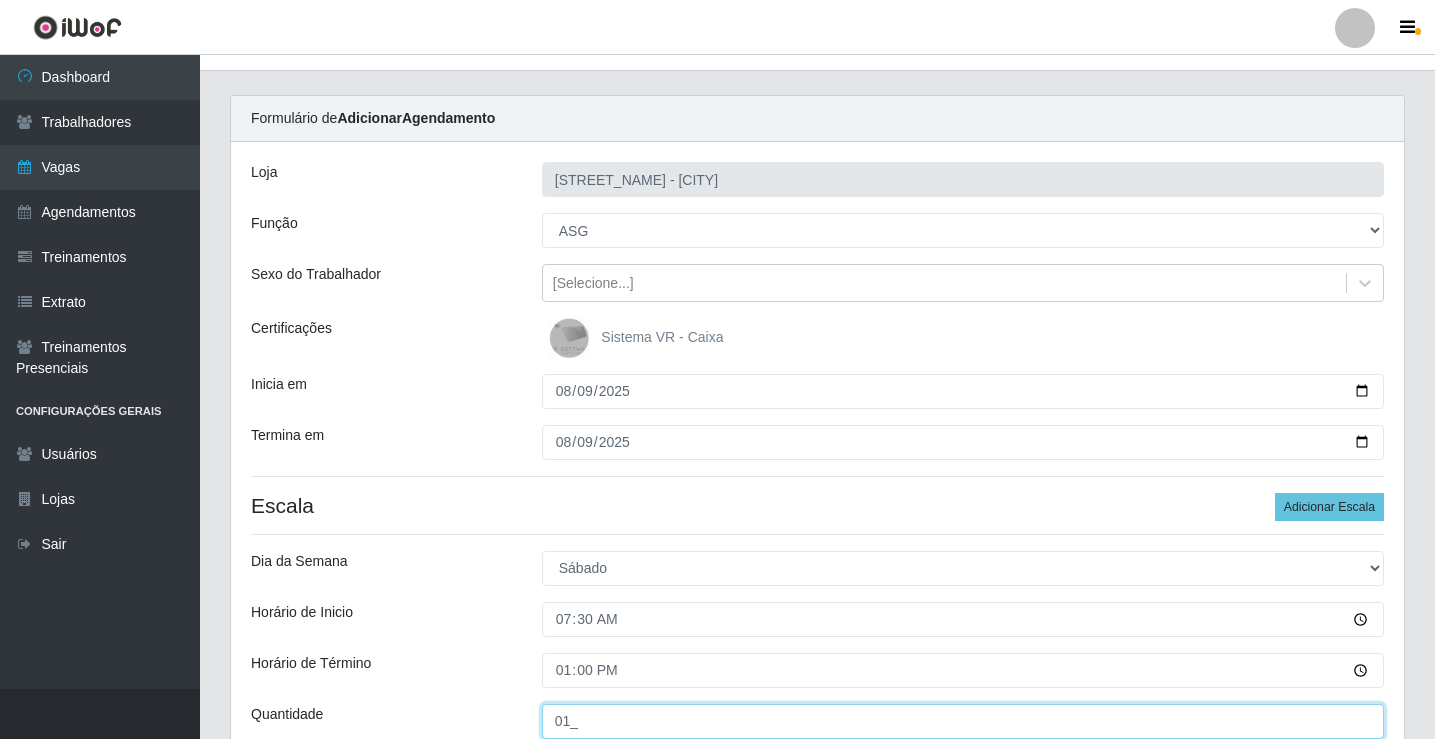 type on "01_" 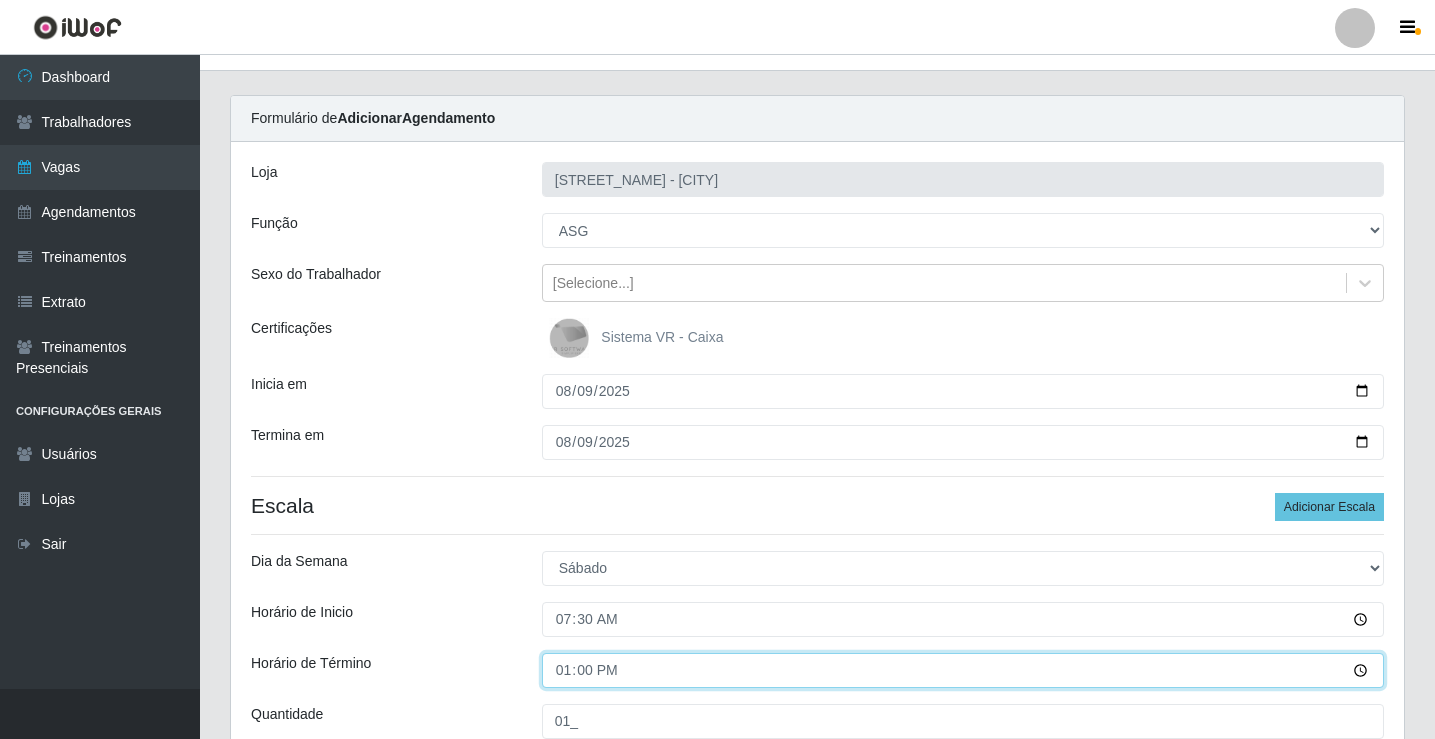 click on "13:00" at bounding box center [963, 670] 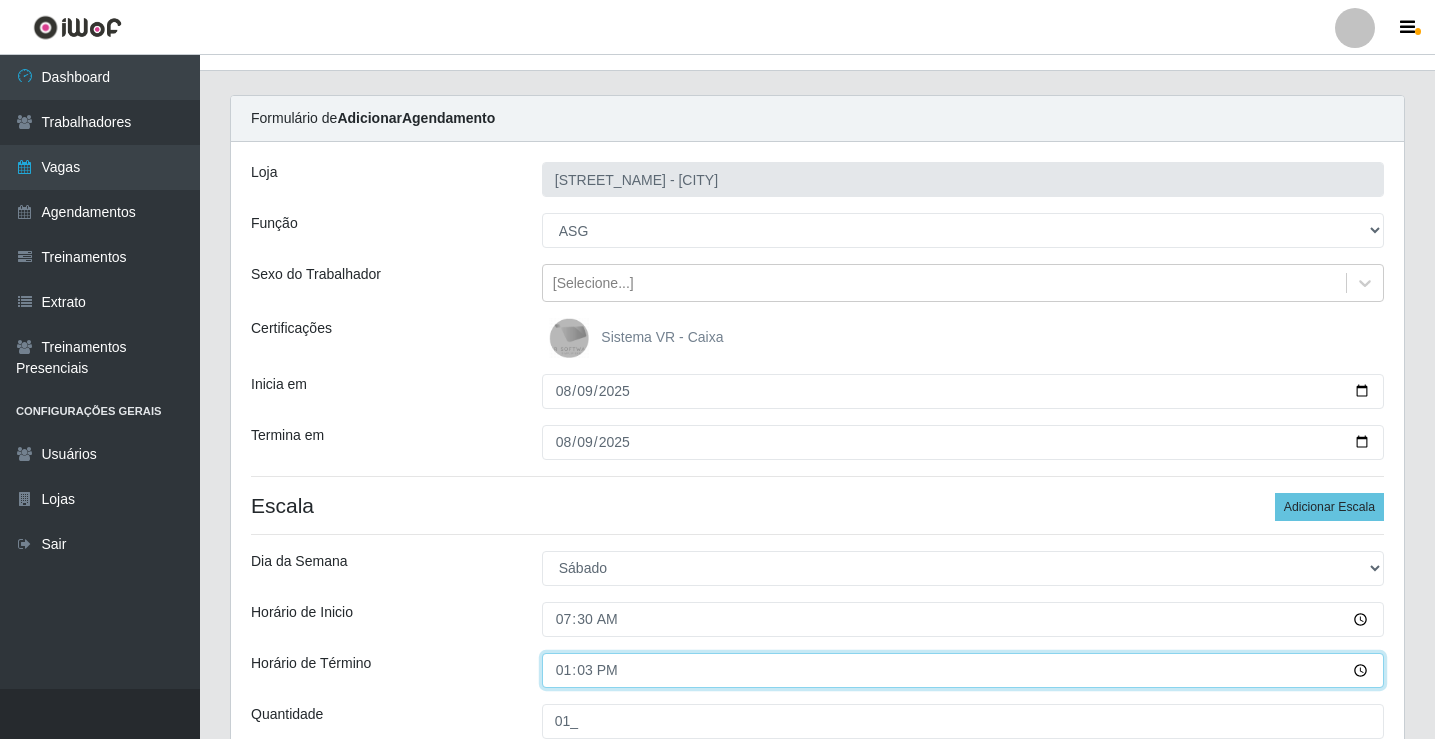 type on "13:30" 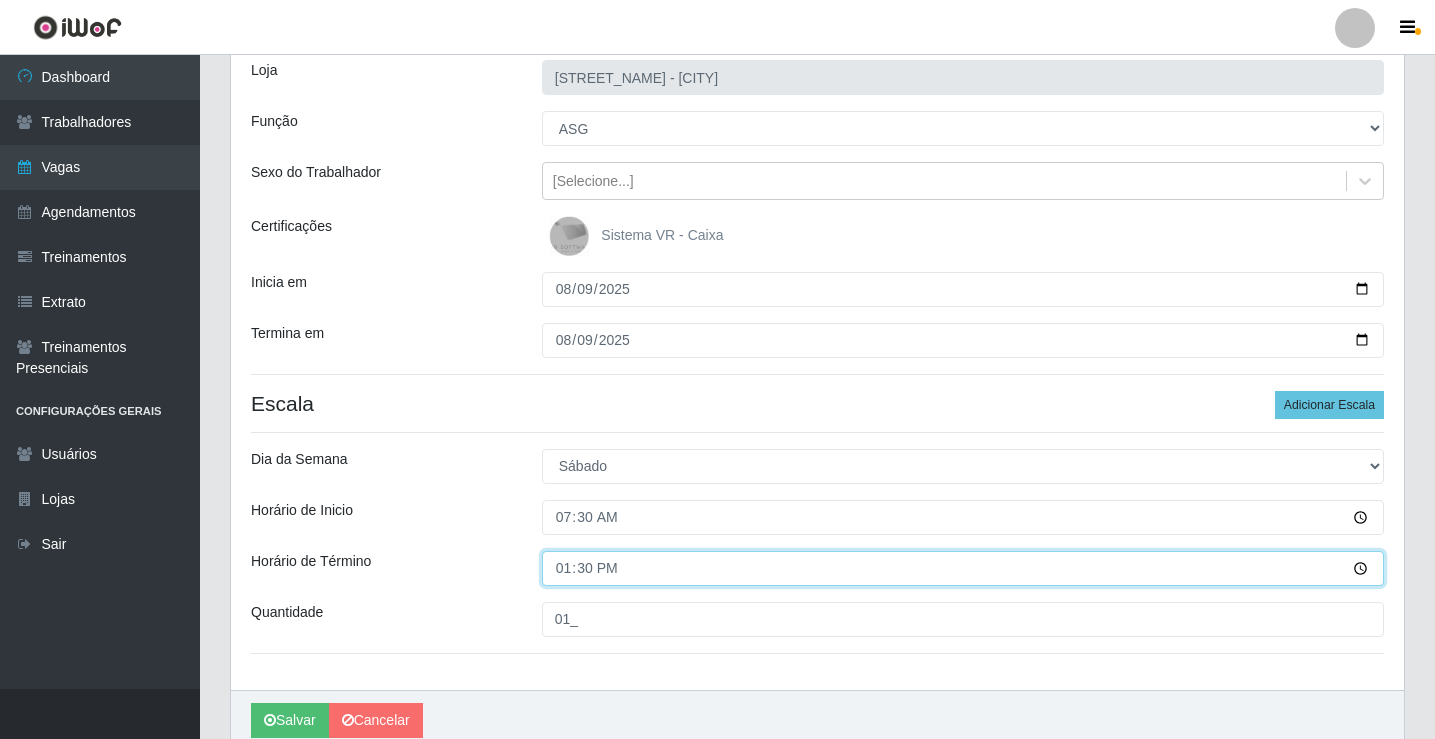 scroll, scrollTop: 218, scrollLeft: 0, axis: vertical 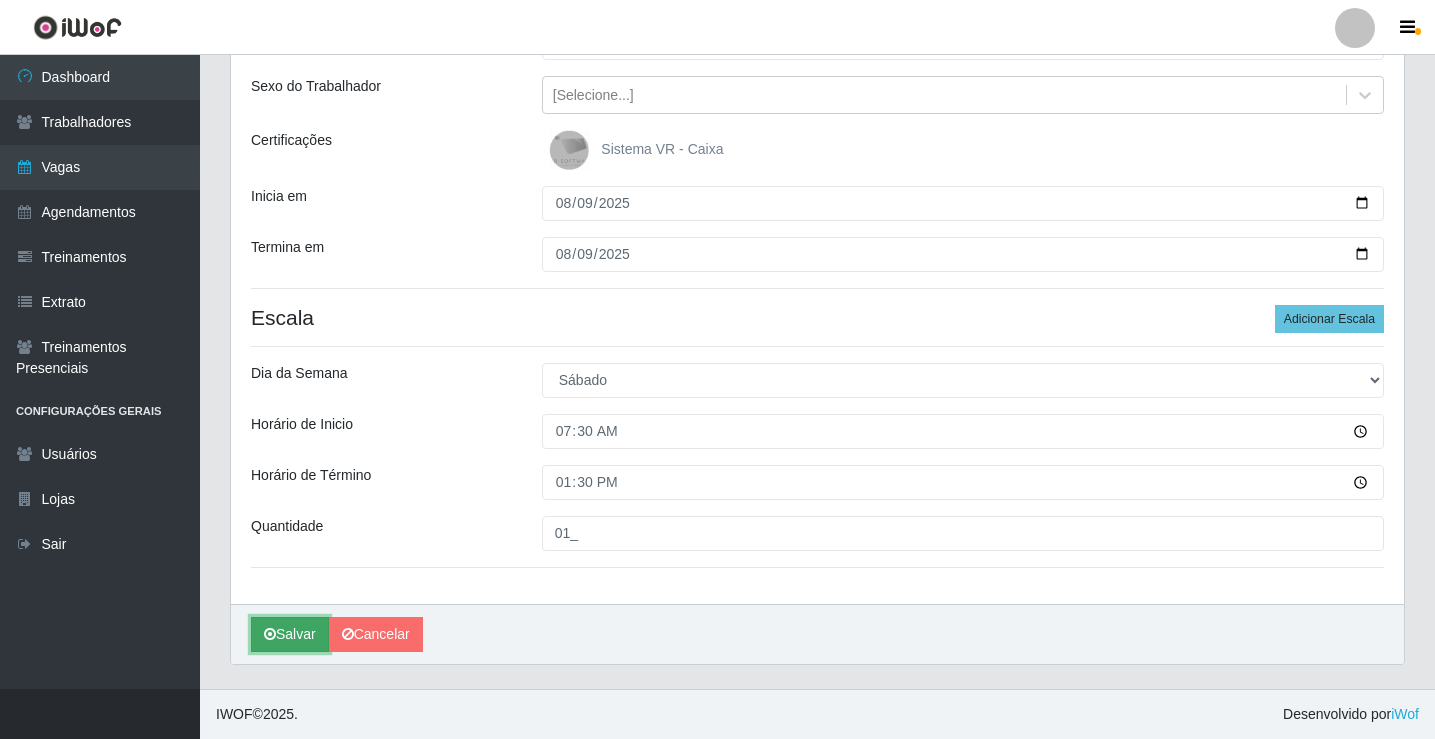 click on "Salvar" at bounding box center (290, 634) 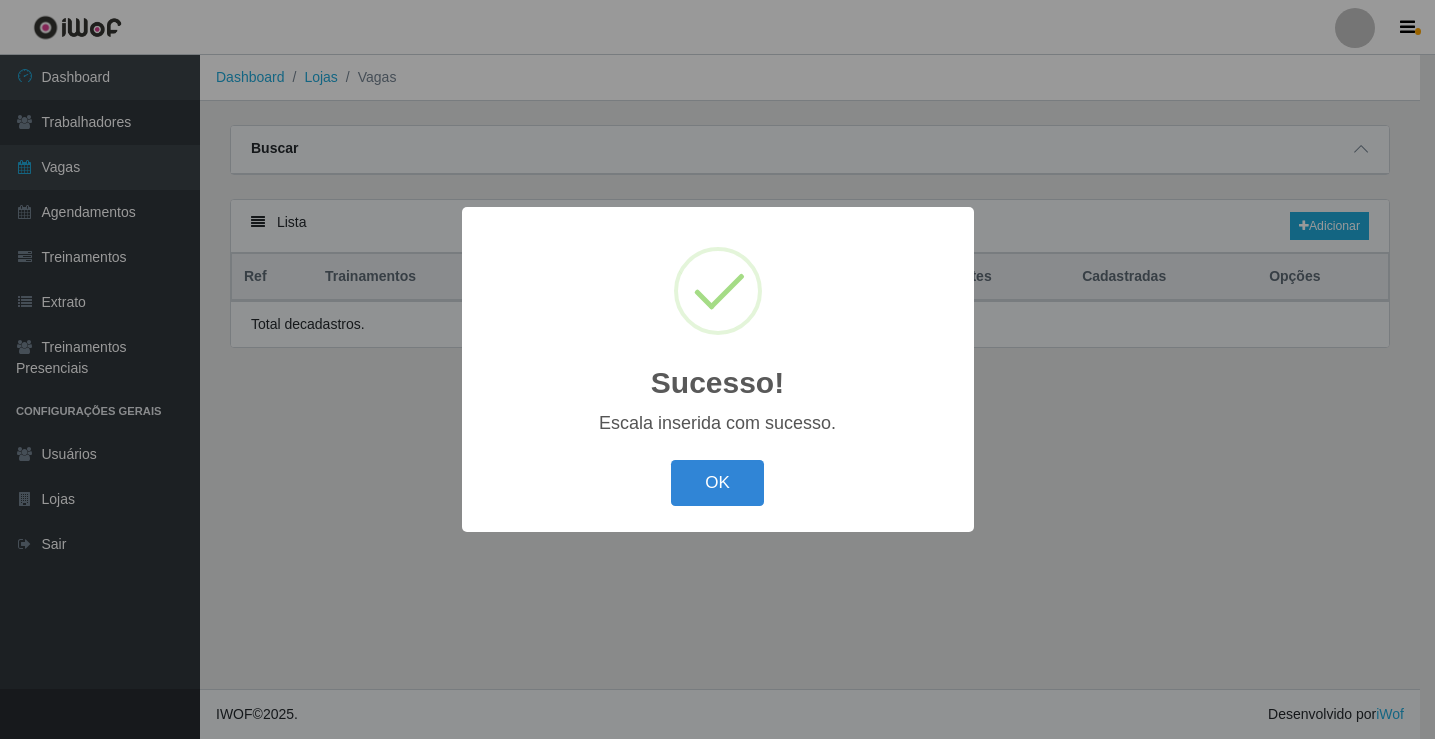 scroll, scrollTop: 0, scrollLeft: 0, axis: both 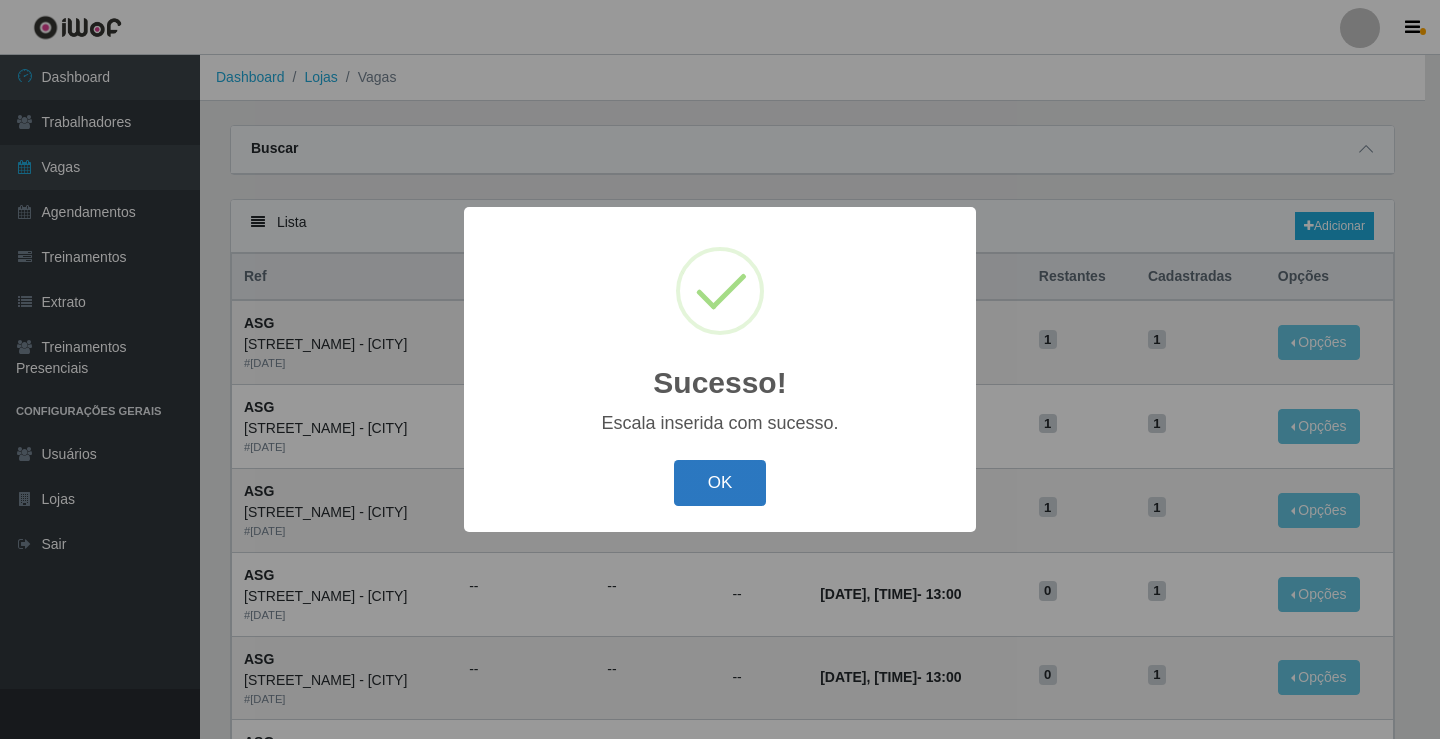 click on "OK" at bounding box center (720, 483) 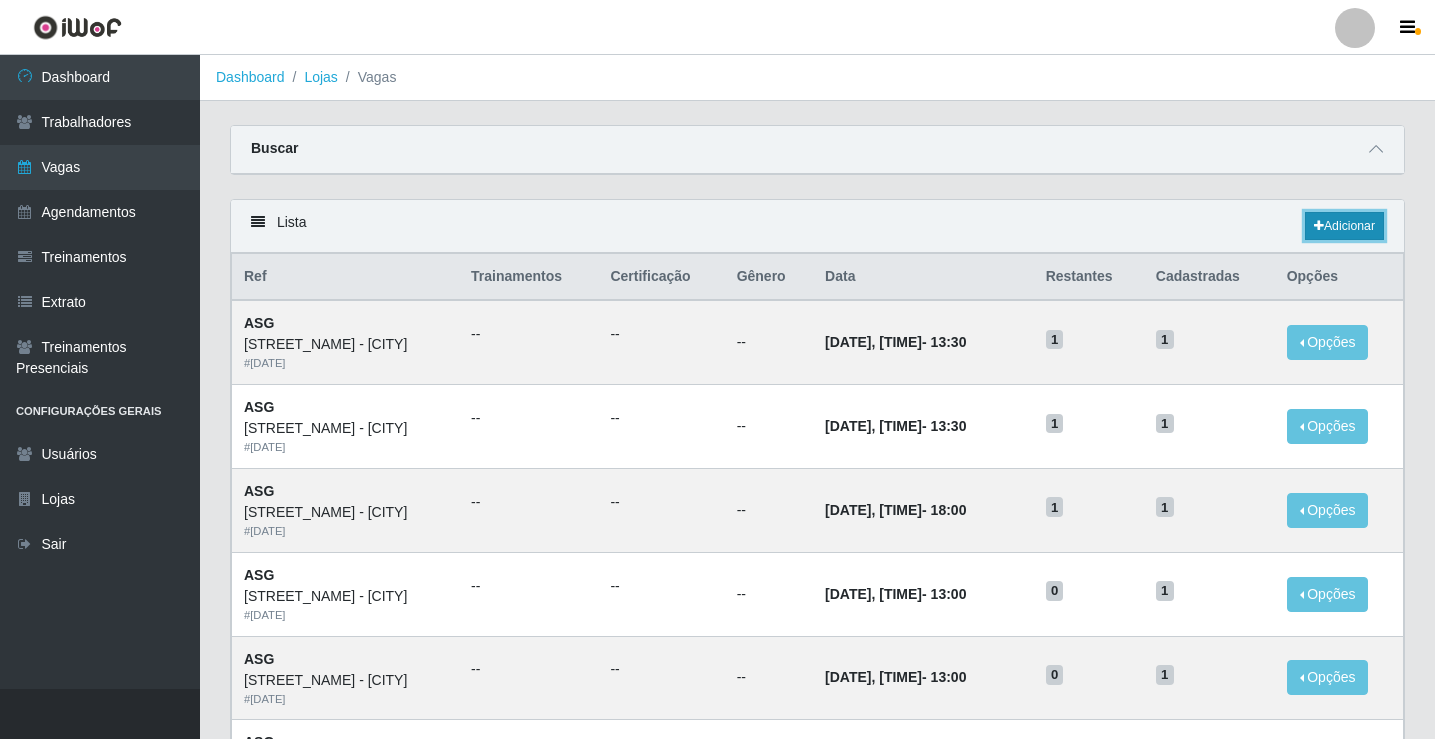 click on "Adicionar" at bounding box center (1344, 226) 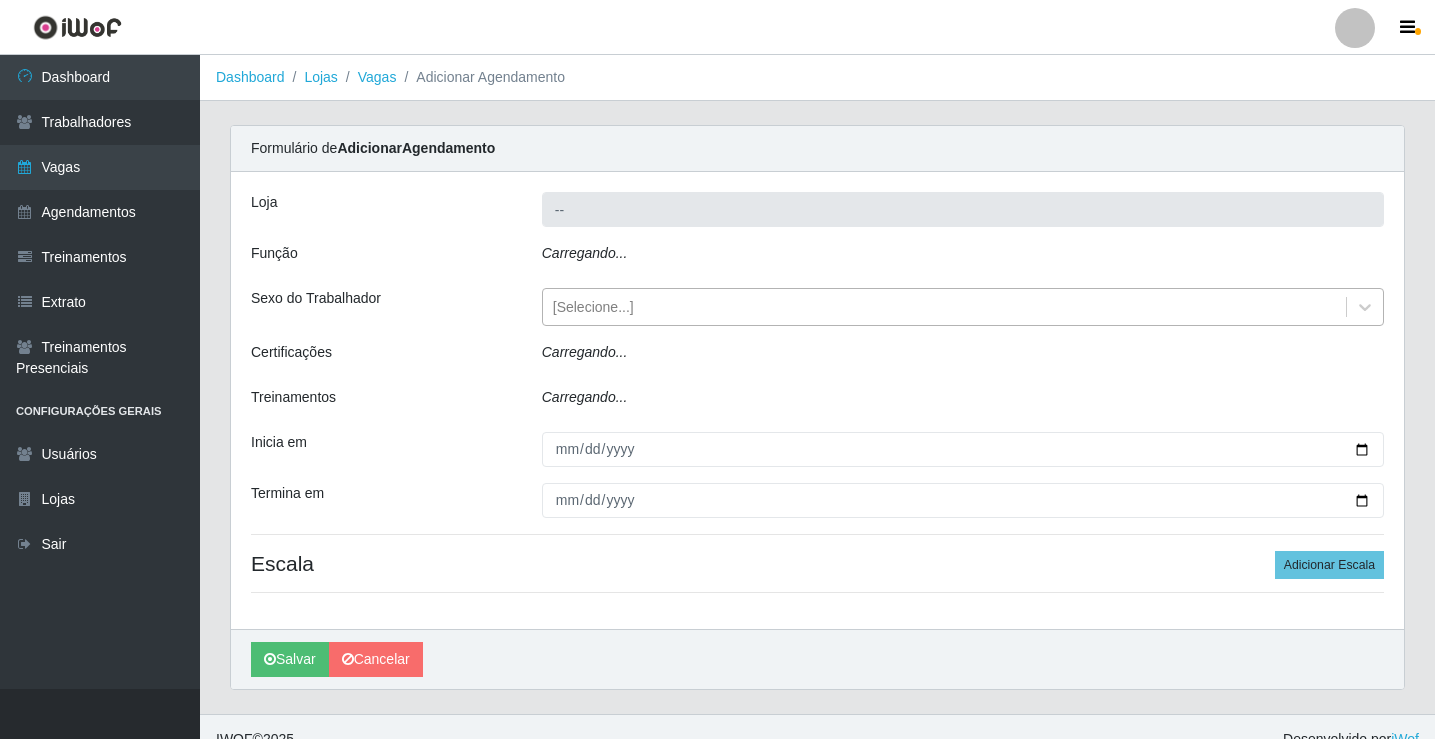 type on "Rede Potiguar 1 - [CITY]" 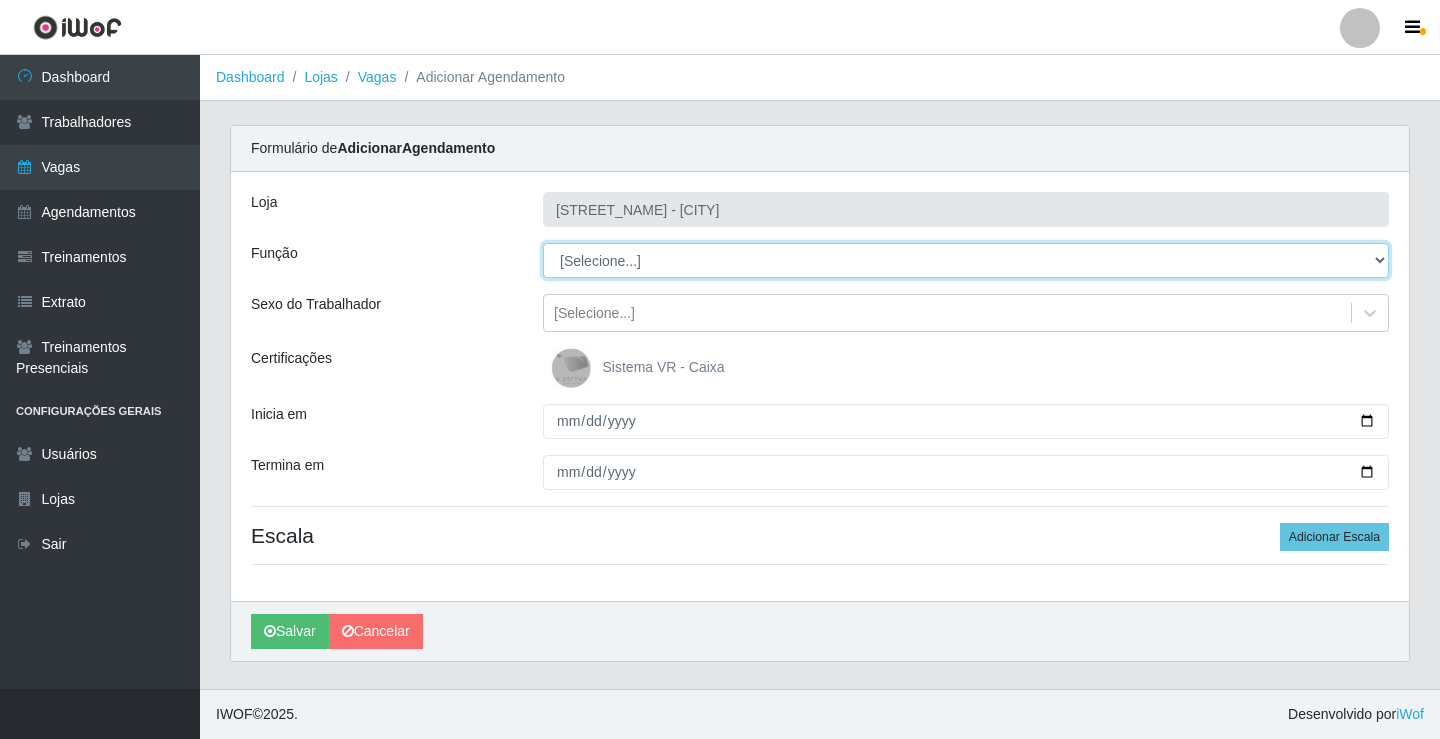 click on "[Selecione...] ASG ASG + ASG ++ Balconista Embalador Repositor  Repositor + Repositor ++" at bounding box center [966, 260] 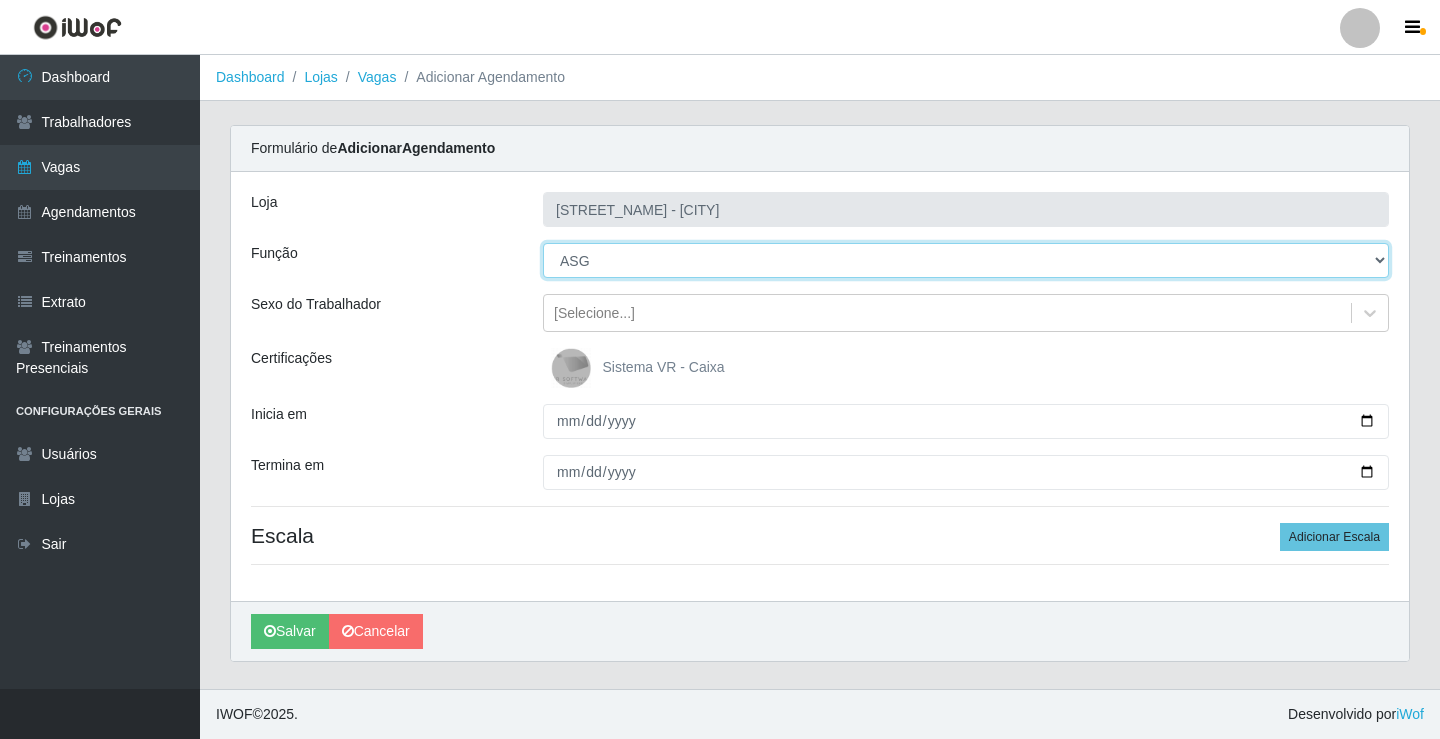 click on "[Selecione...] ASG ASG + ASG ++ Balconista Embalador Repositor  Repositor + Repositor ++" at bounding box center (966, 260) 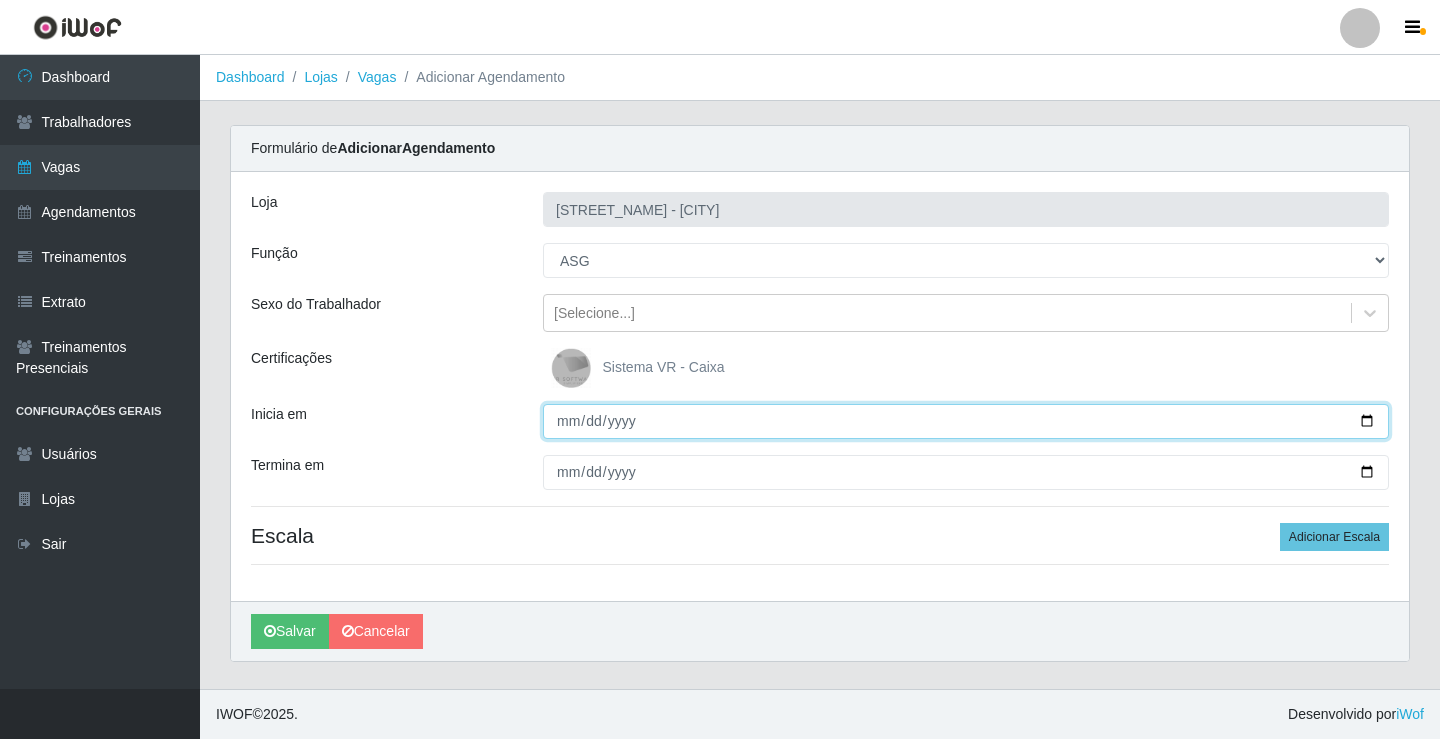 click on "Inicia em" at bounding box center (966, 421) 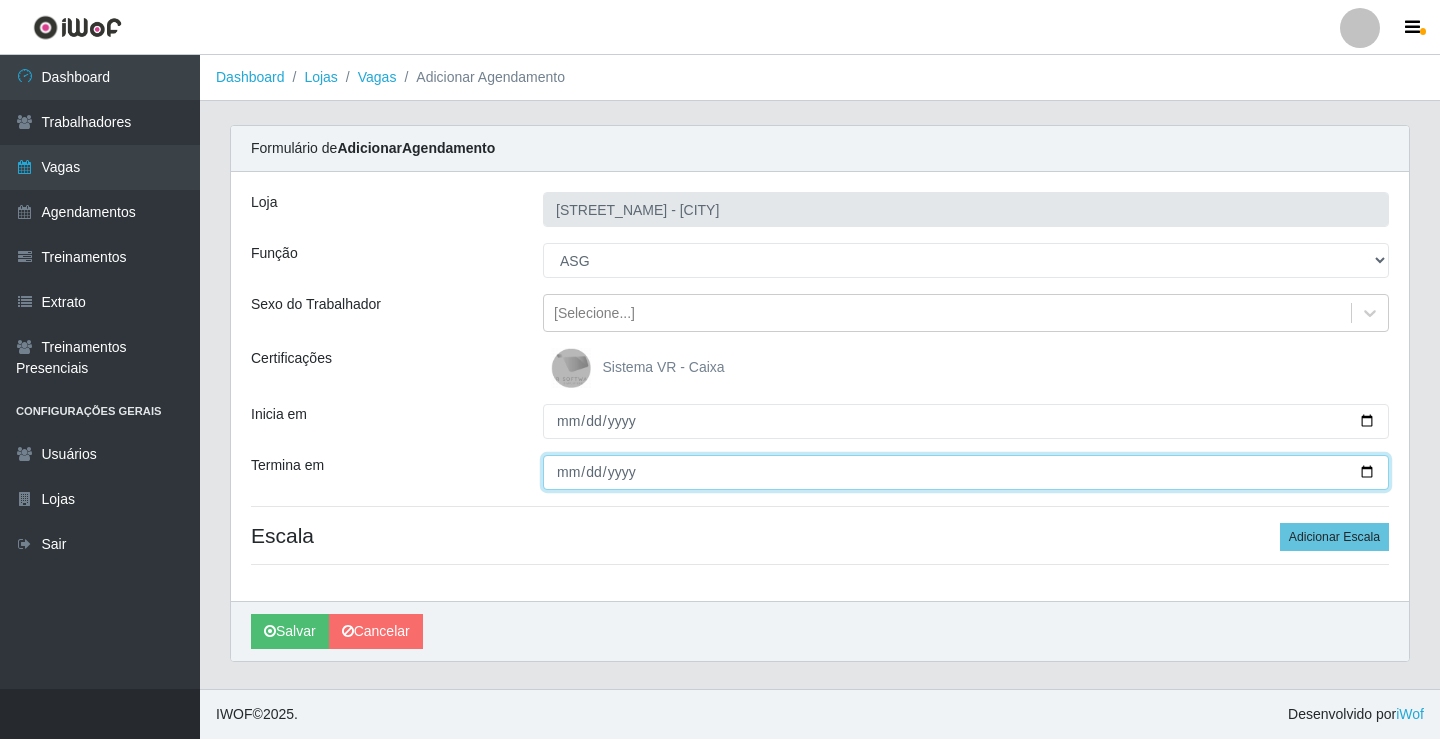 type on "2025-08-11" 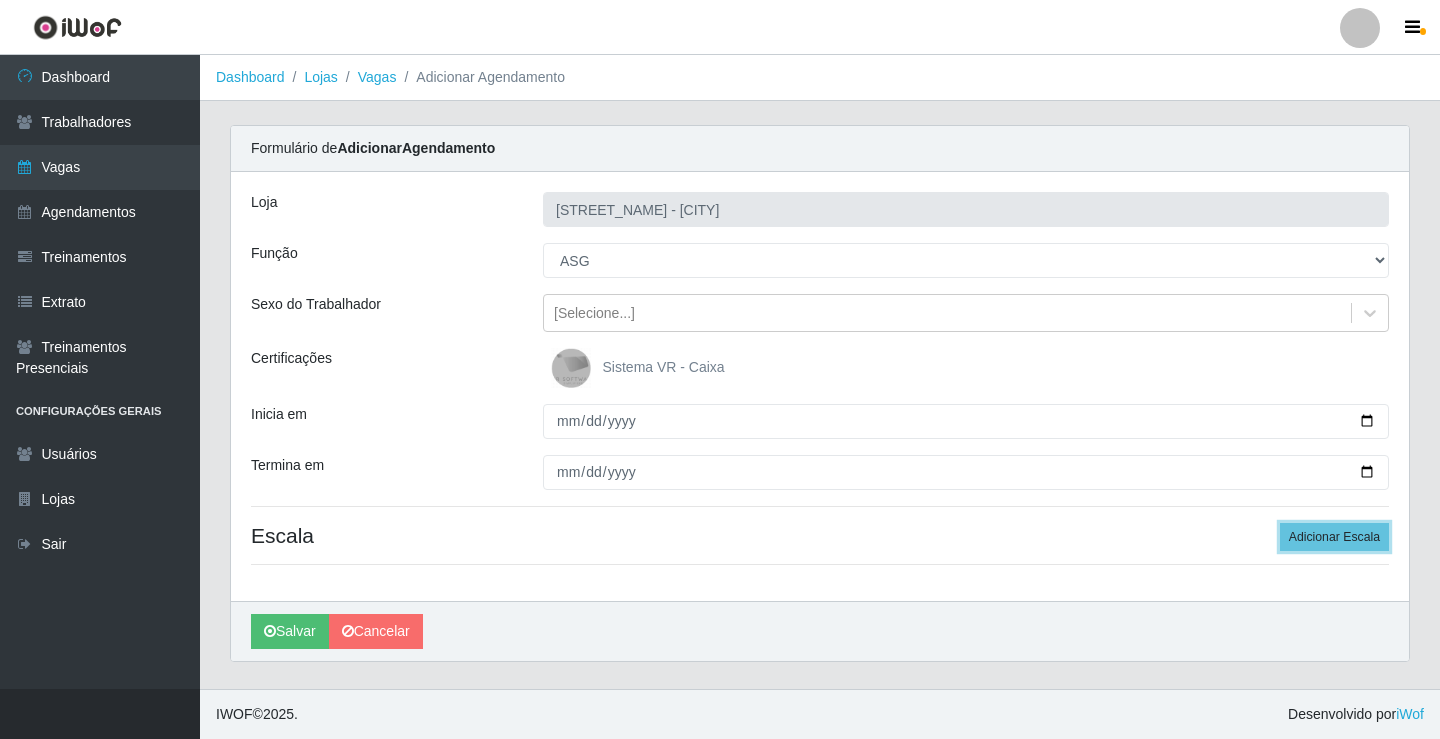 type 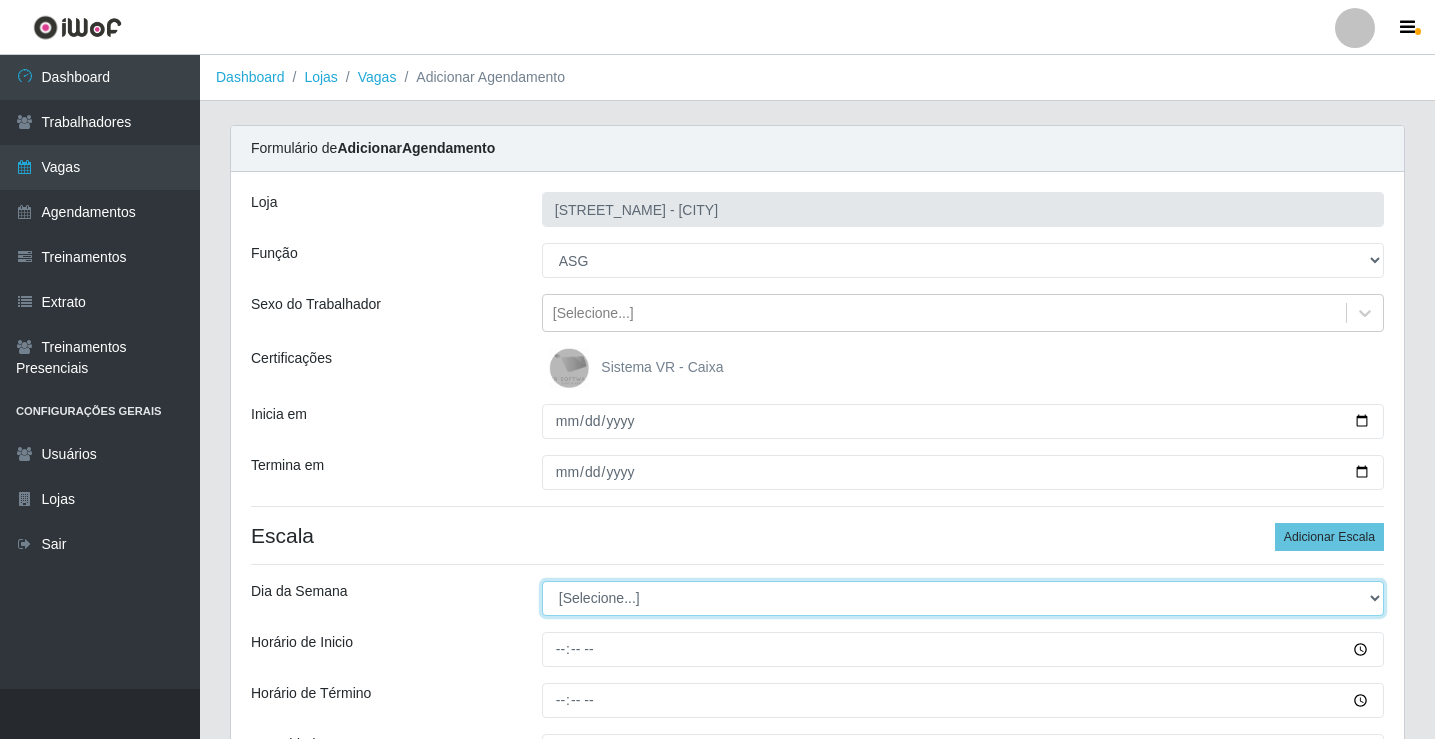 select on "1" 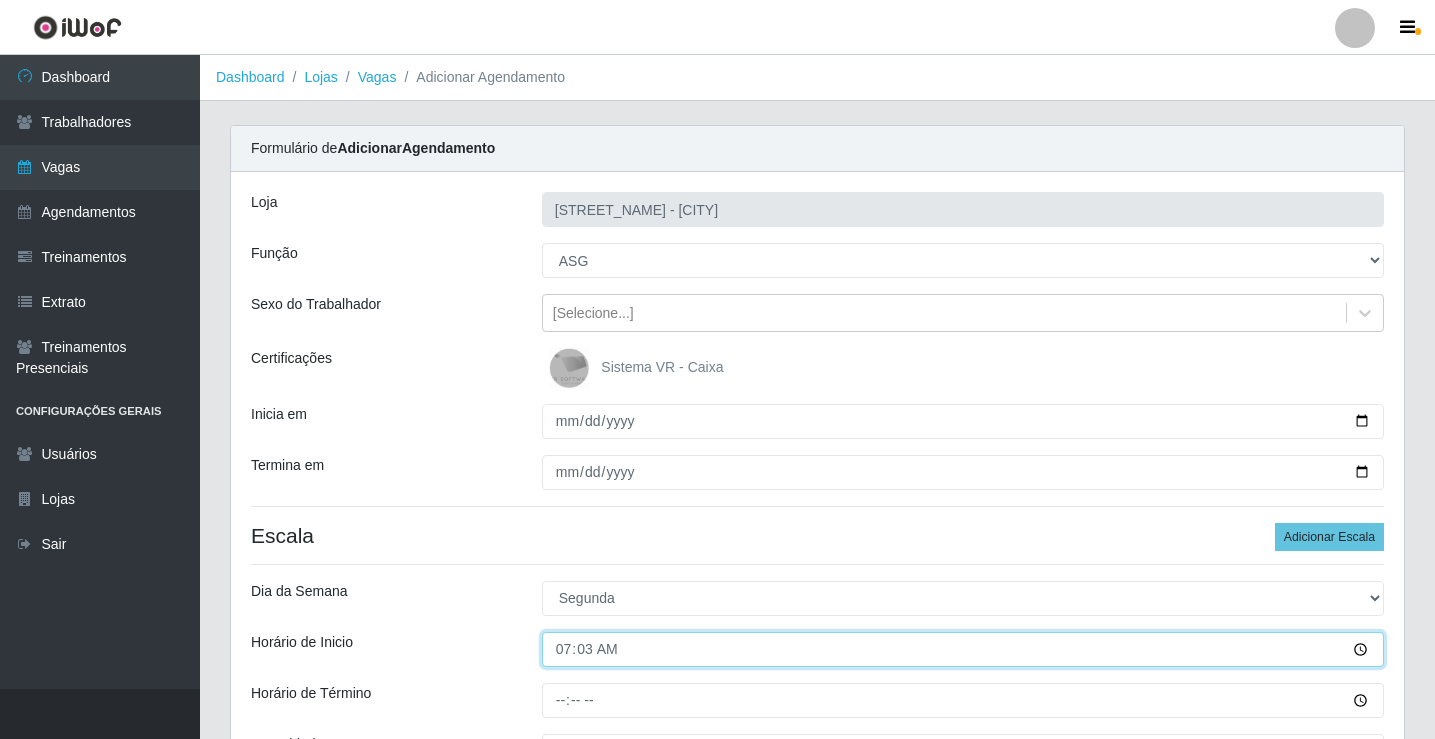 type on "07:30" 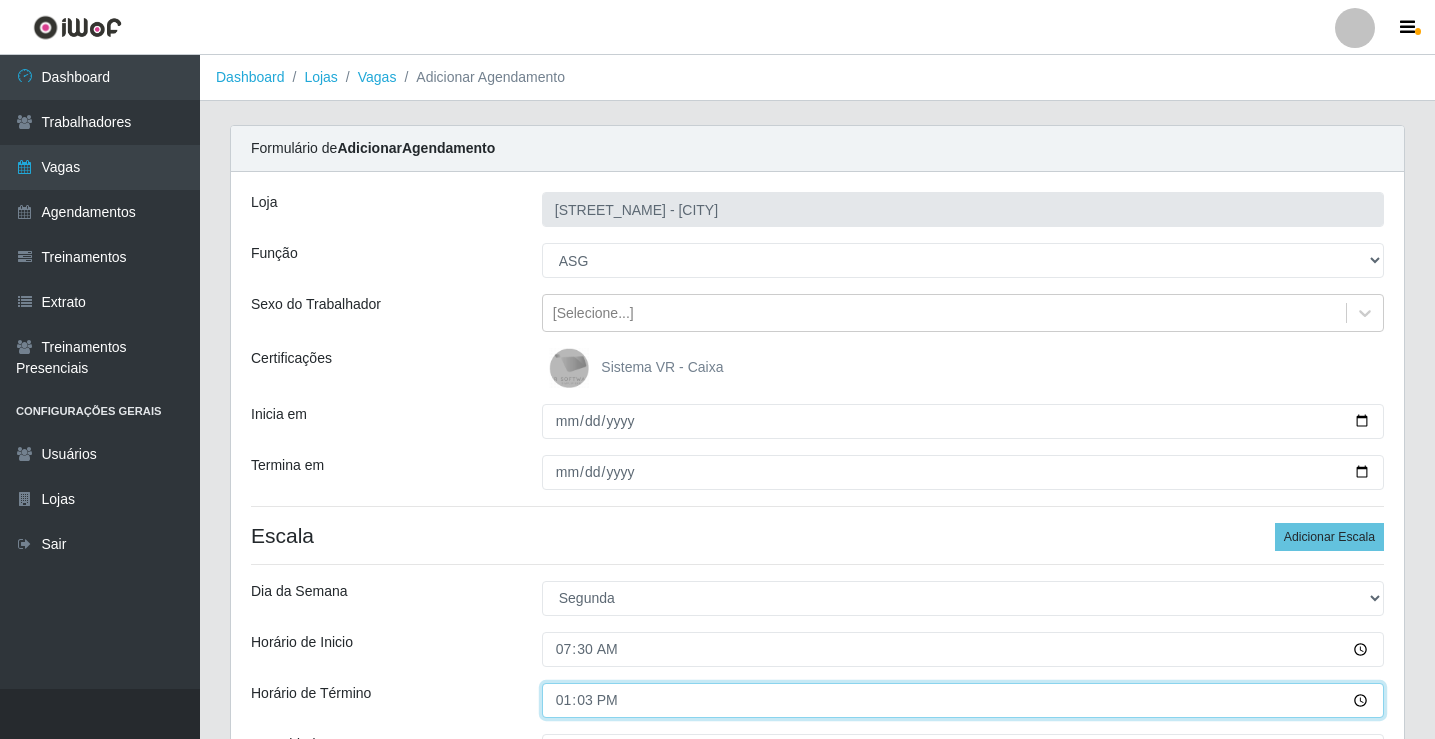 type on "13:30" 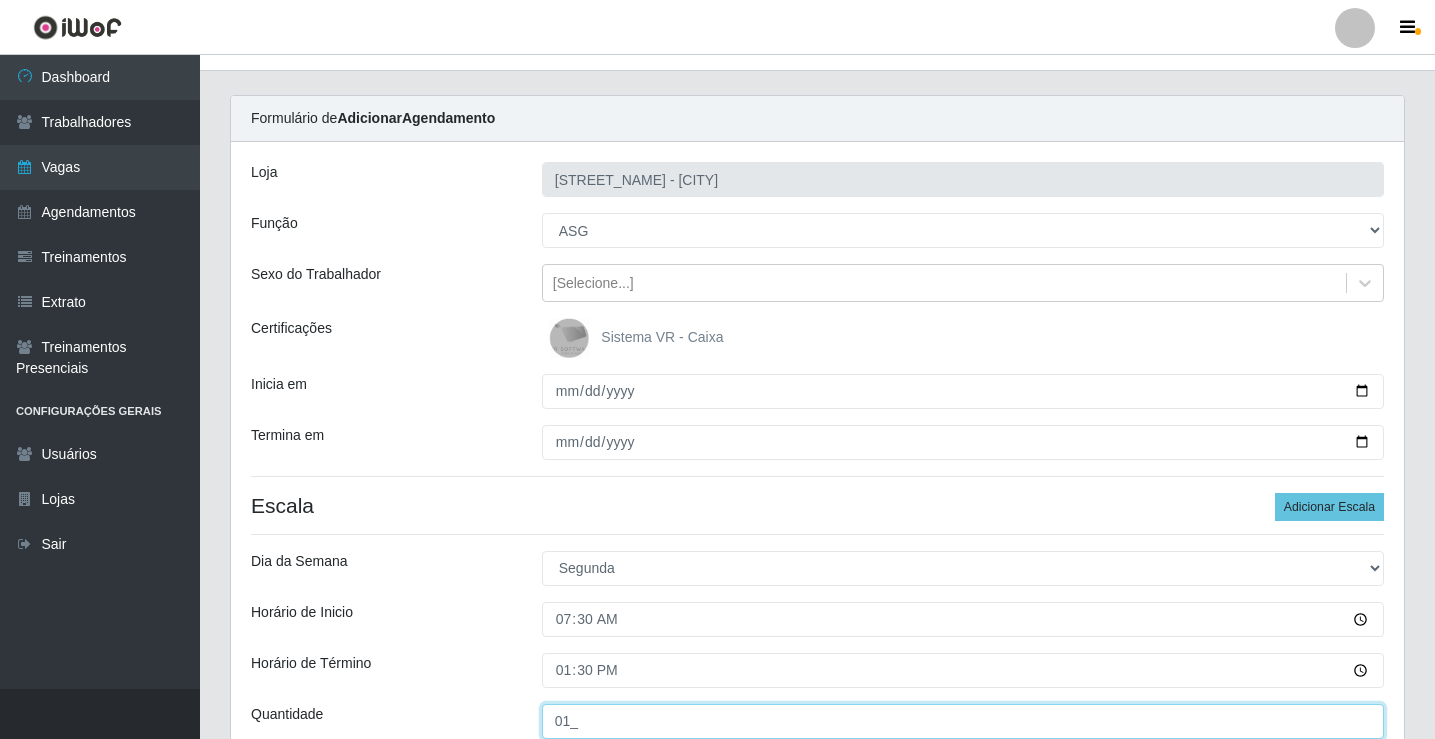 scroll, scrollTop: 218, scrollLeft: 0, axis: vertical 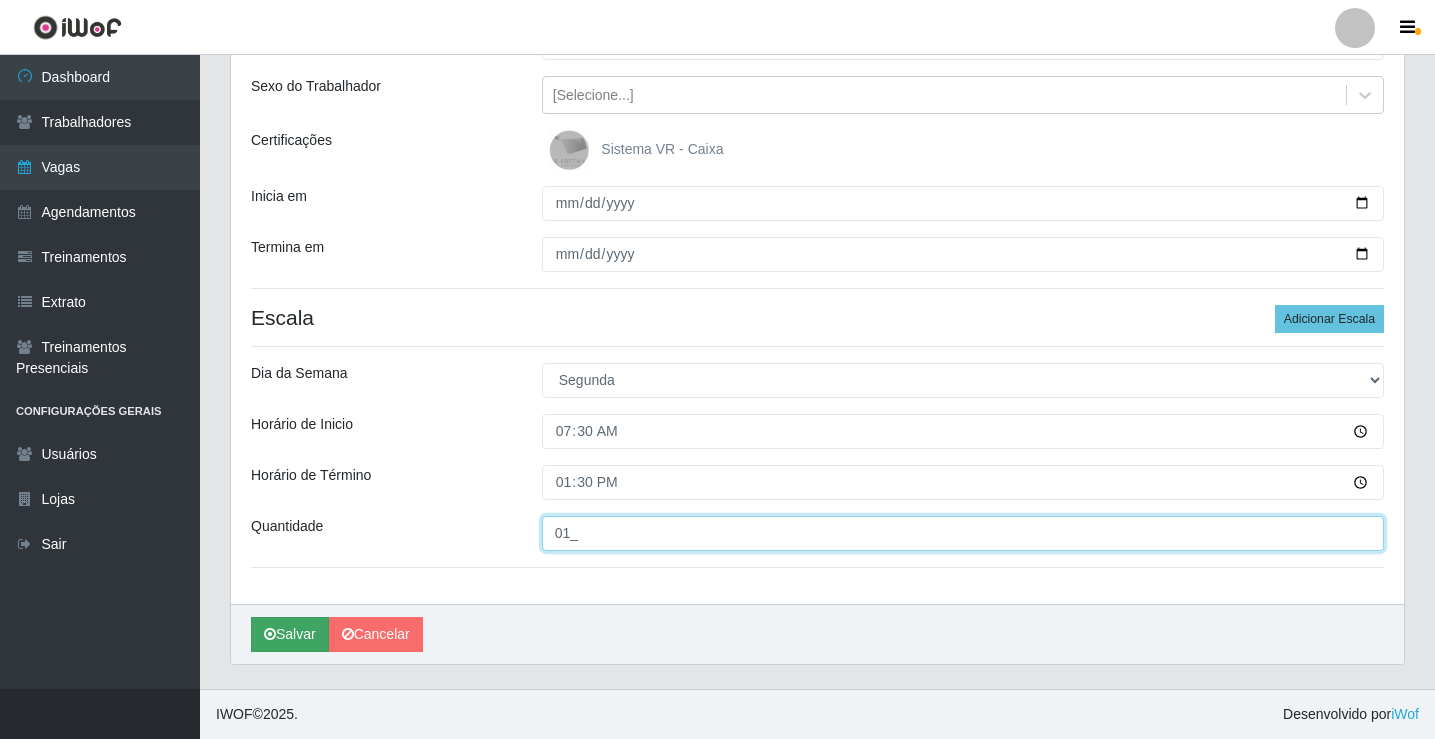 type on "01_" 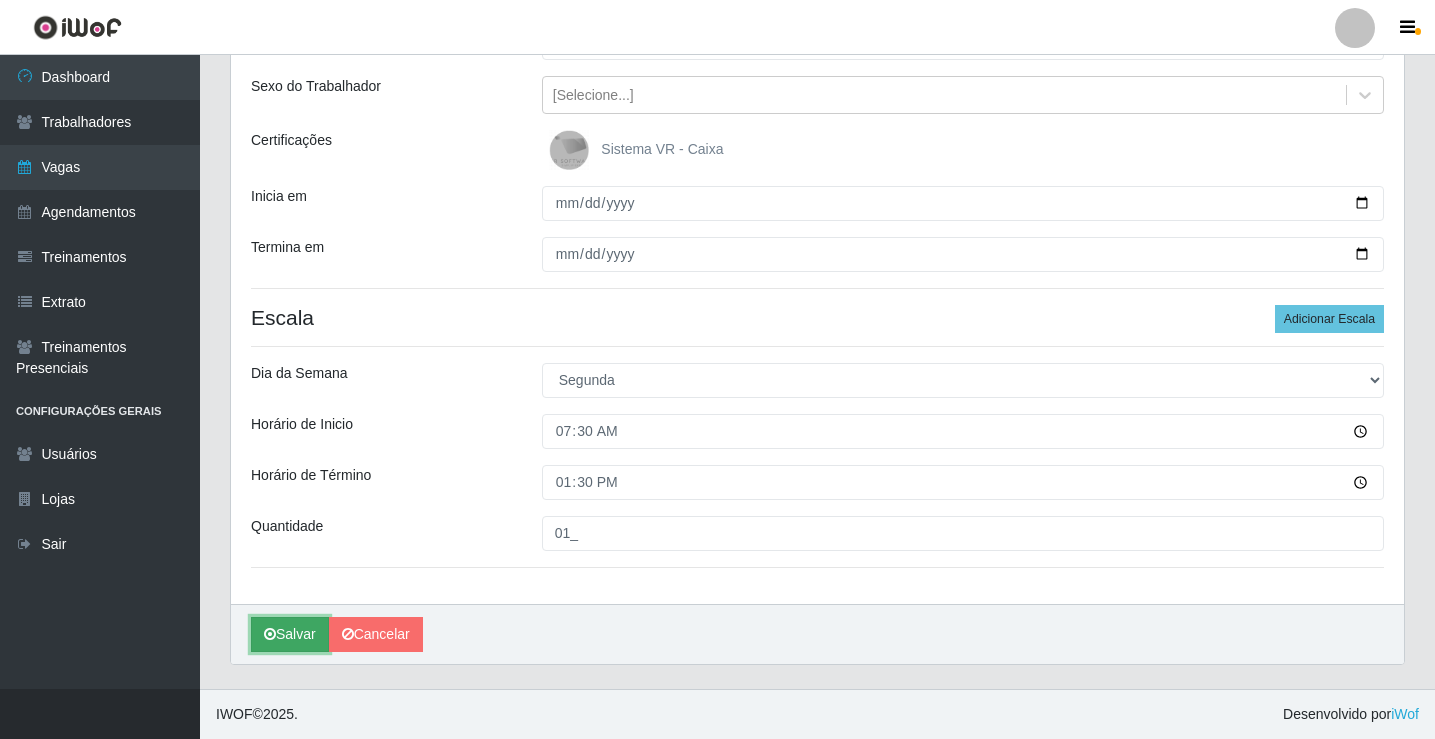 click on "Salvar" at bounding box center [290, 634] 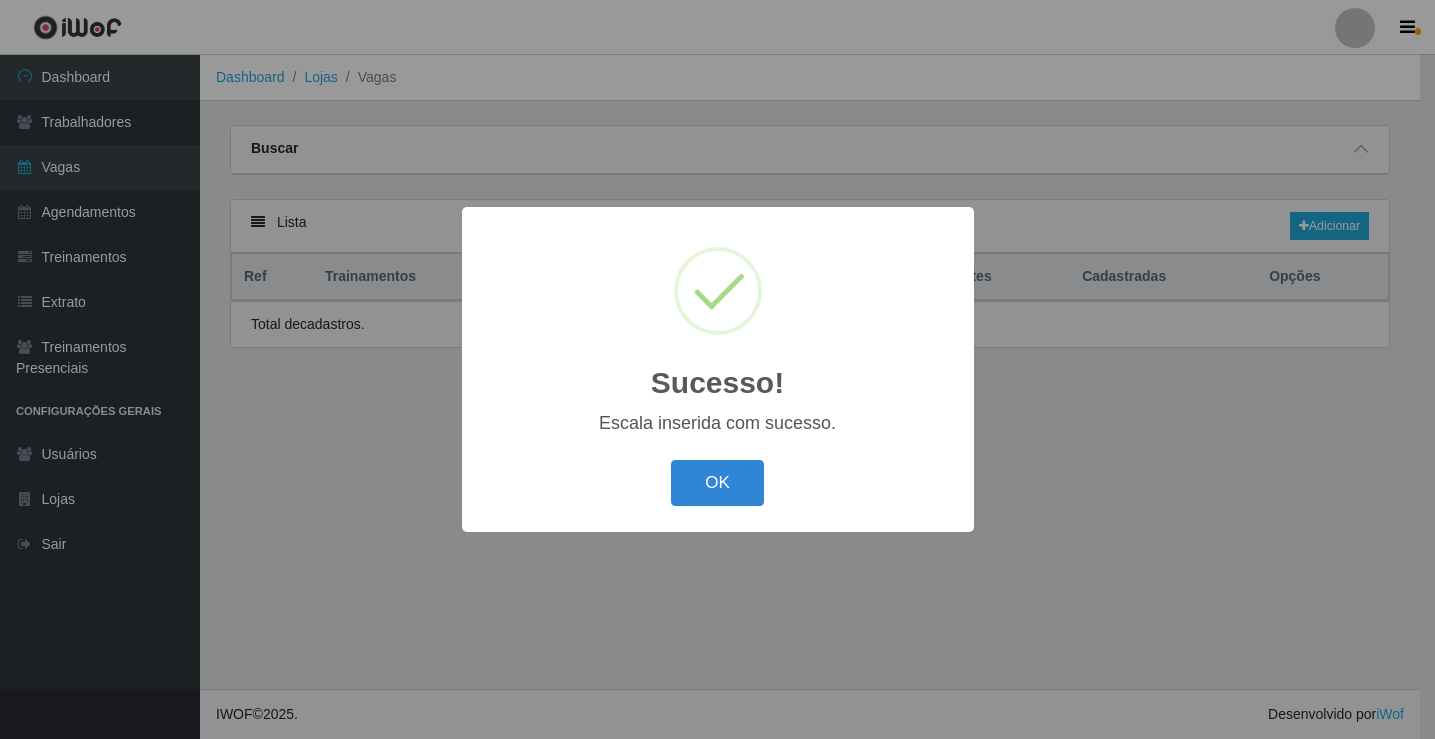 scroll, scrollTop: 0, scrollLeft: 0, axis: both 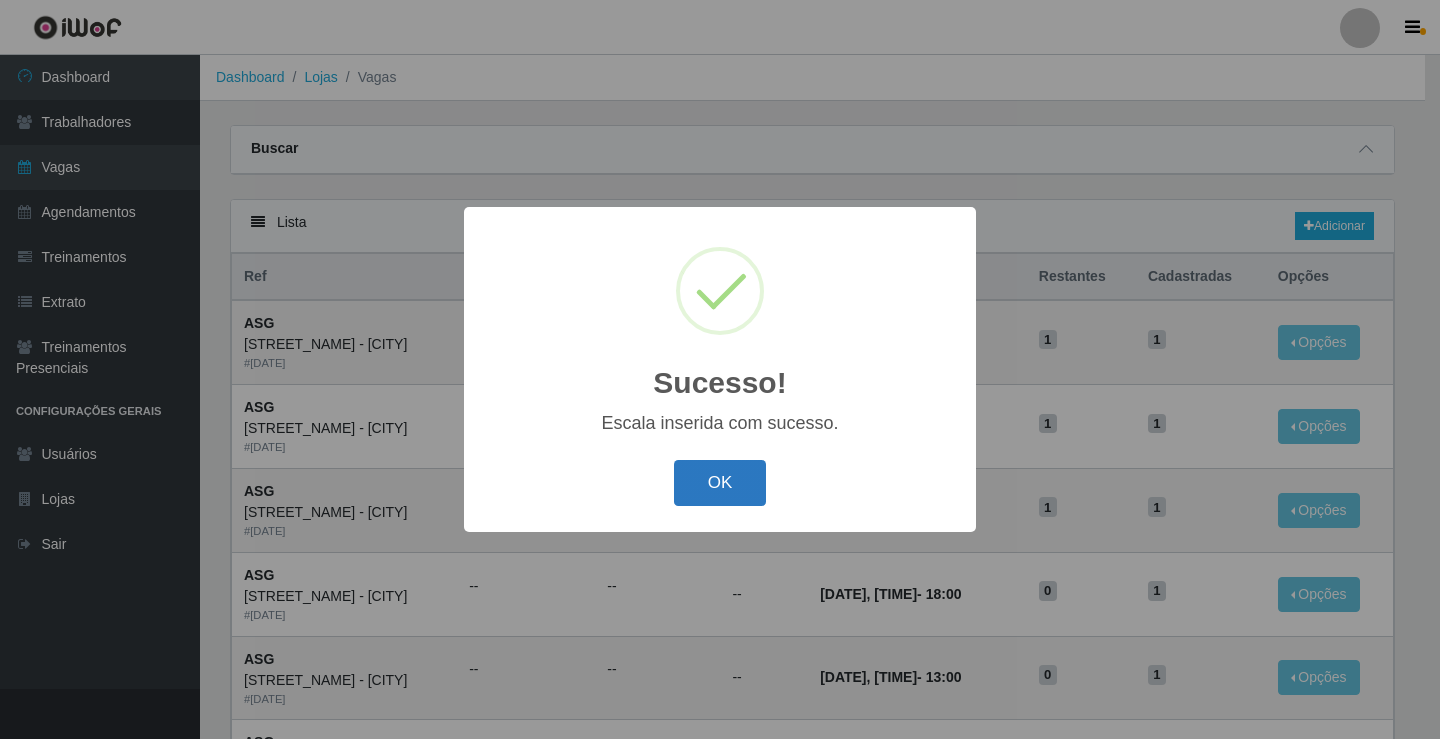click on "OK" at bounding box center [720, 483] 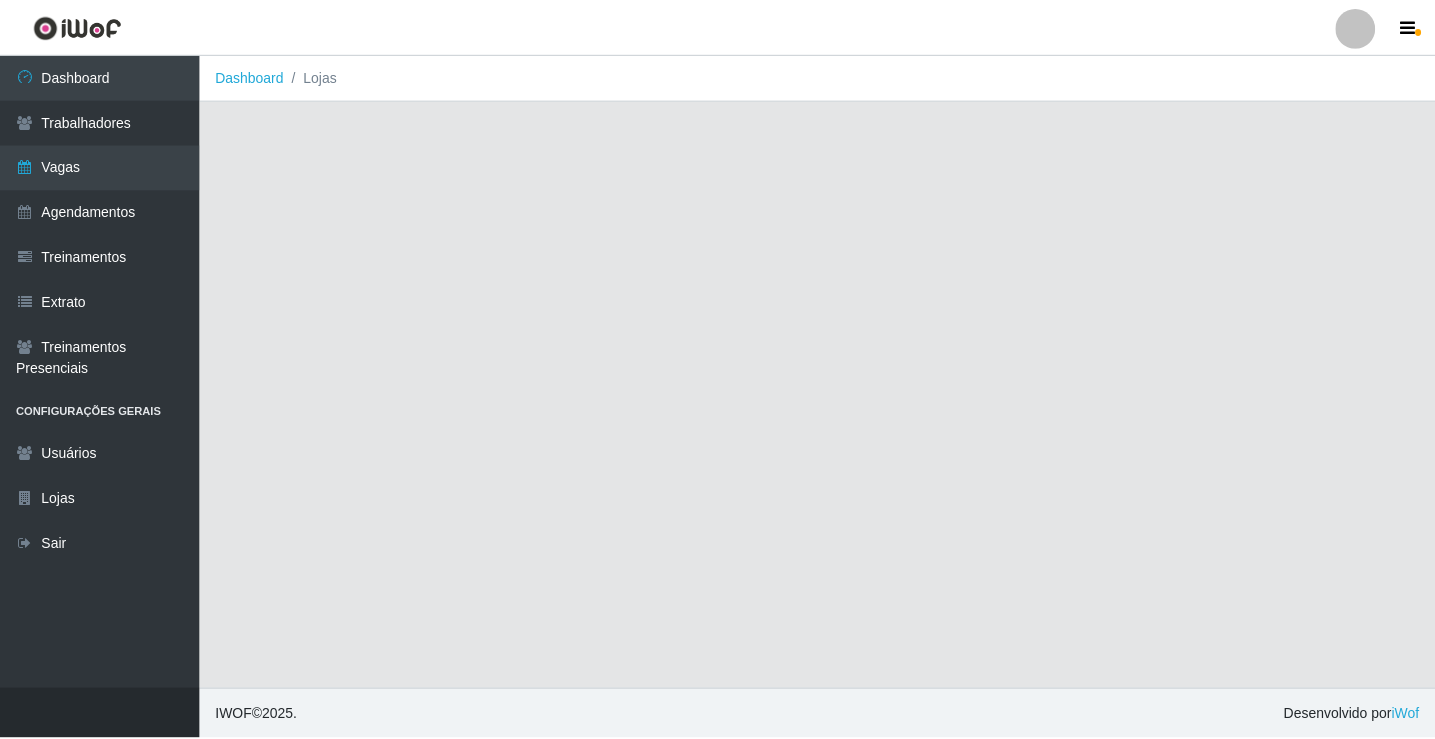 scroll, scrollTop: 0, scrollLeft: 0, axis: both 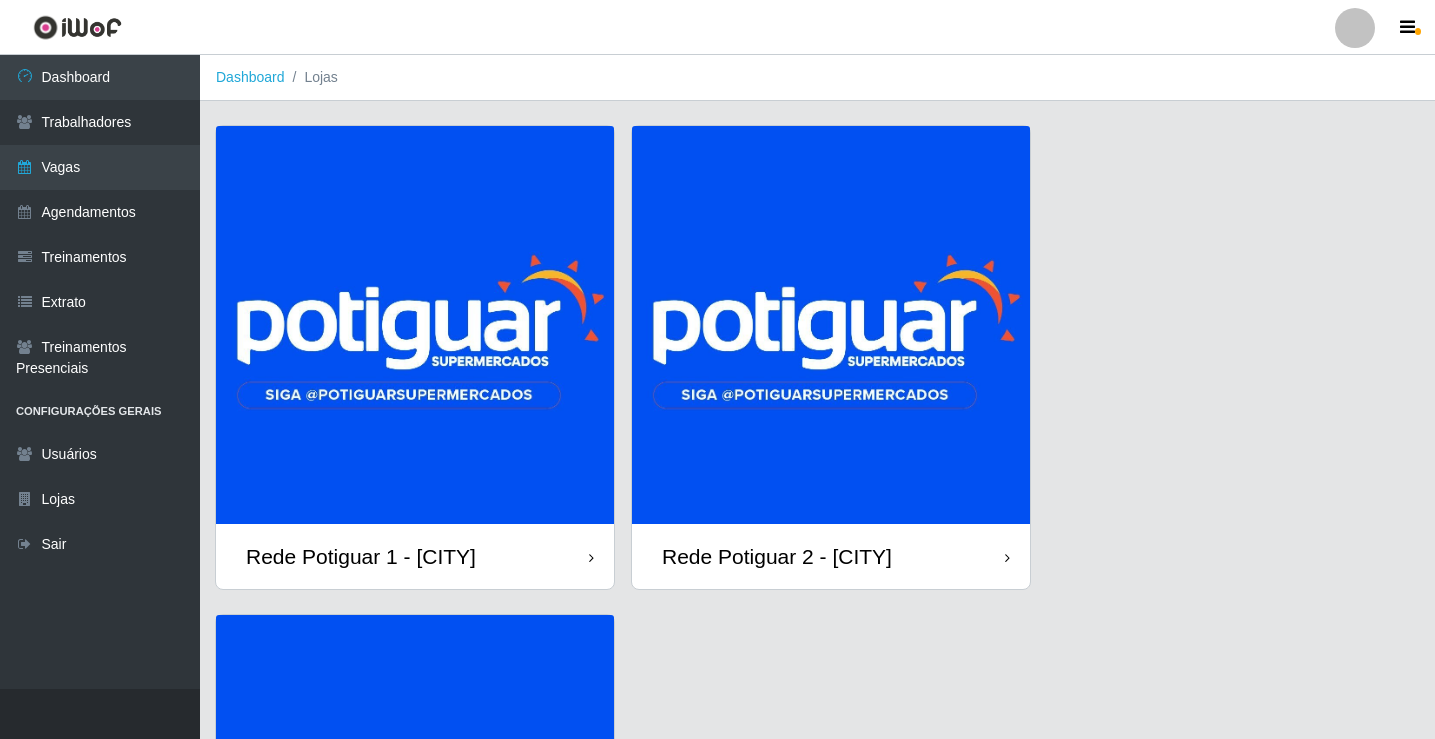 click at bounding box center [415, 325] 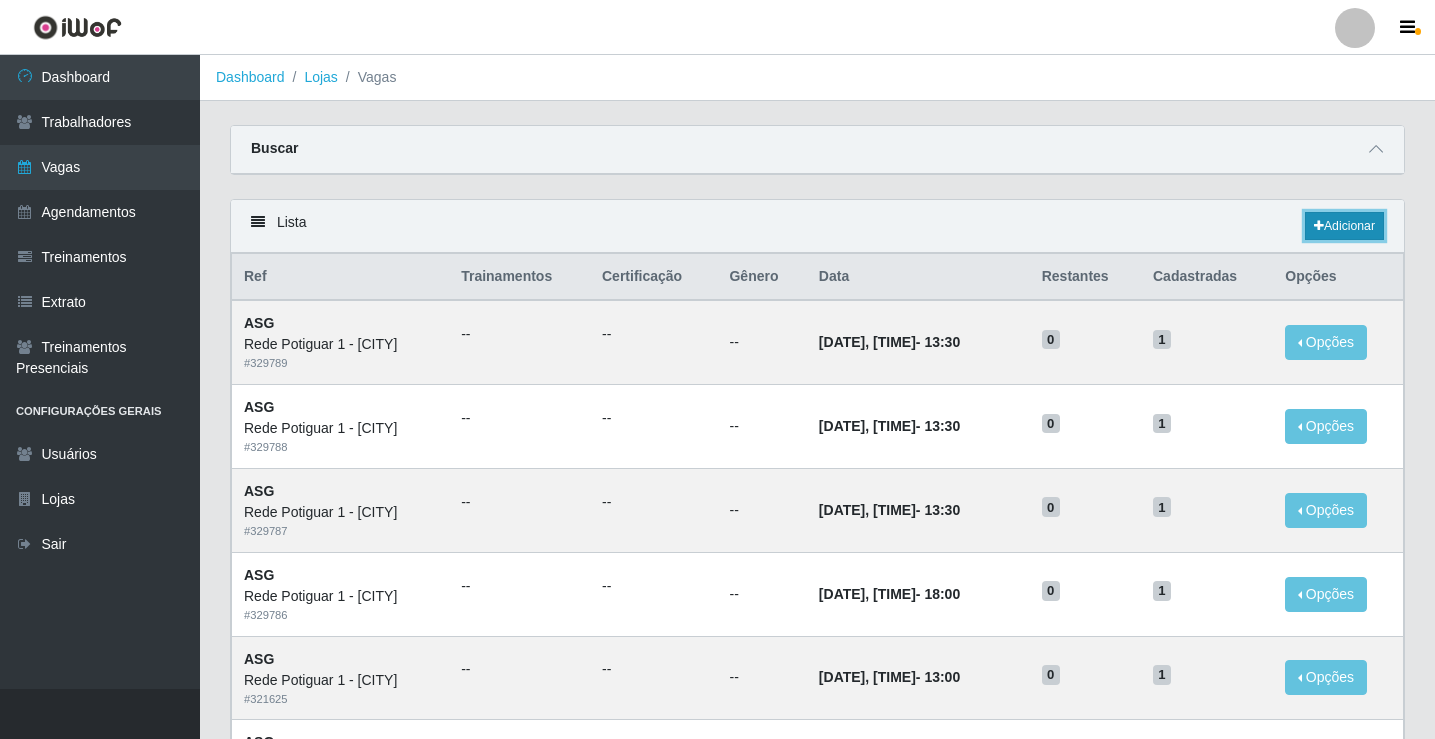 click on "Adicionar" at bounding box center (1344, 226) 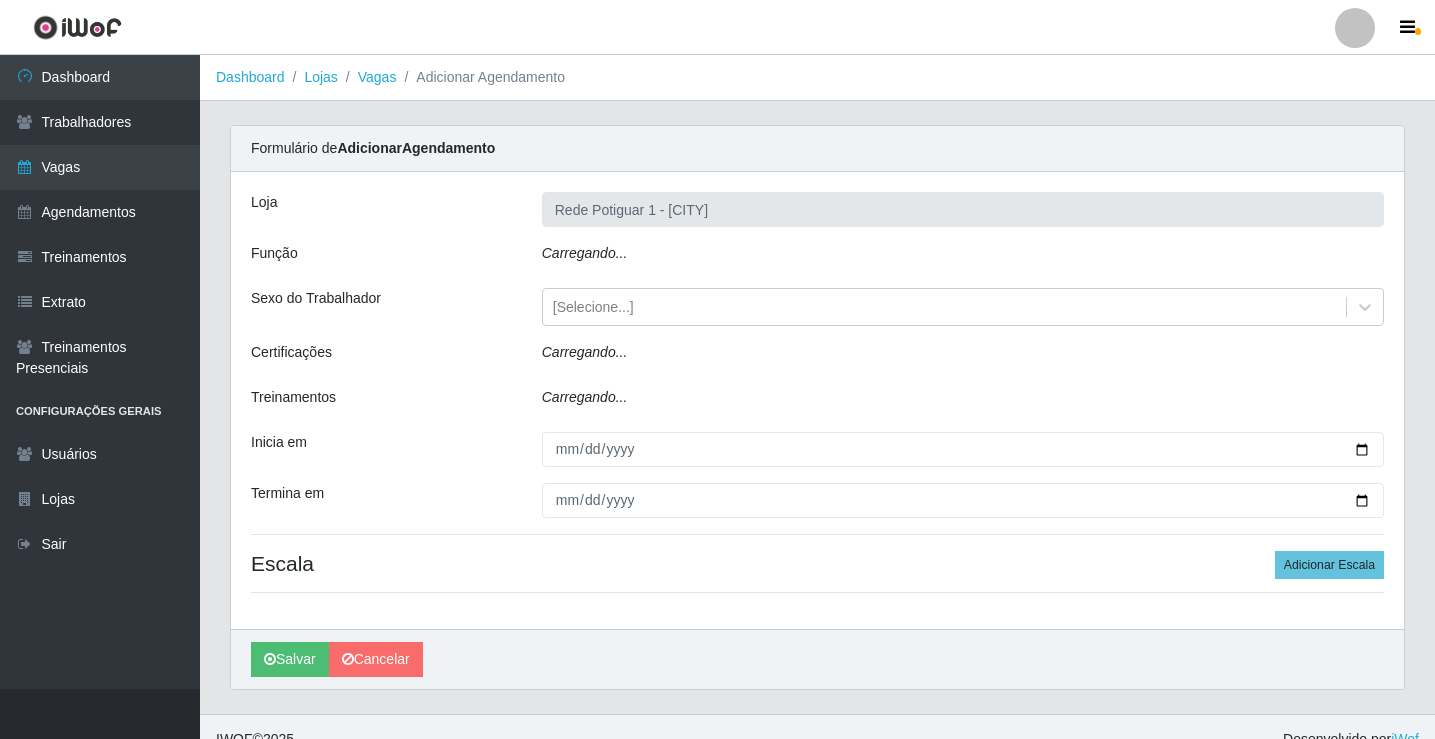 type on "Rede Potiguar 1 - [CITY]" 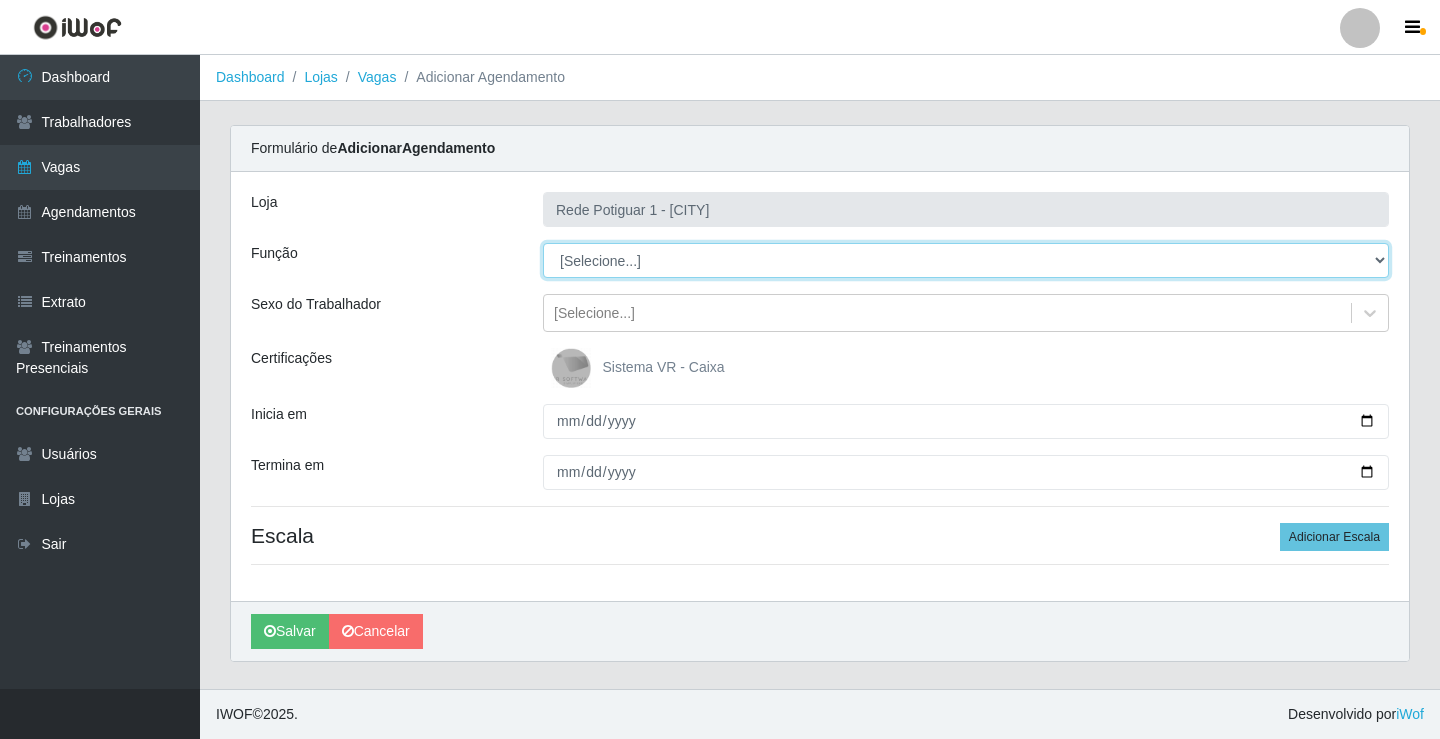 click on "[Selecione...] ASG ASG + ASG ++ Balconista Embalador Repositor  Repositor + Repositor ++" at bounding box center (966, 260) 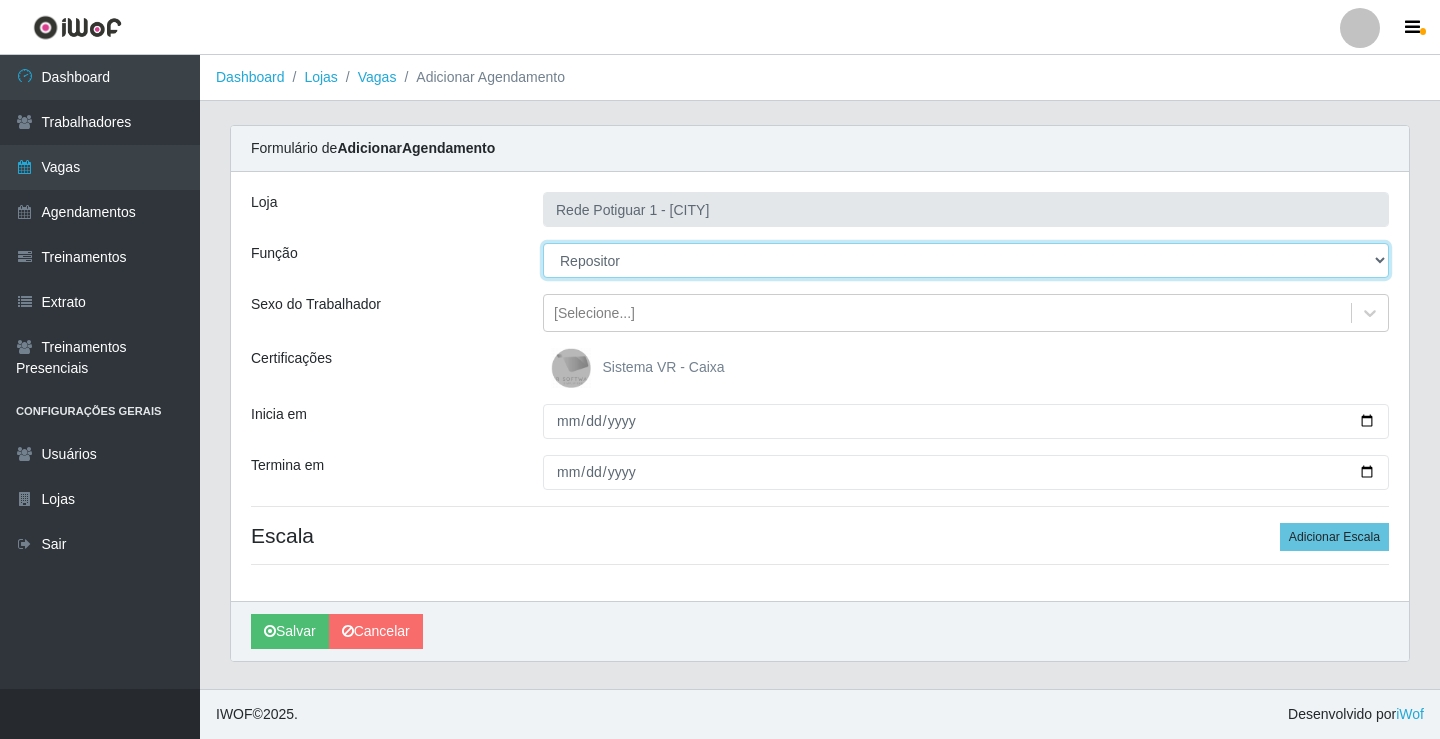 click on "[Selecione...] ASG ASG + ASG ++ Balconista Embalador Repositor  Repositor + Repositor ++" at bounding box center (966, 260) 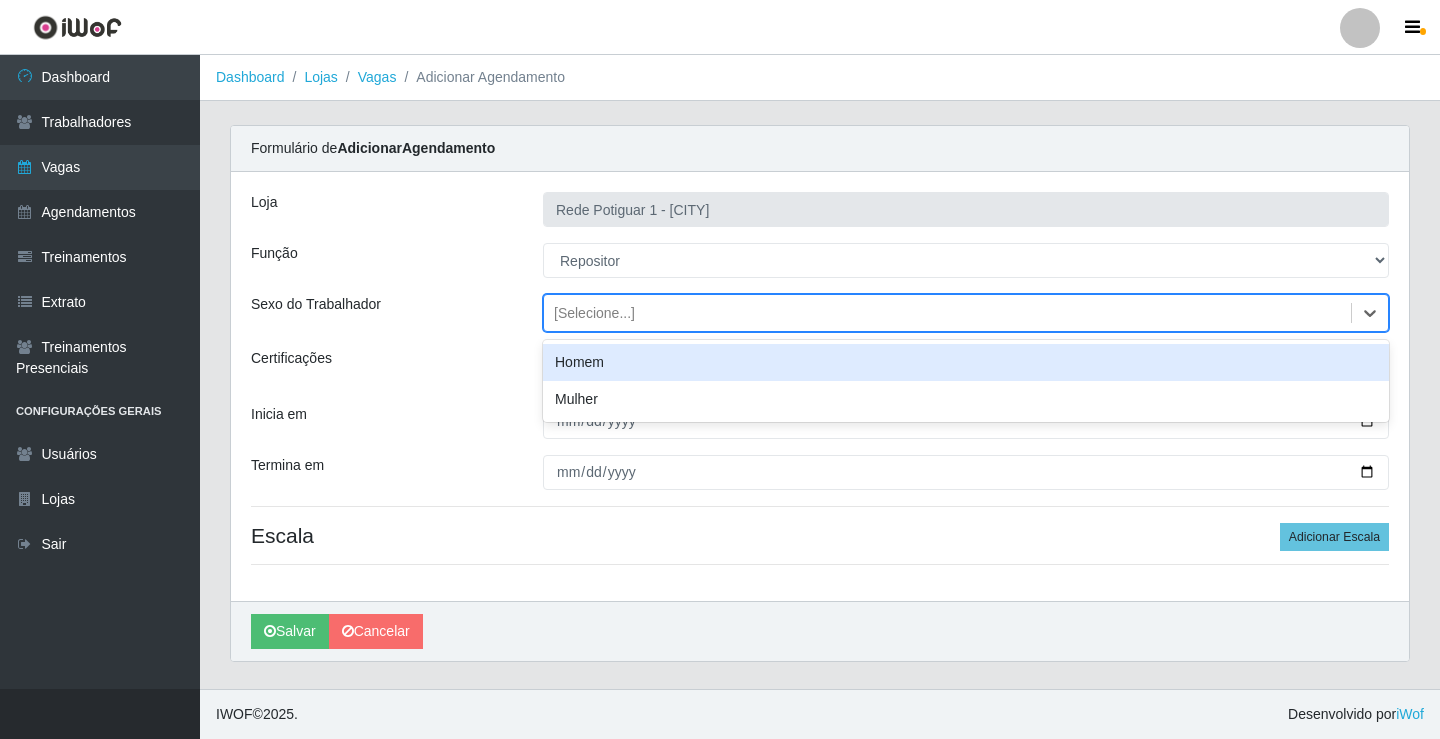 click on "[Selecione...]" at bounding box center [947, 313] 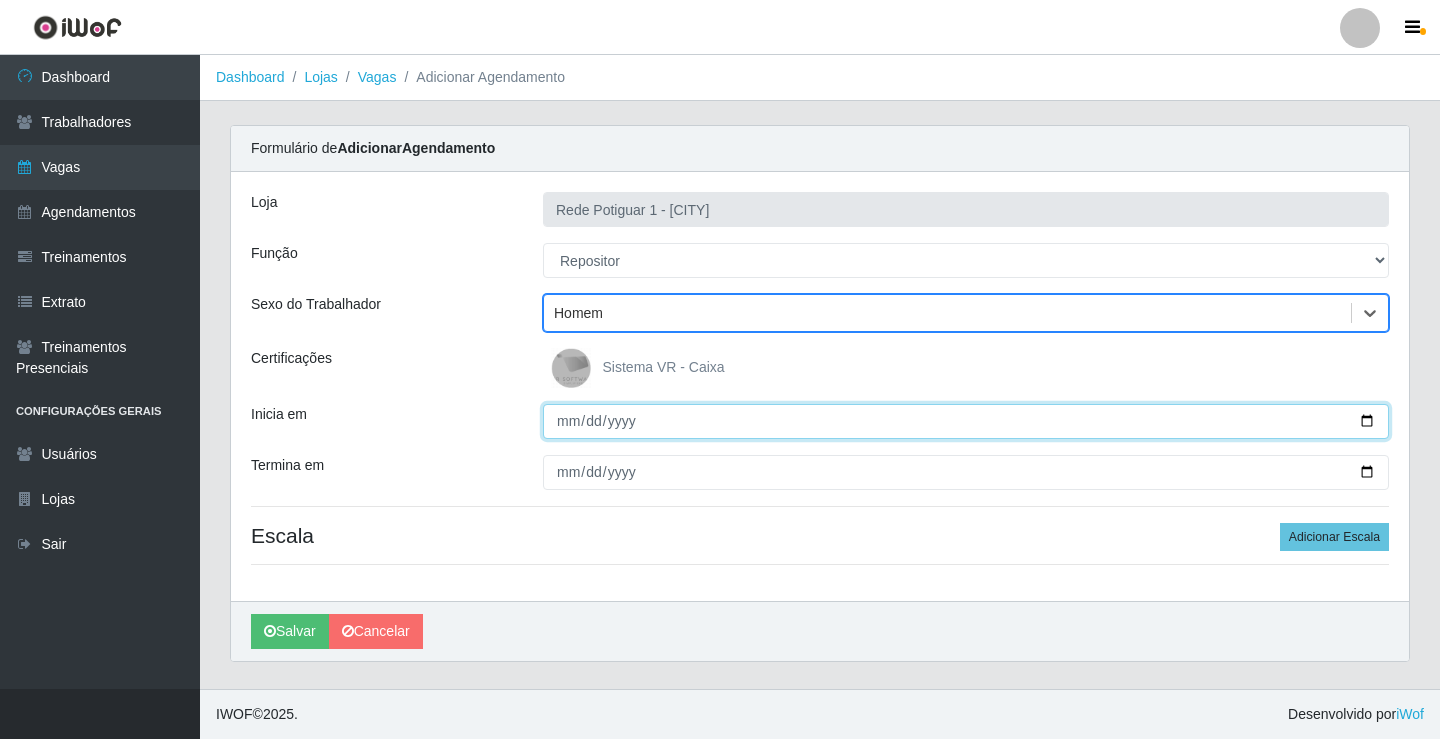 click on "Inicia em" at bounding box center (966, 421) 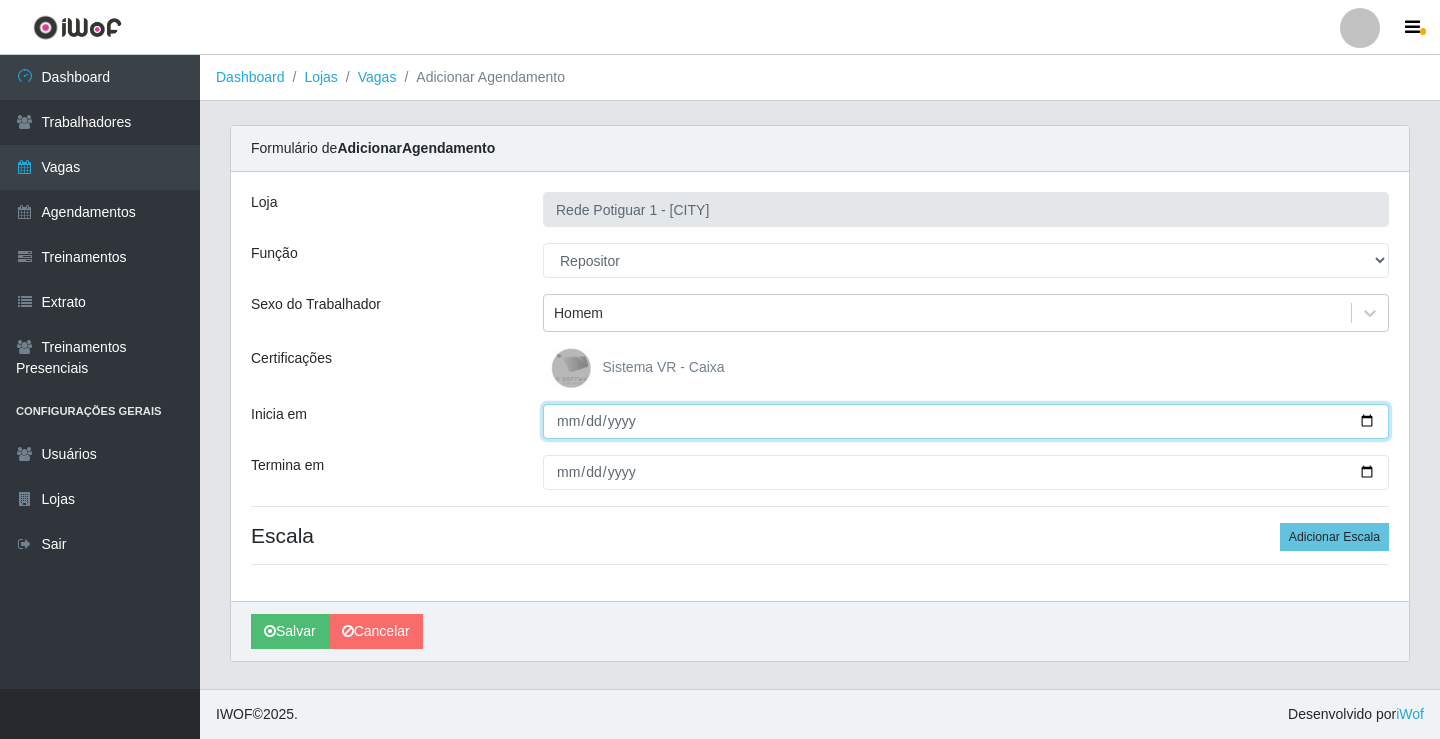 type on "2025-08-08" 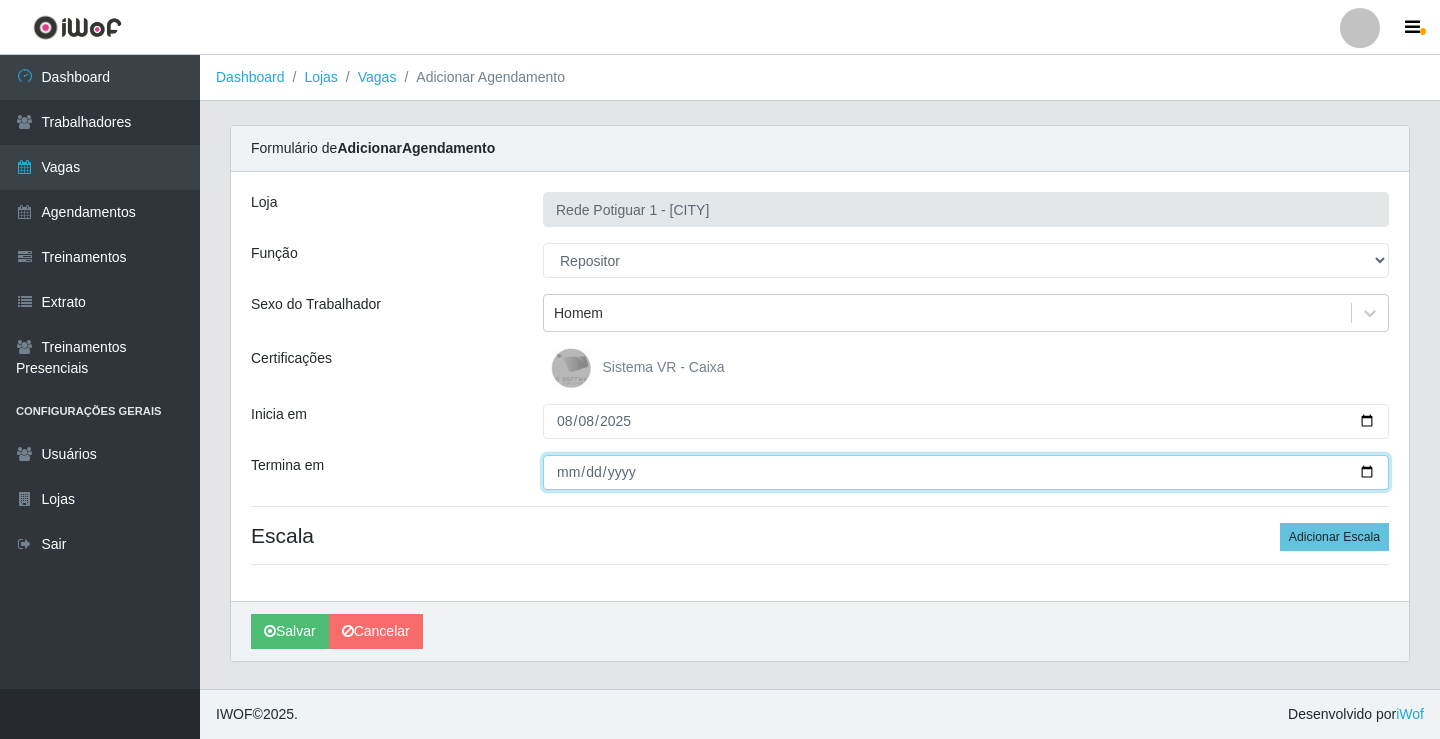 type on "2025-08-08" 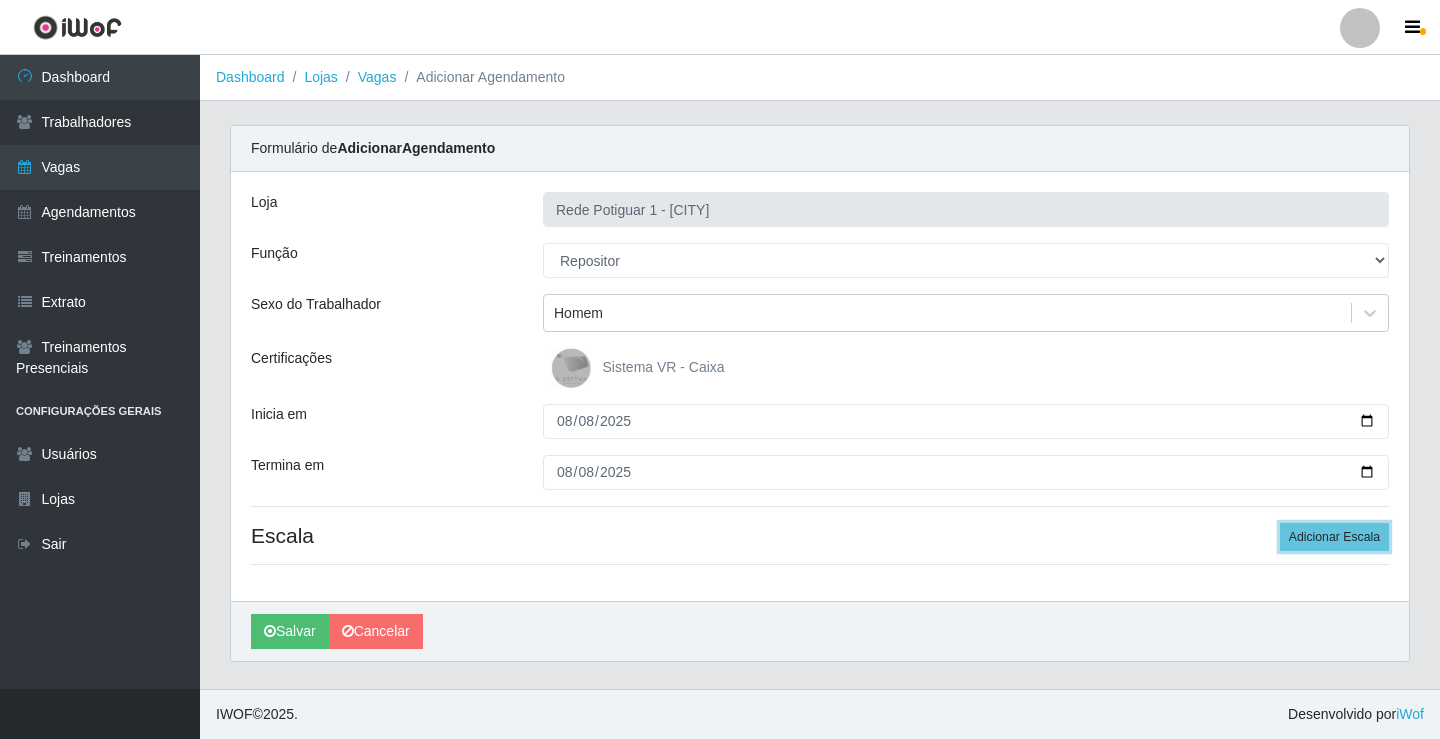 type 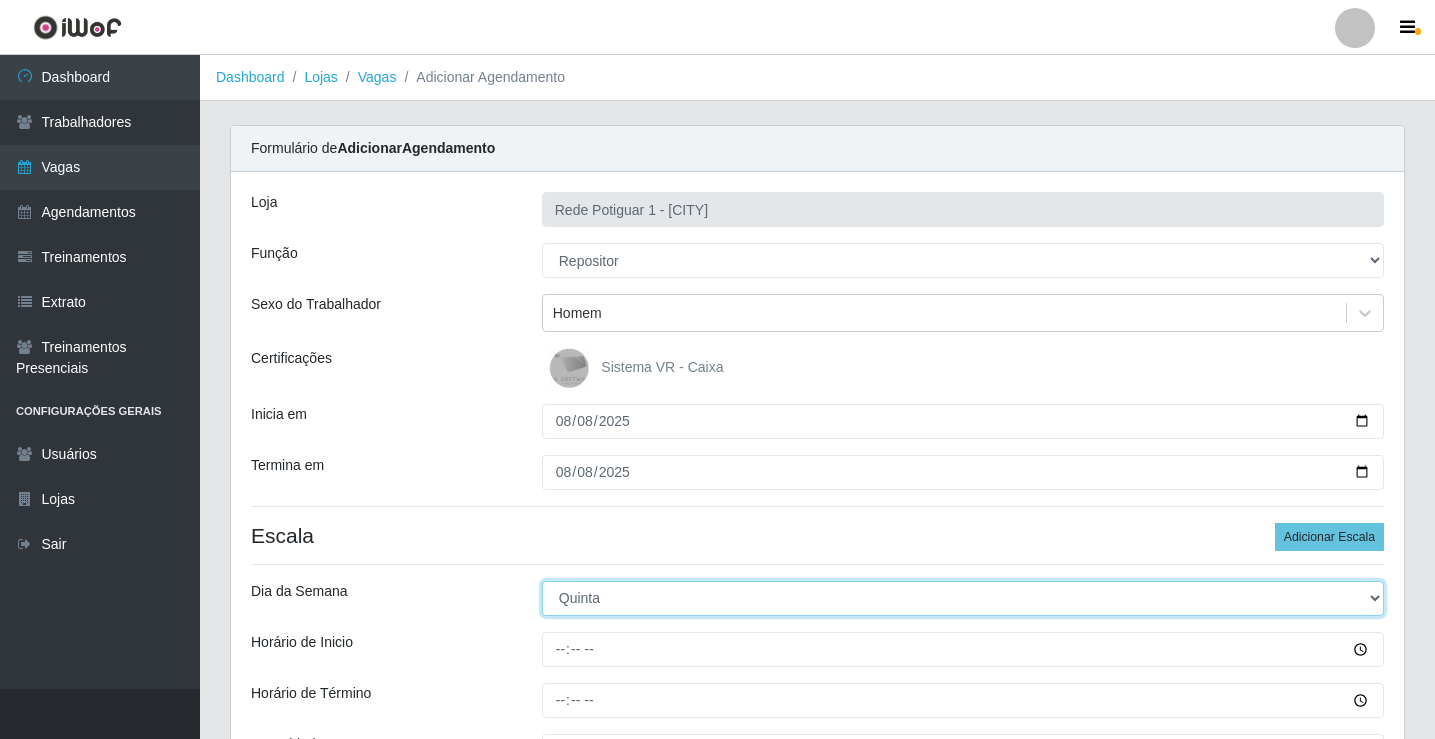 select on "5" 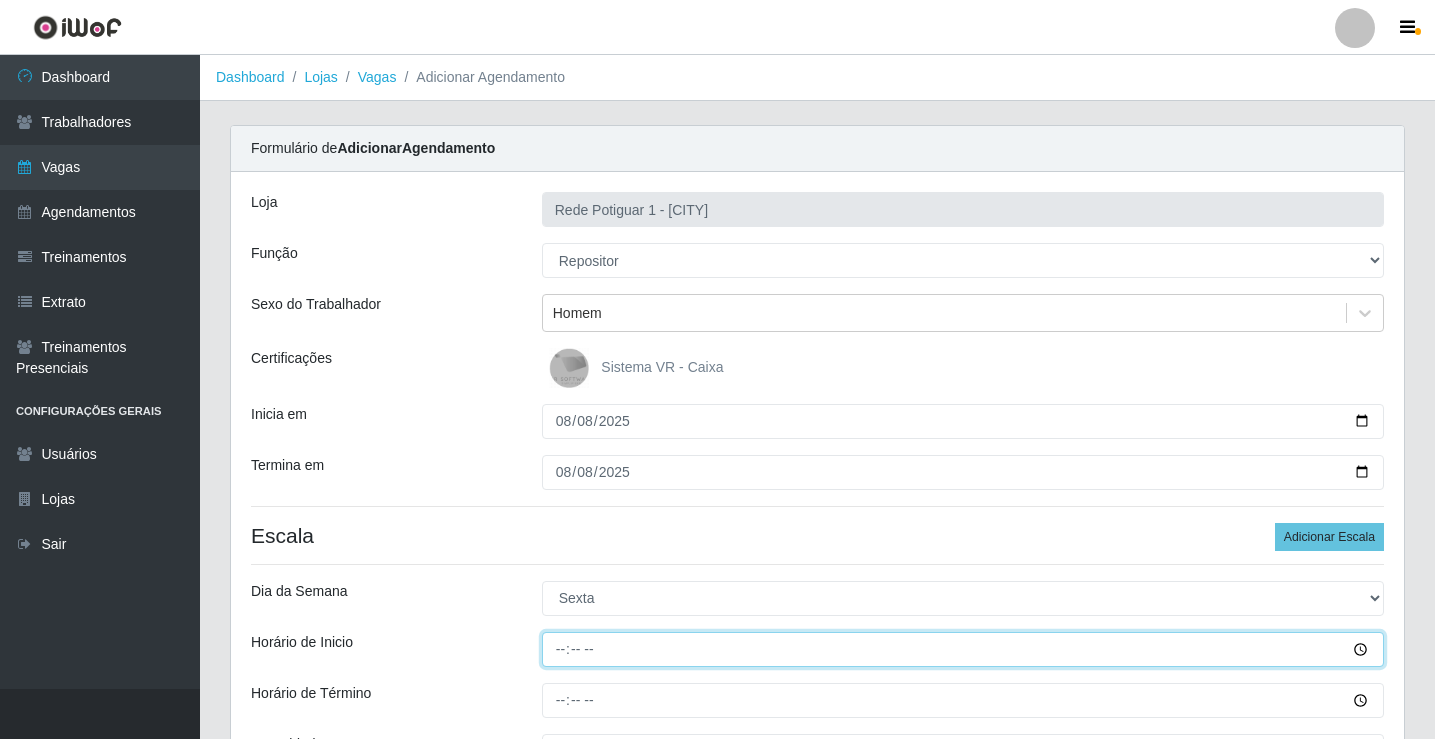 type on "08:00" 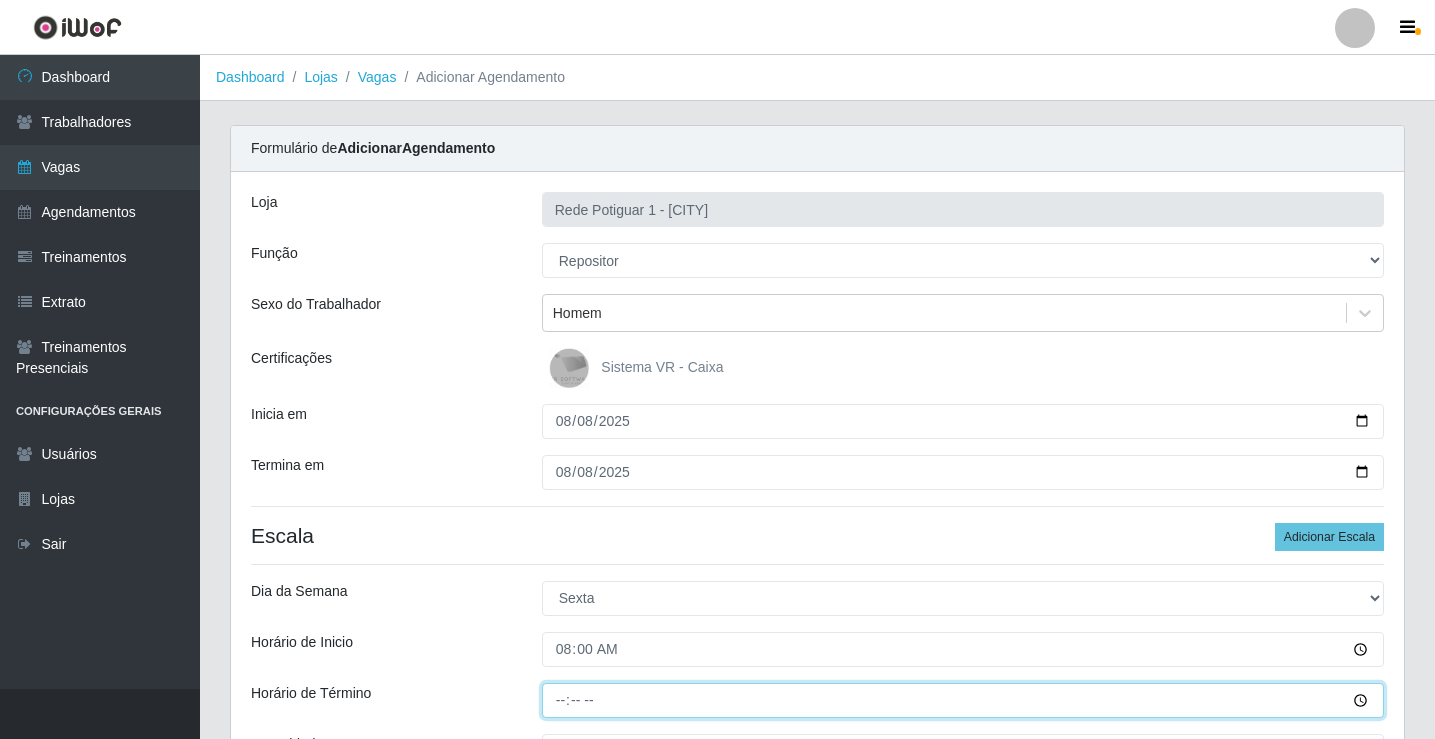type on "14:00" 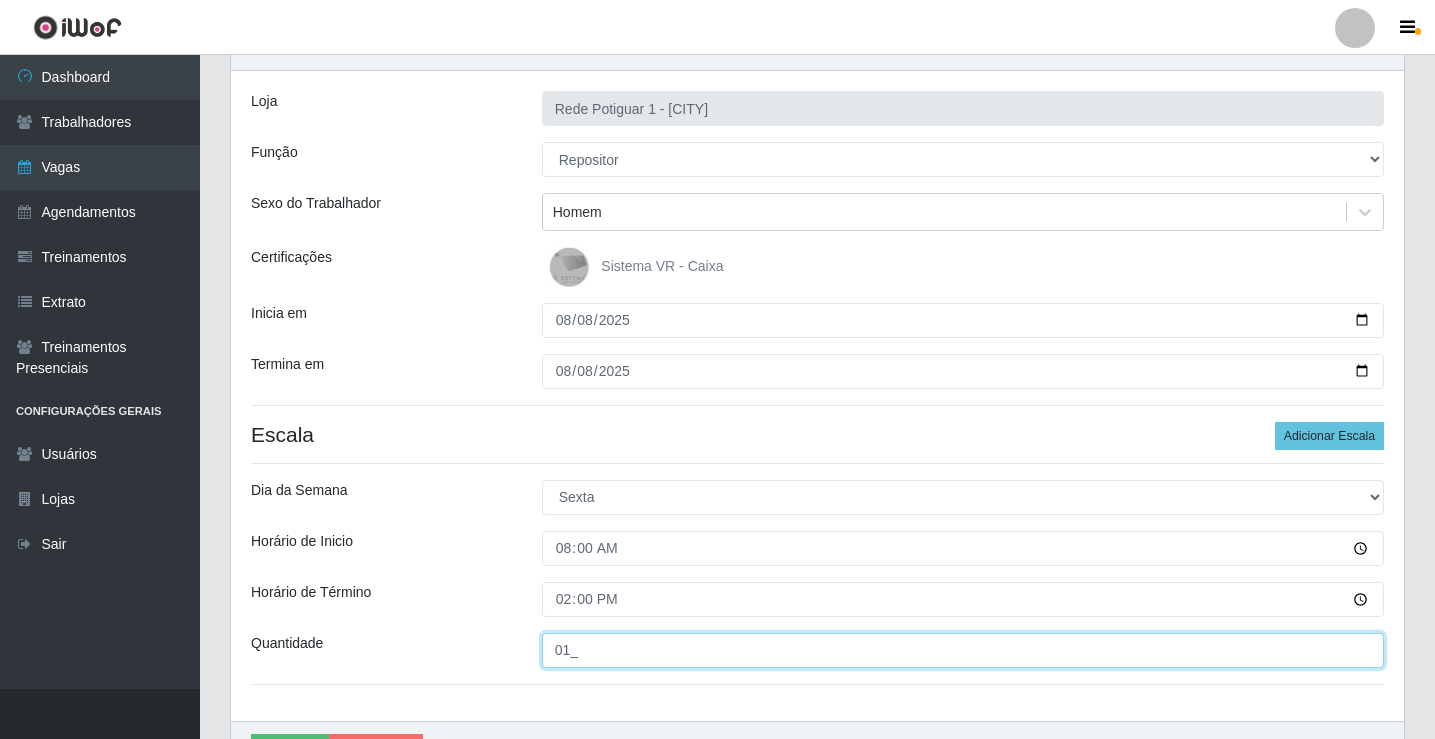 scroll, scrollTop: 218, scrollLeft: 0, axis: vertical 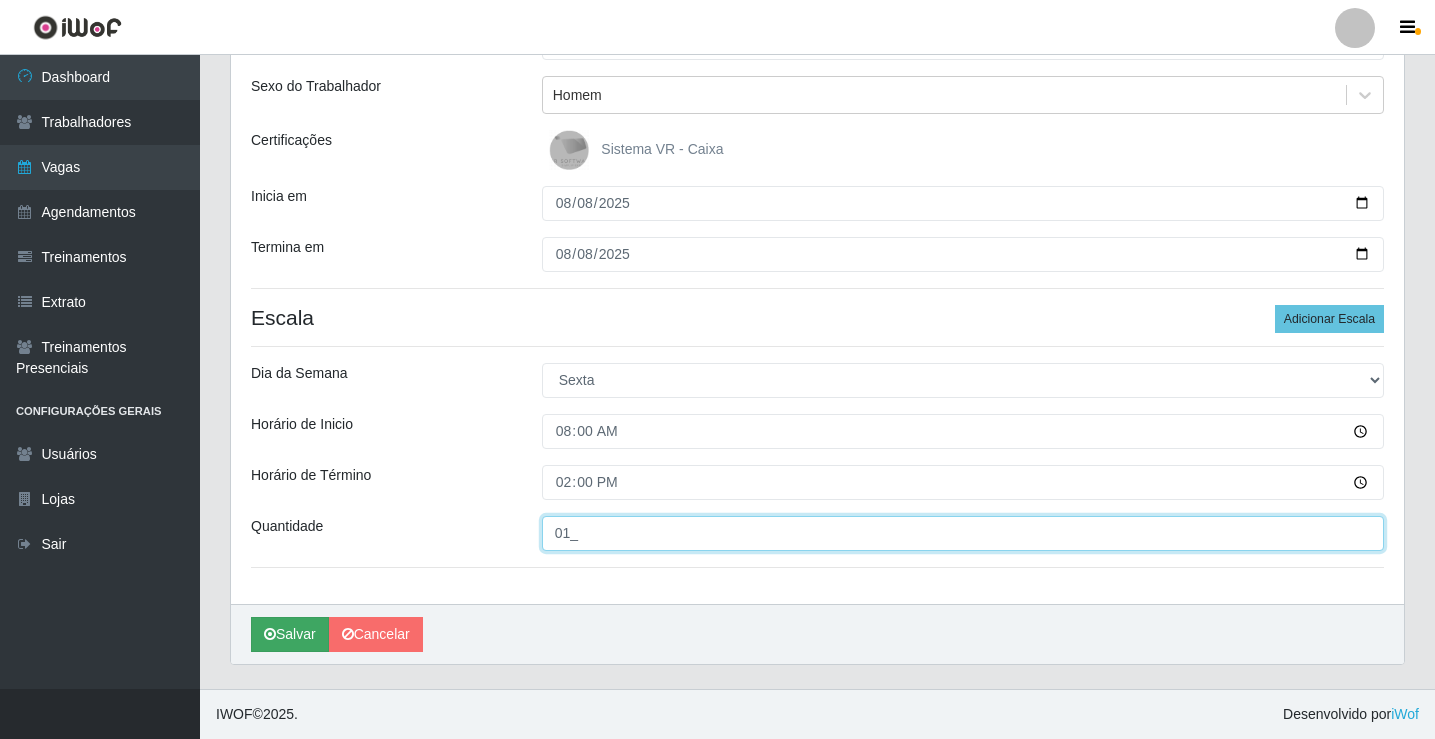 type on "01_" 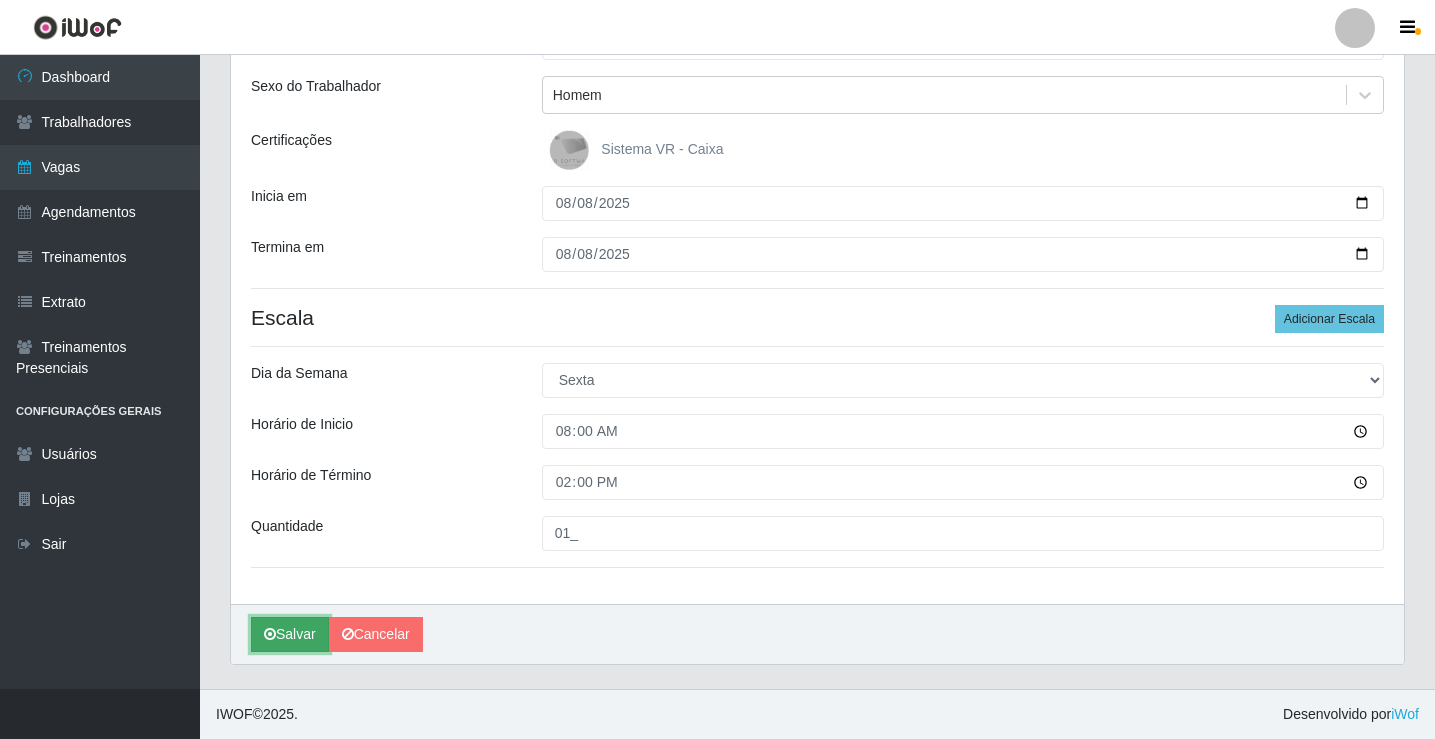 click on "Salvar" at bounding box center (290, 634) 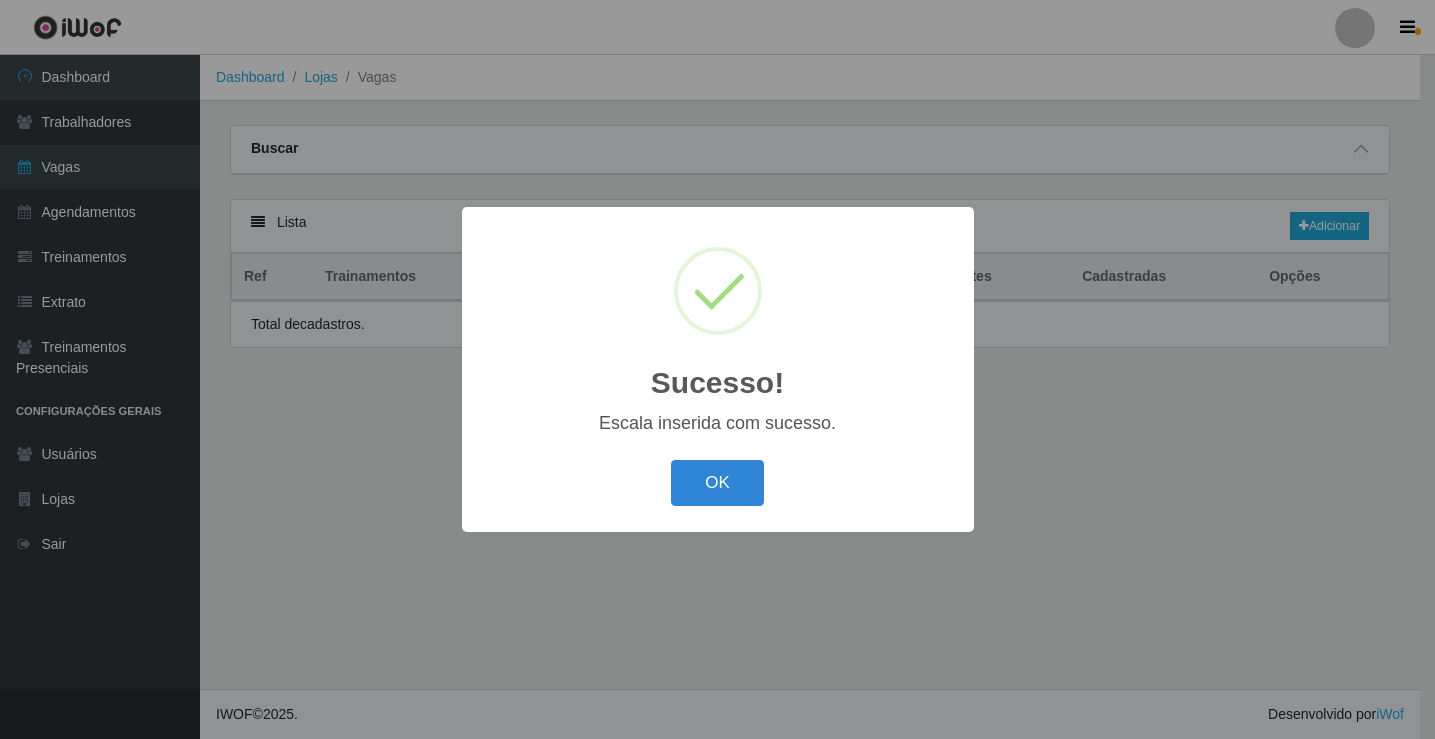 scroll, scrollTop: 0, scrollLeft: 0, axis: both 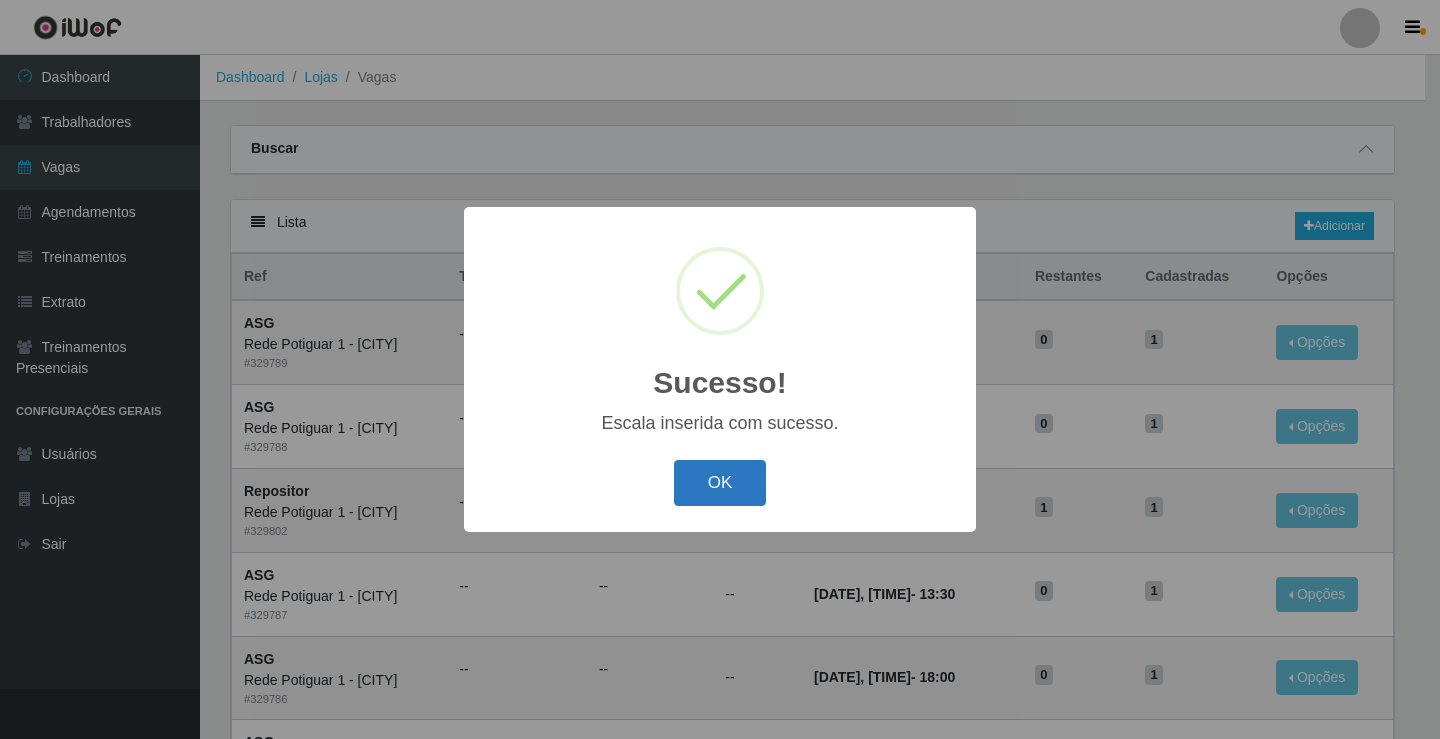 click on "OK" at bounding box center [720, 483] 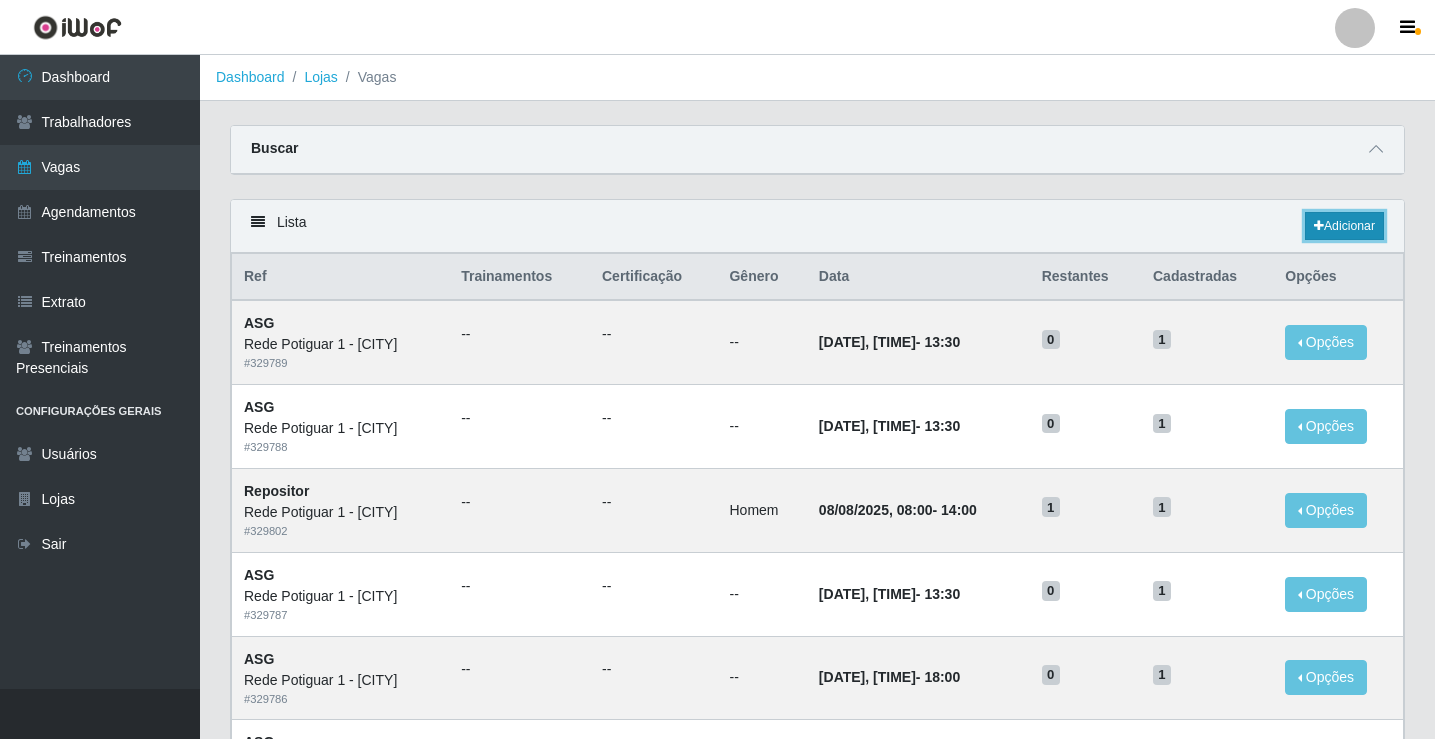 click on "Adicionar" at bounding box center [1344, 226] 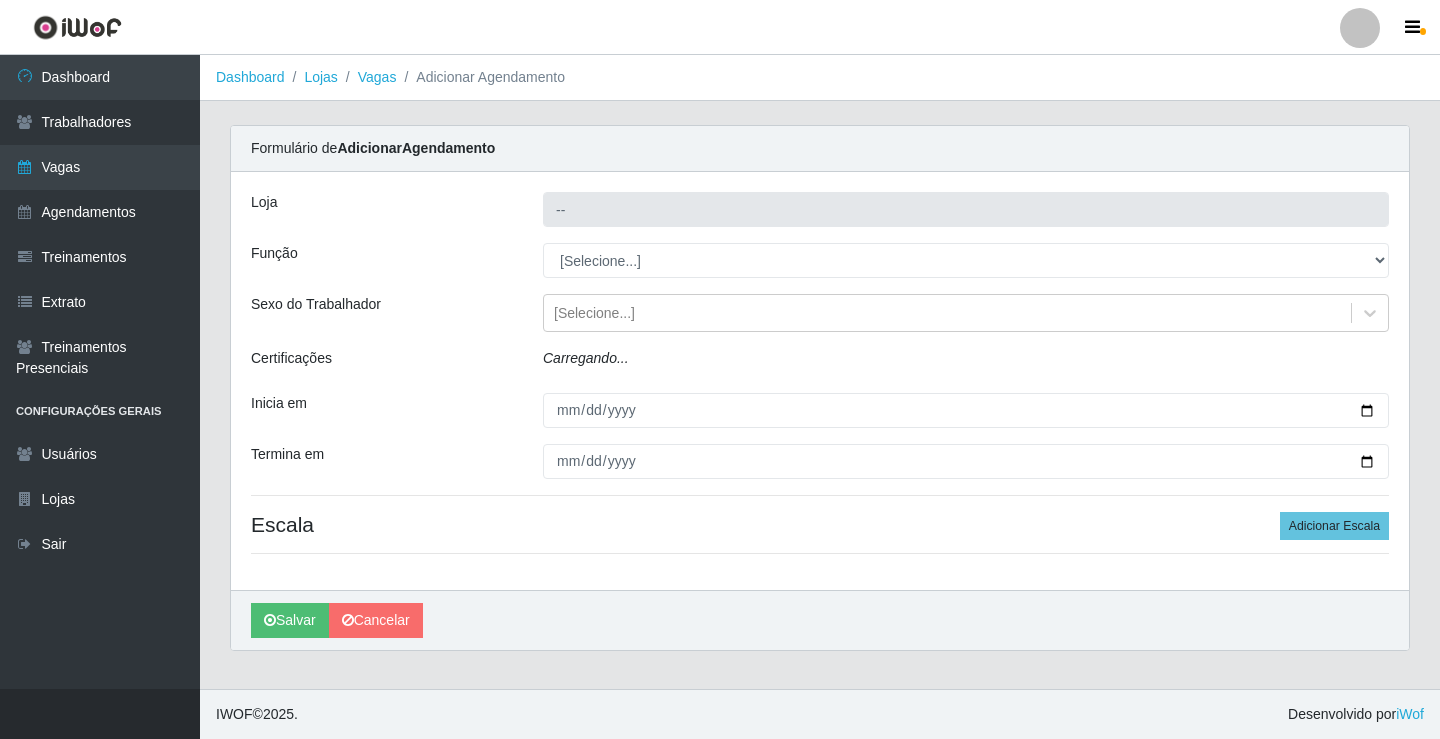 type on "Rede Potiguar 1 - [CITY]" 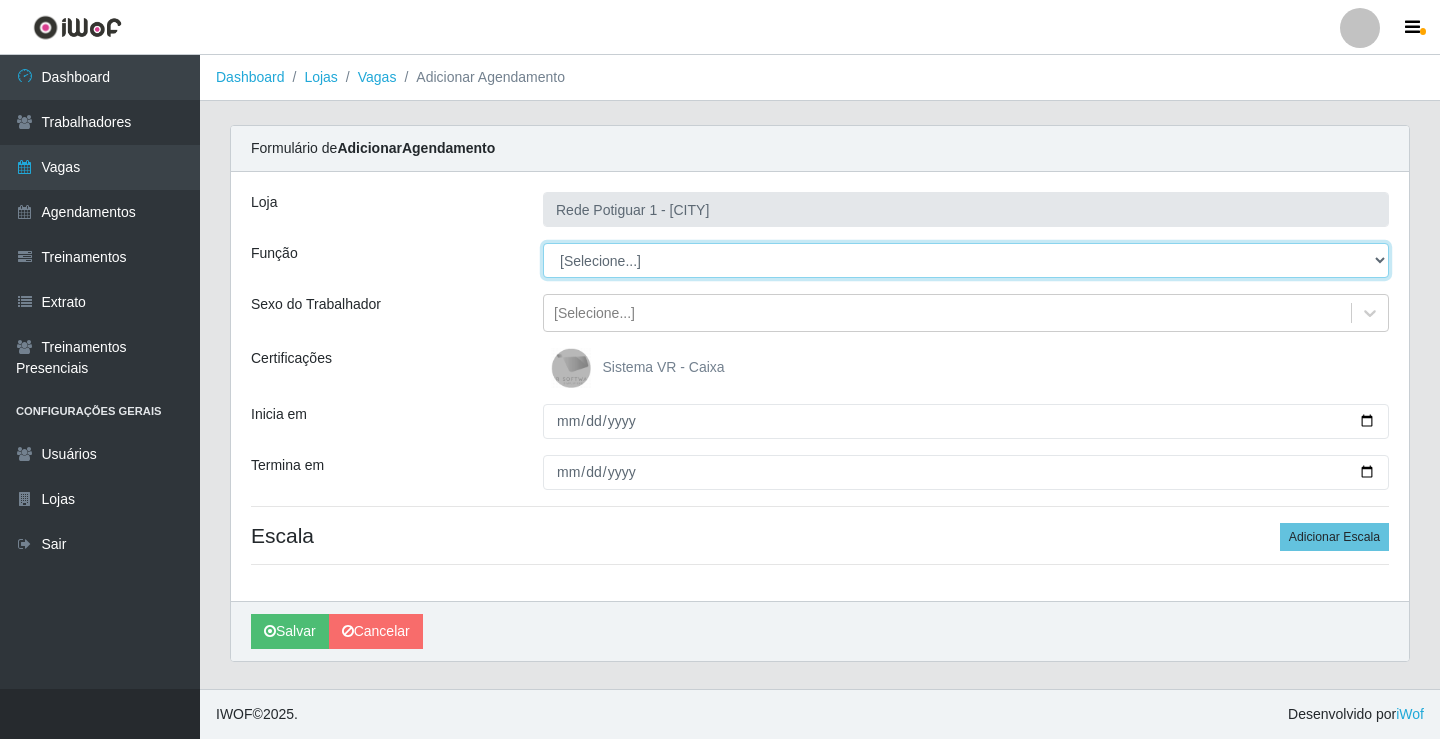 click on "[Selecione...] ASG ASG + ASG ++ Balconista Embalador Repositor  Repositor + Repositor ++" at bounding box center (966, 260) 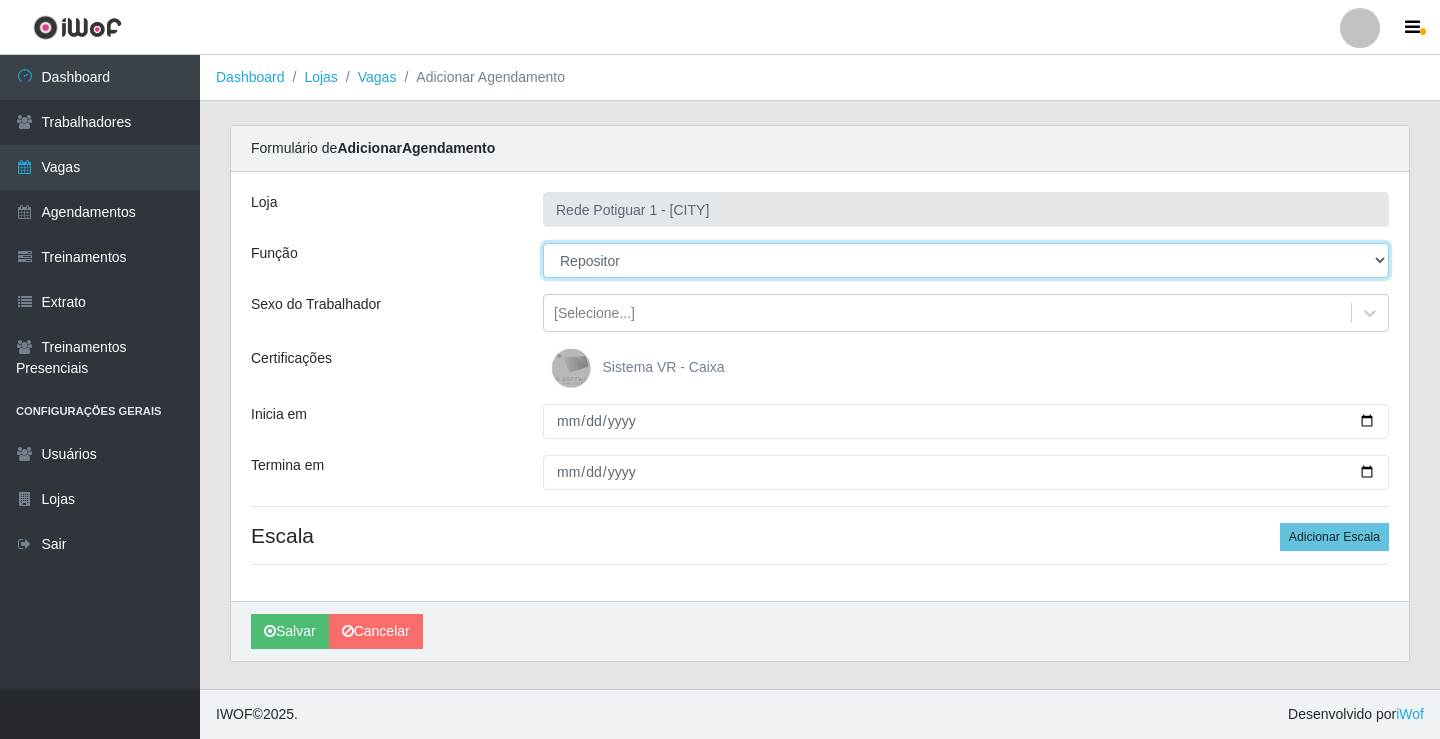 click on "[Selecione...] ASG ASG + ASG ++ Balconista Embalador Repositor  Repositor + Repositor ++" at bounding box center (966, 260) 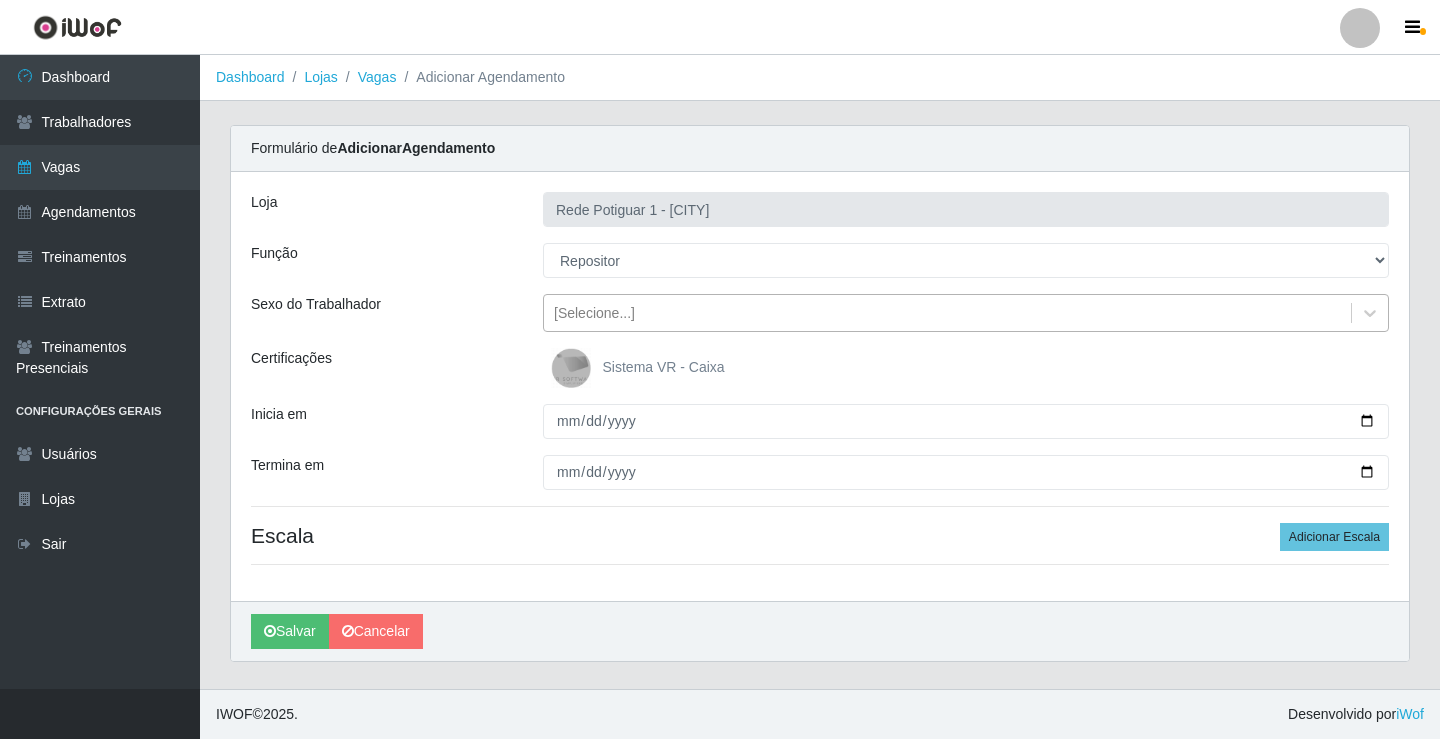 click on "[Selecione...]" at bounding box center (947, 313) 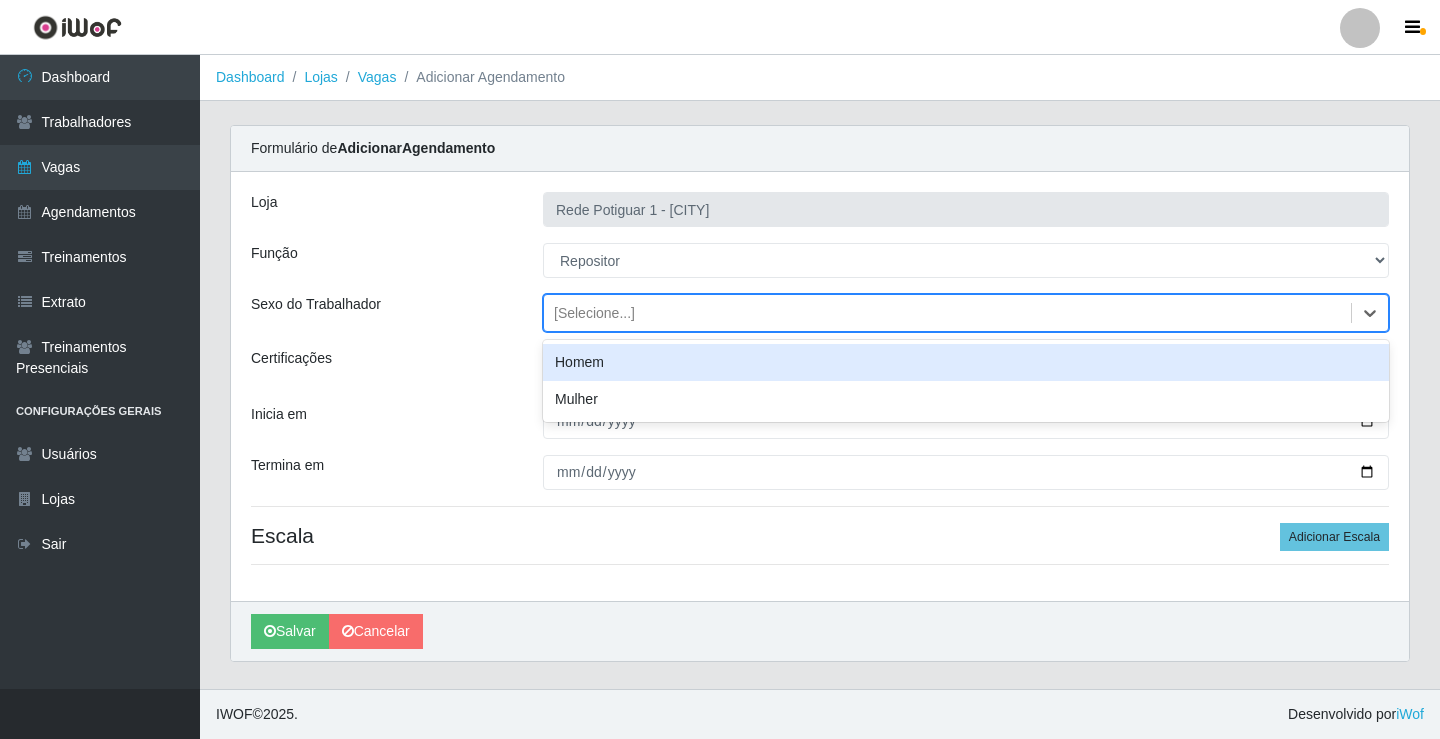 click on "Homem" at bounding box center [966, 362] 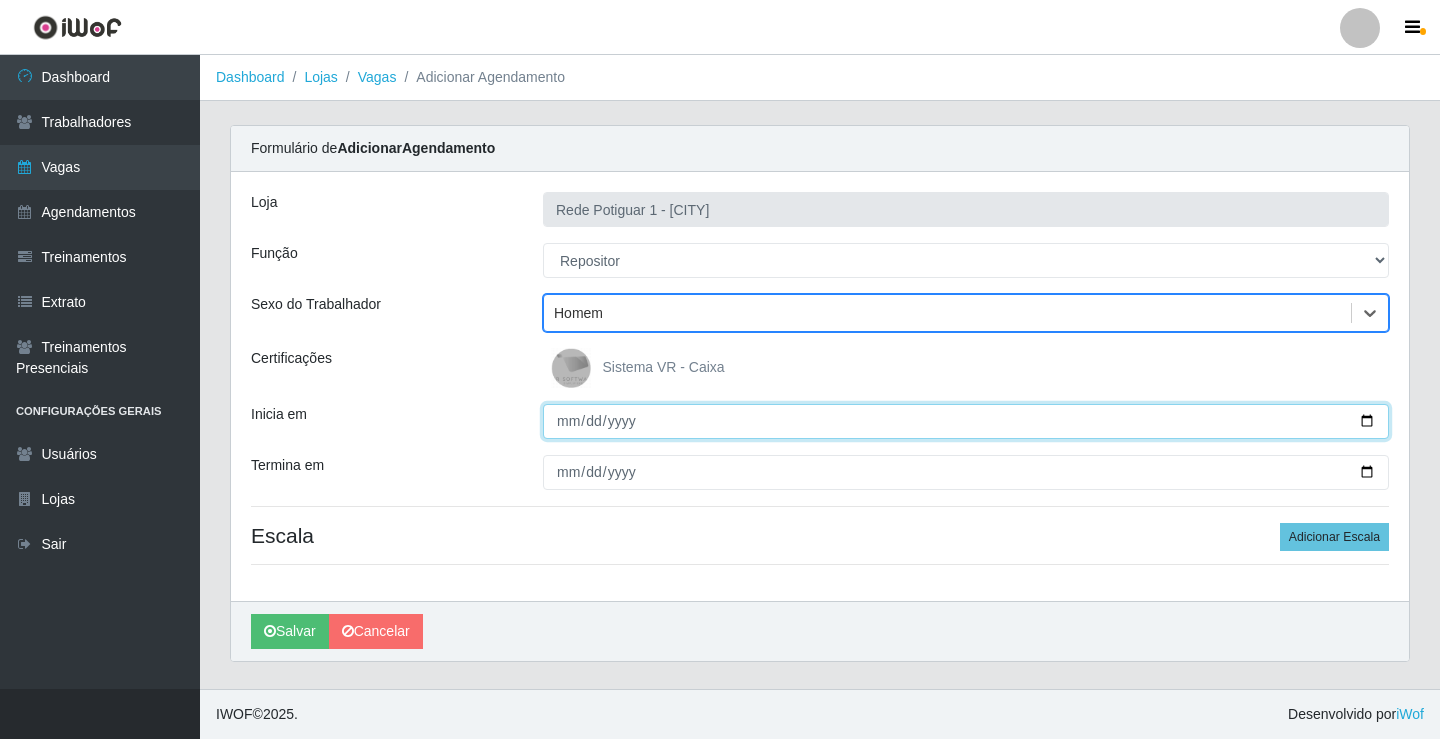 click on "Inicia em" at bounding box center (966, 421) 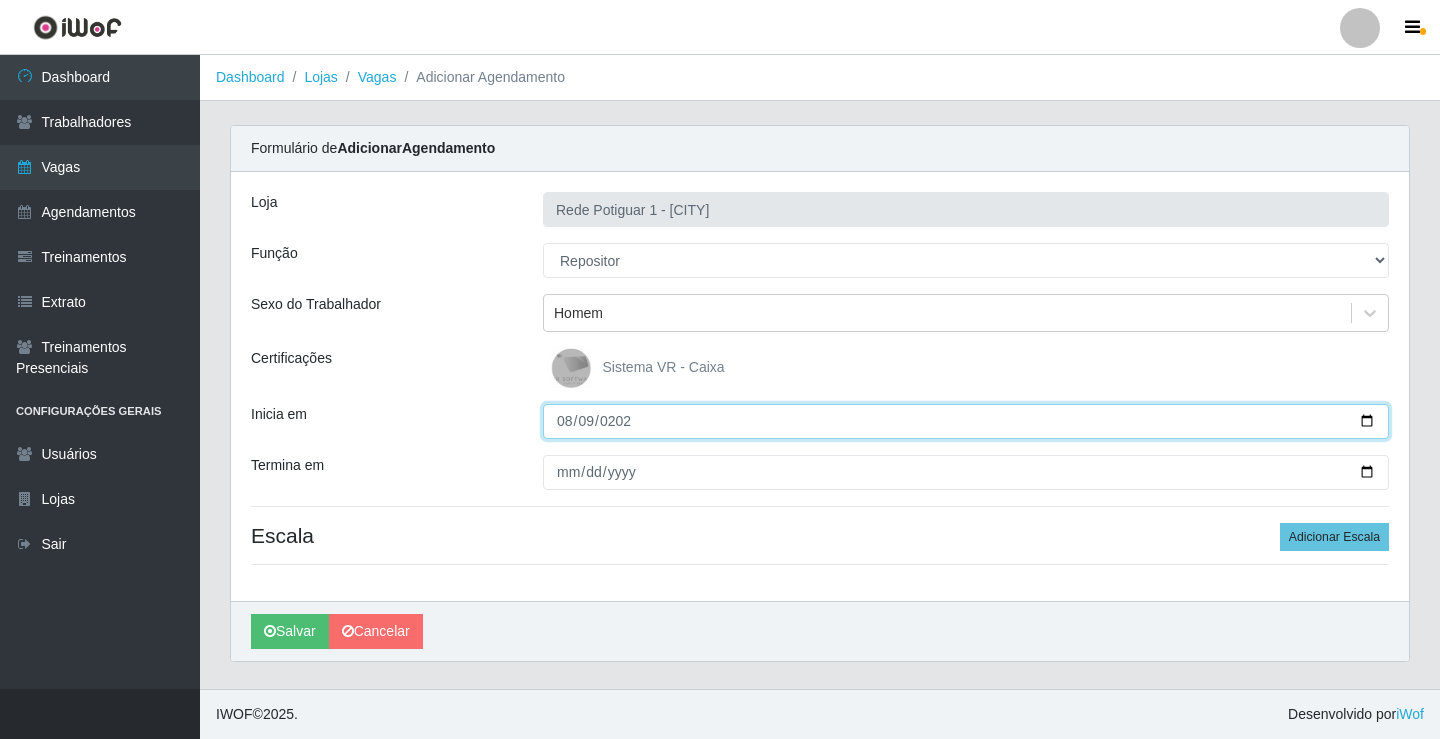 type on "2025-08-09" 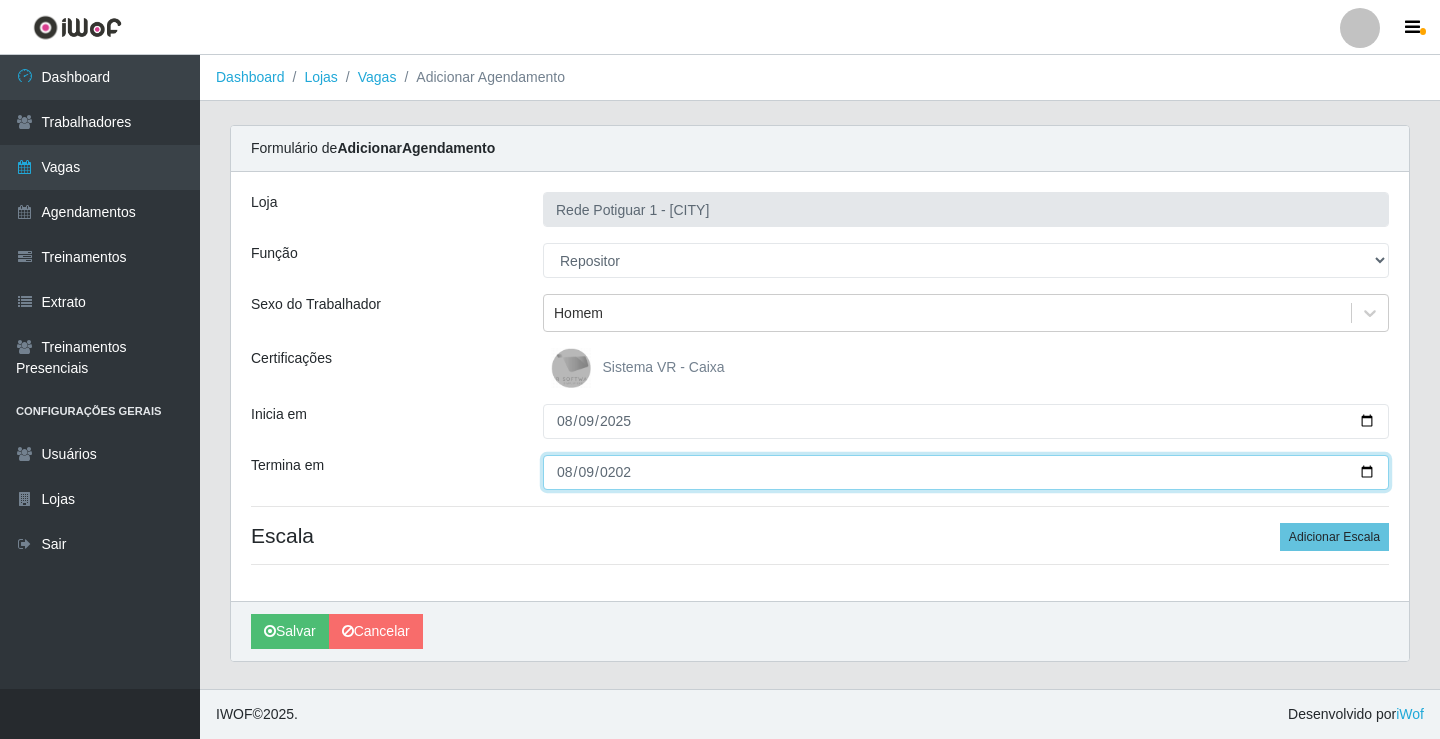 type on "2025-08-09" 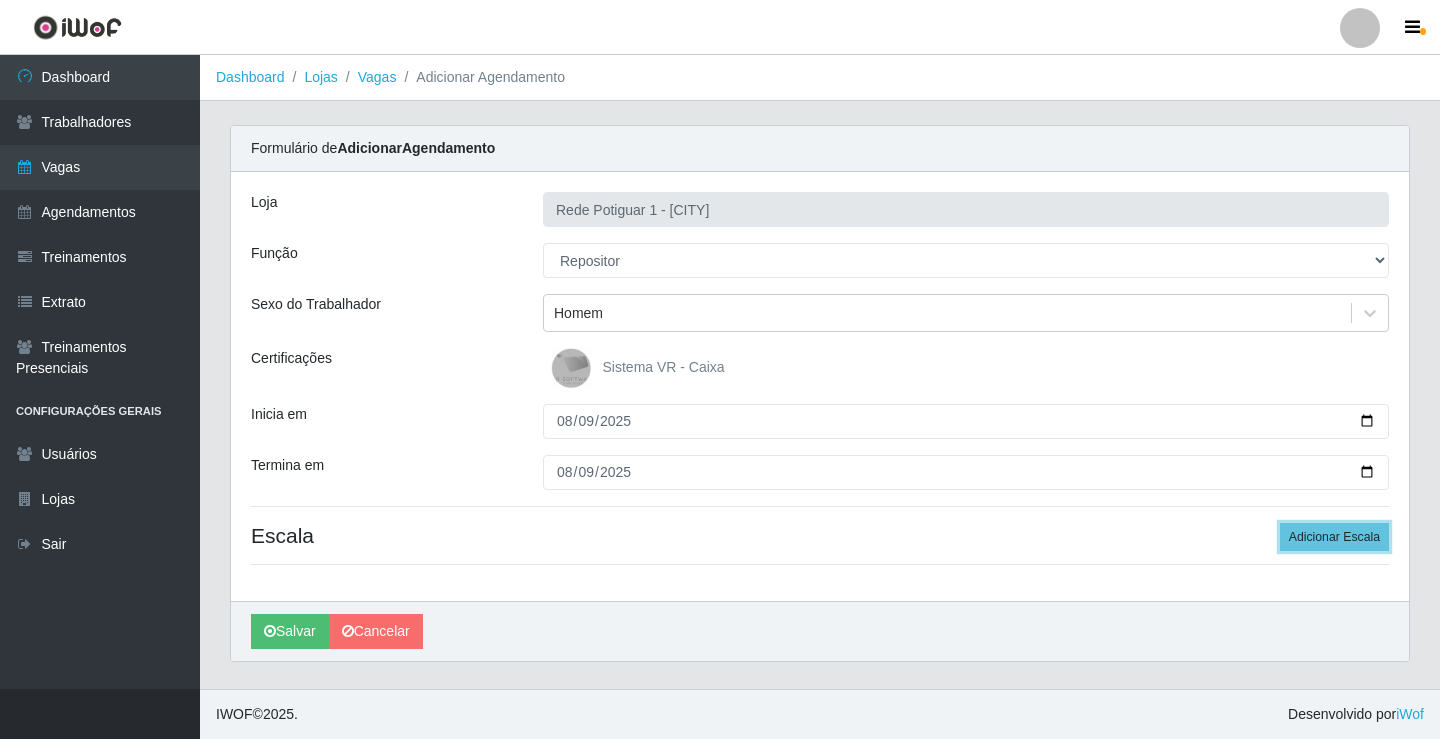 type 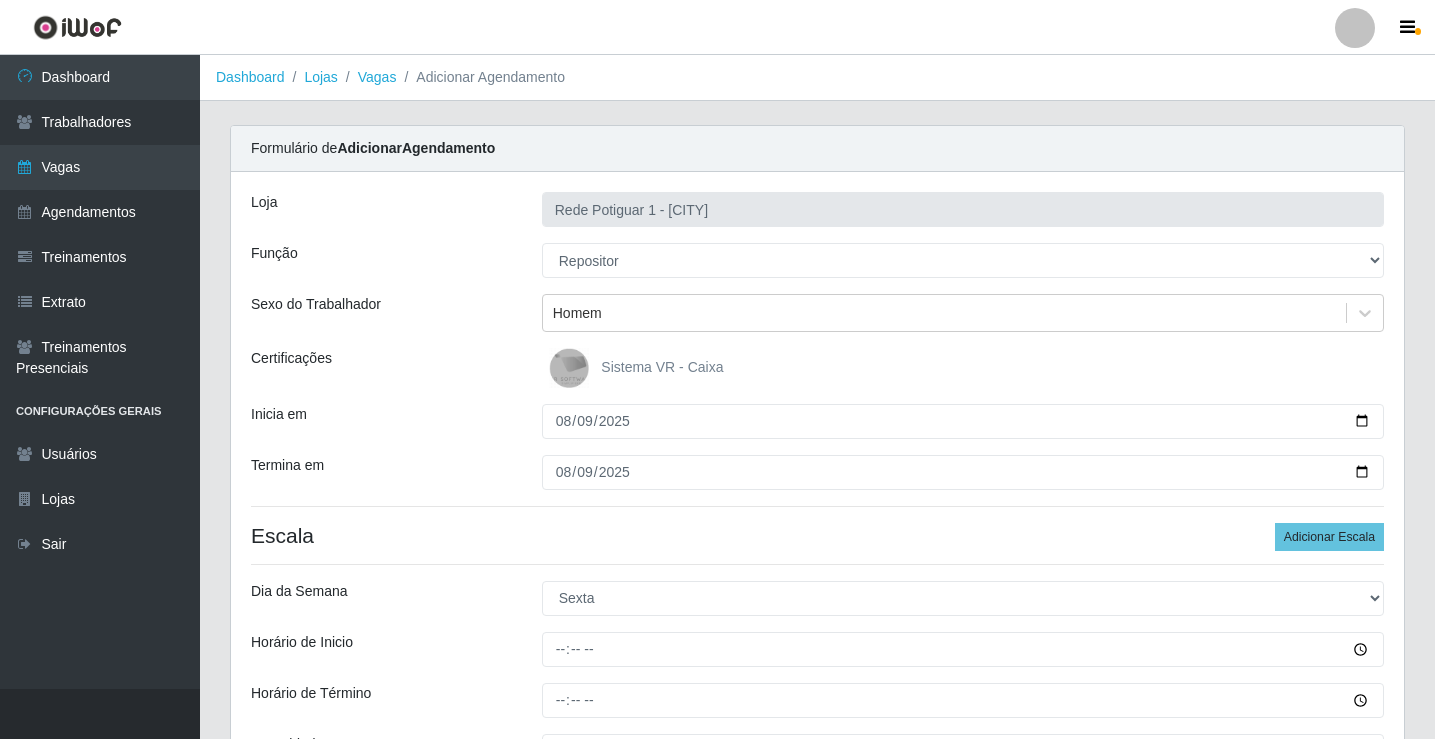 select on "6" 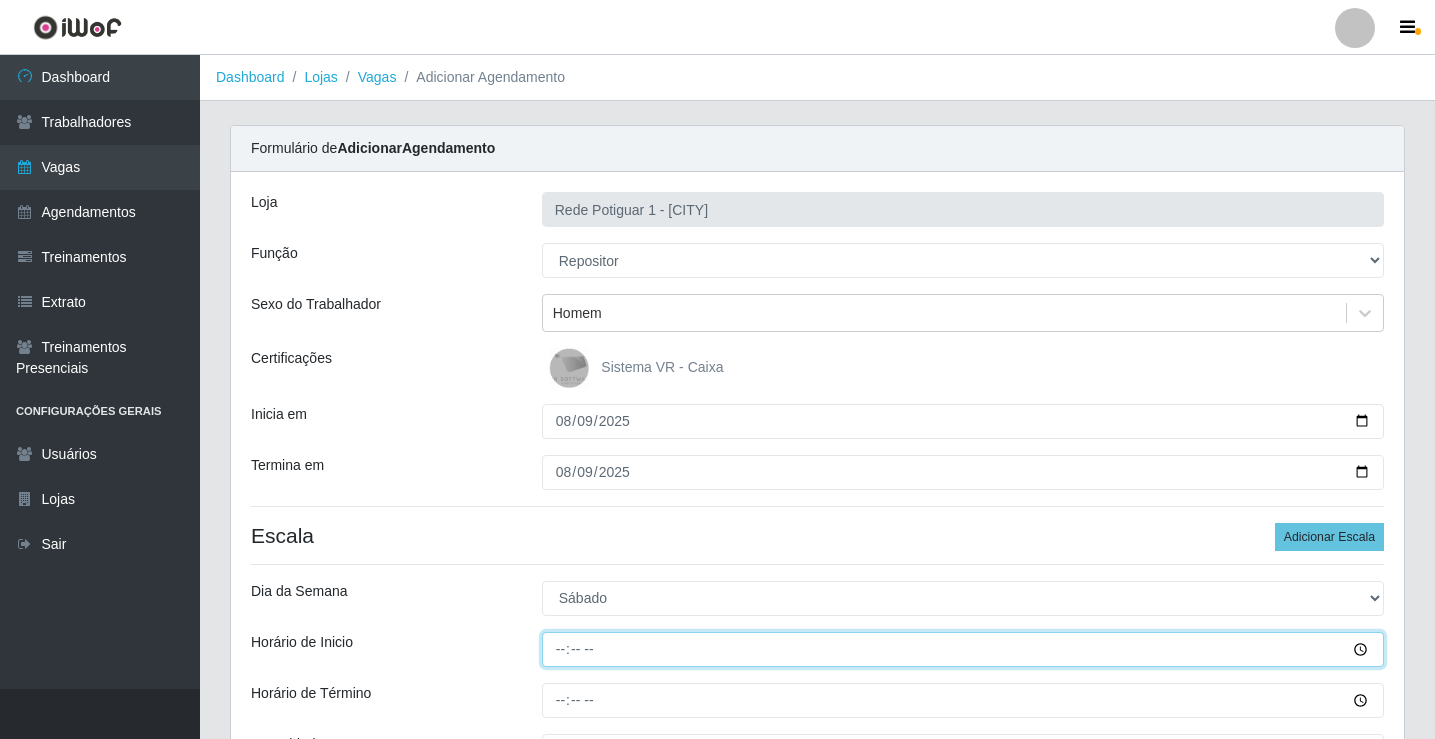 type on "08:00" 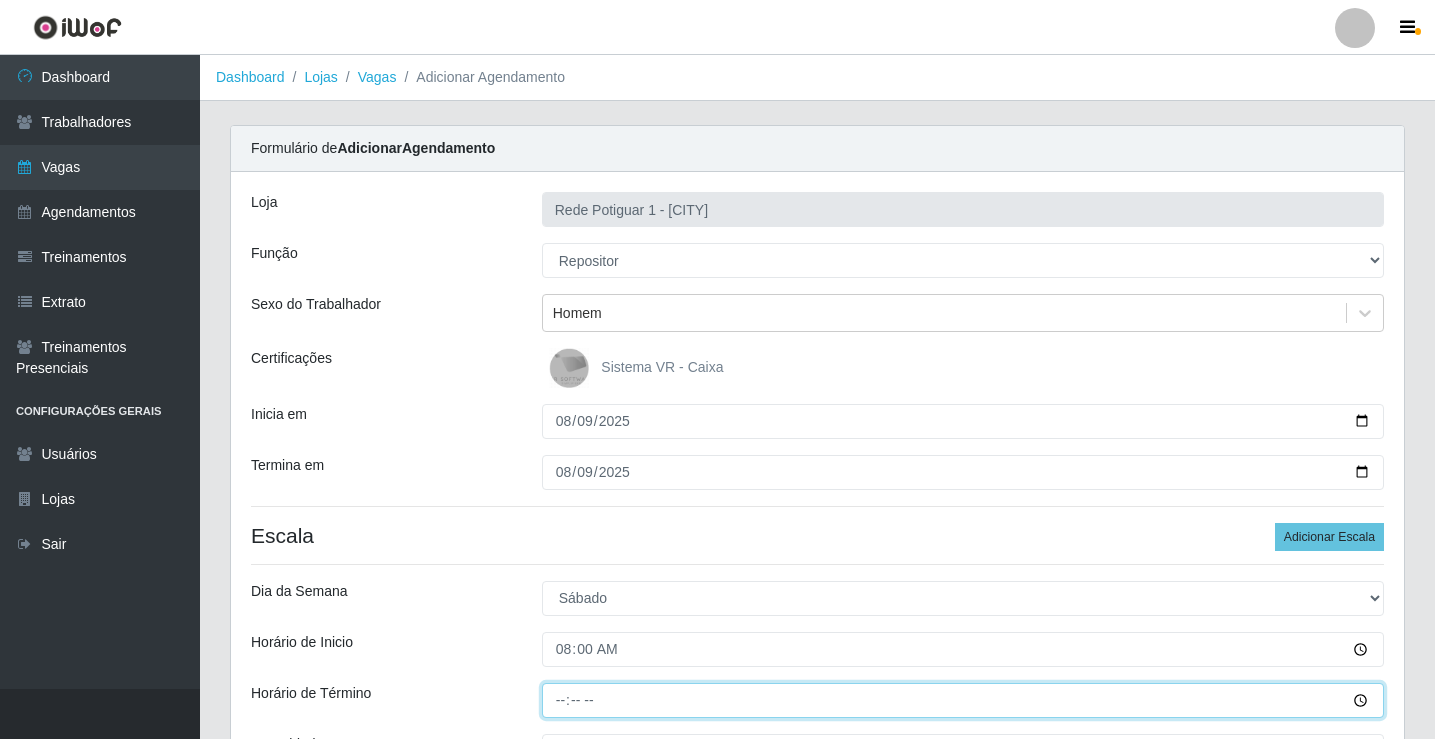 type on "14:00" 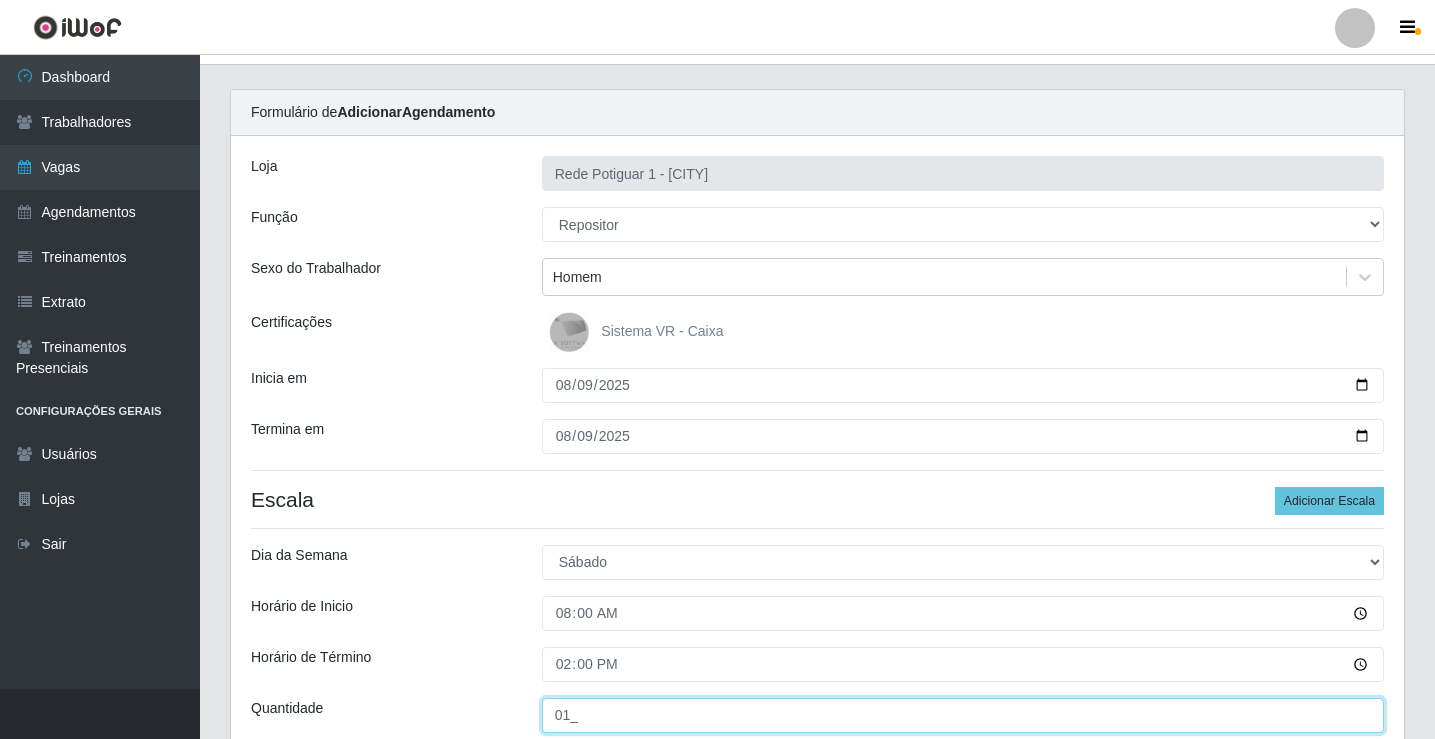 scroll, scrollTop: 218, scrollLeft: 0, axis: vertical 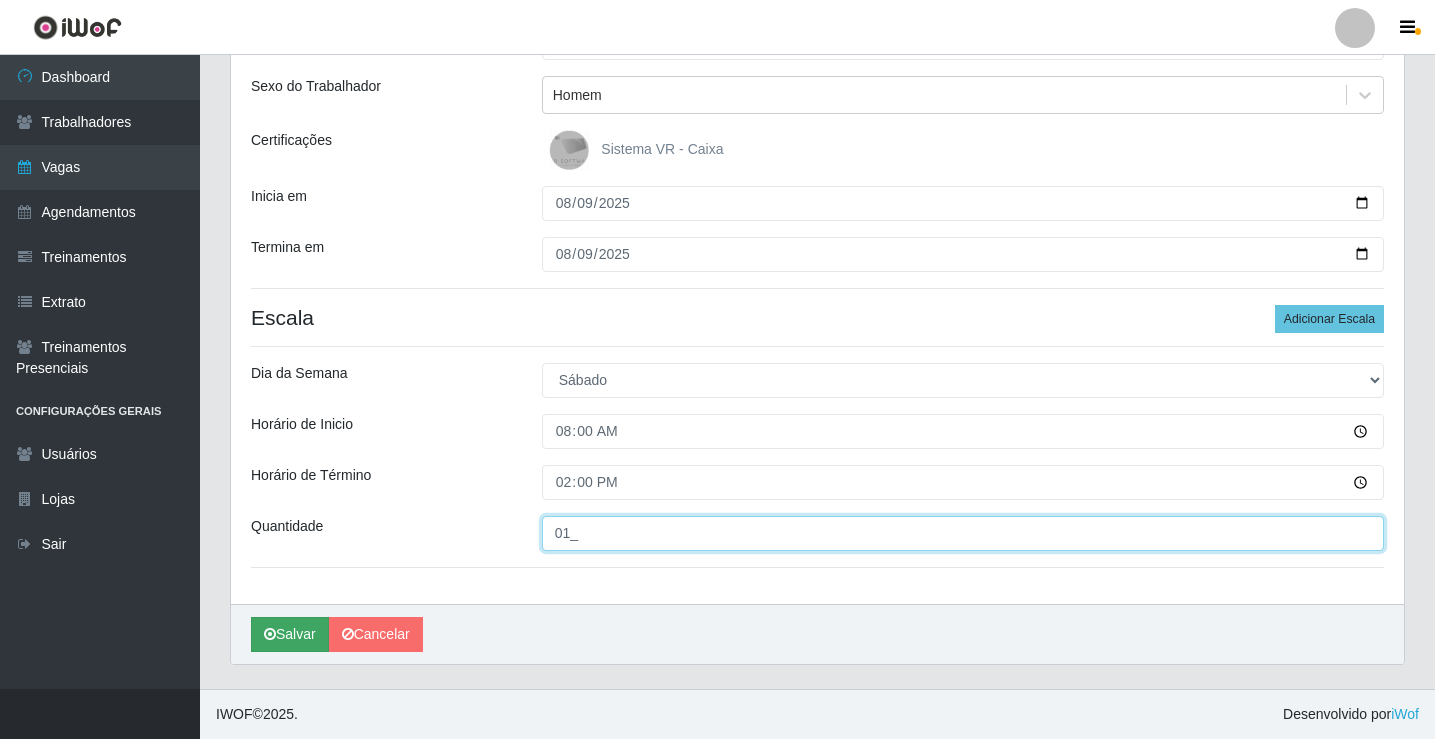 type on "01_" 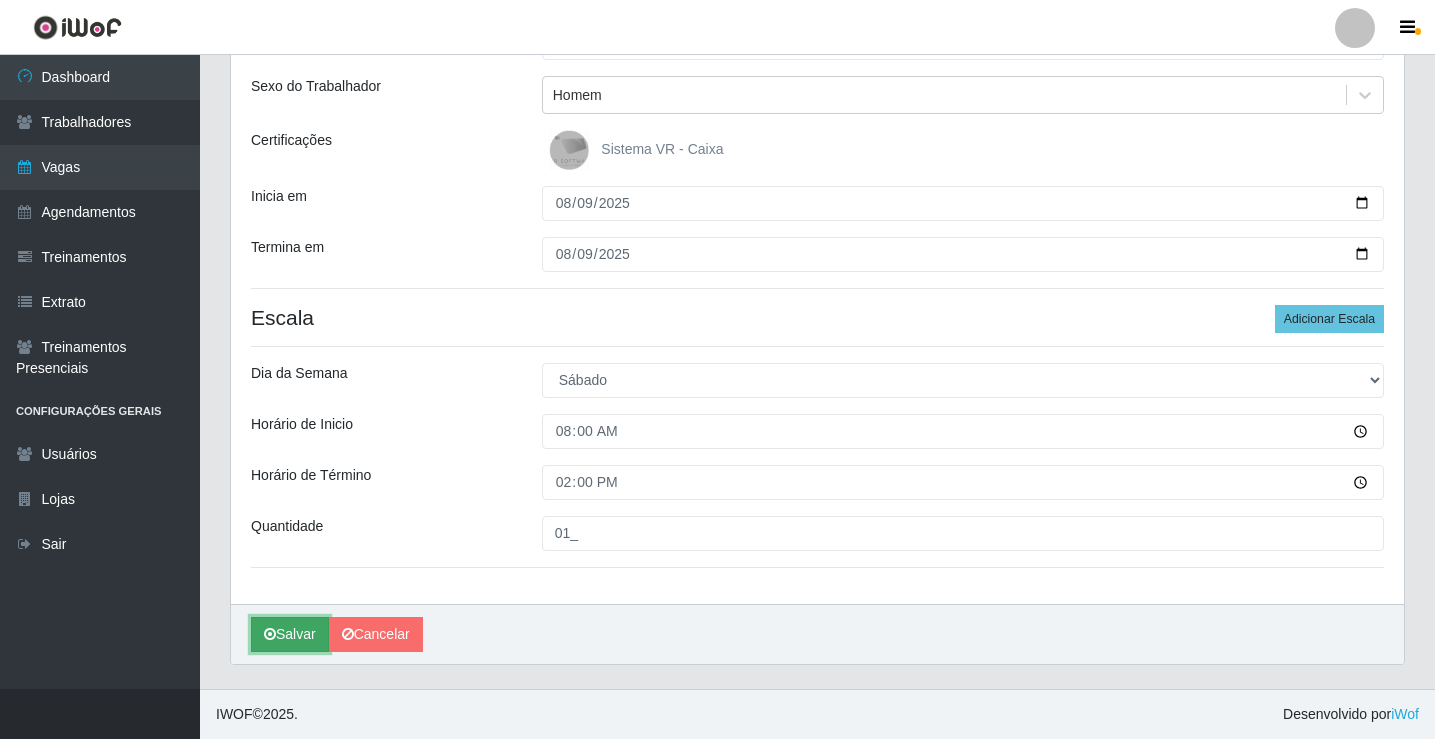 click on "Salvar" at bounding box center (290, 634) 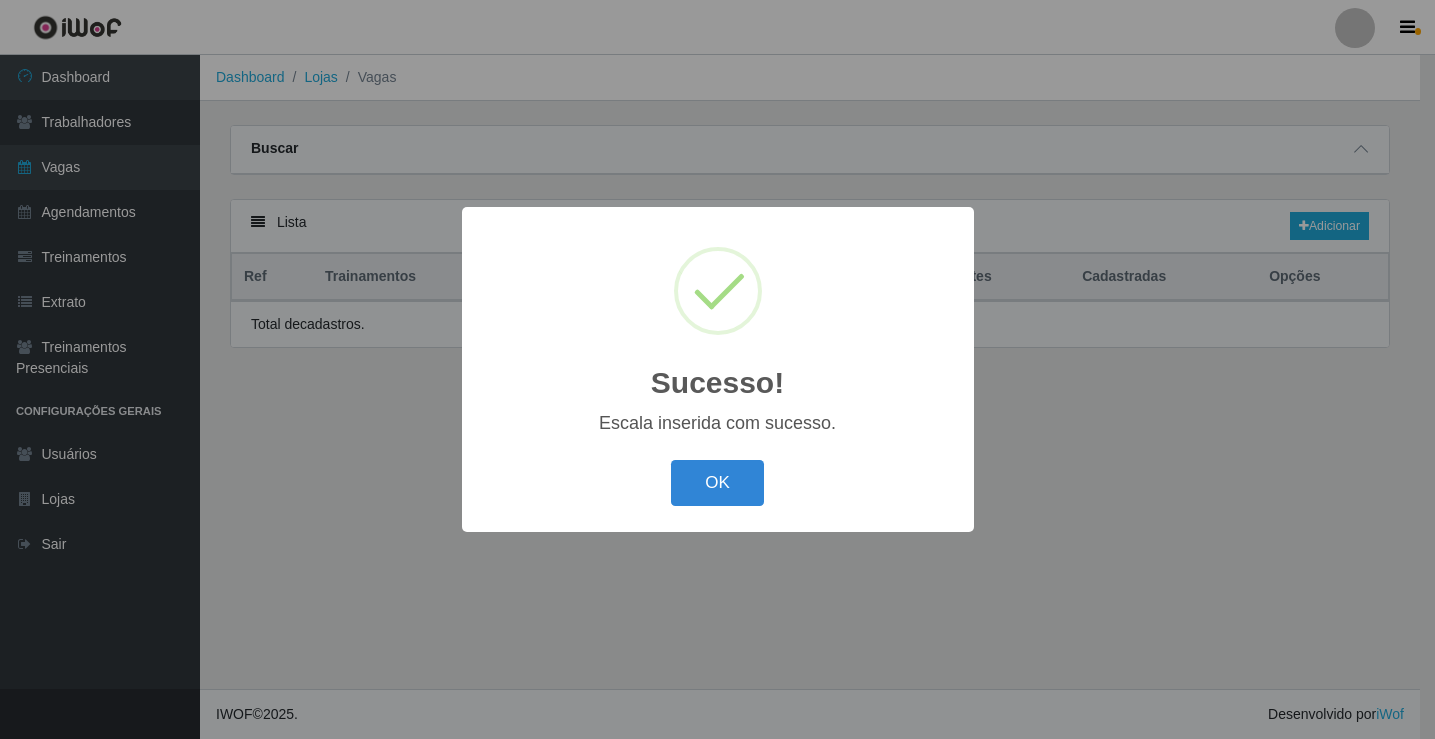 scroll, scrollTop: 0, scrollLeft: 0, axis: both 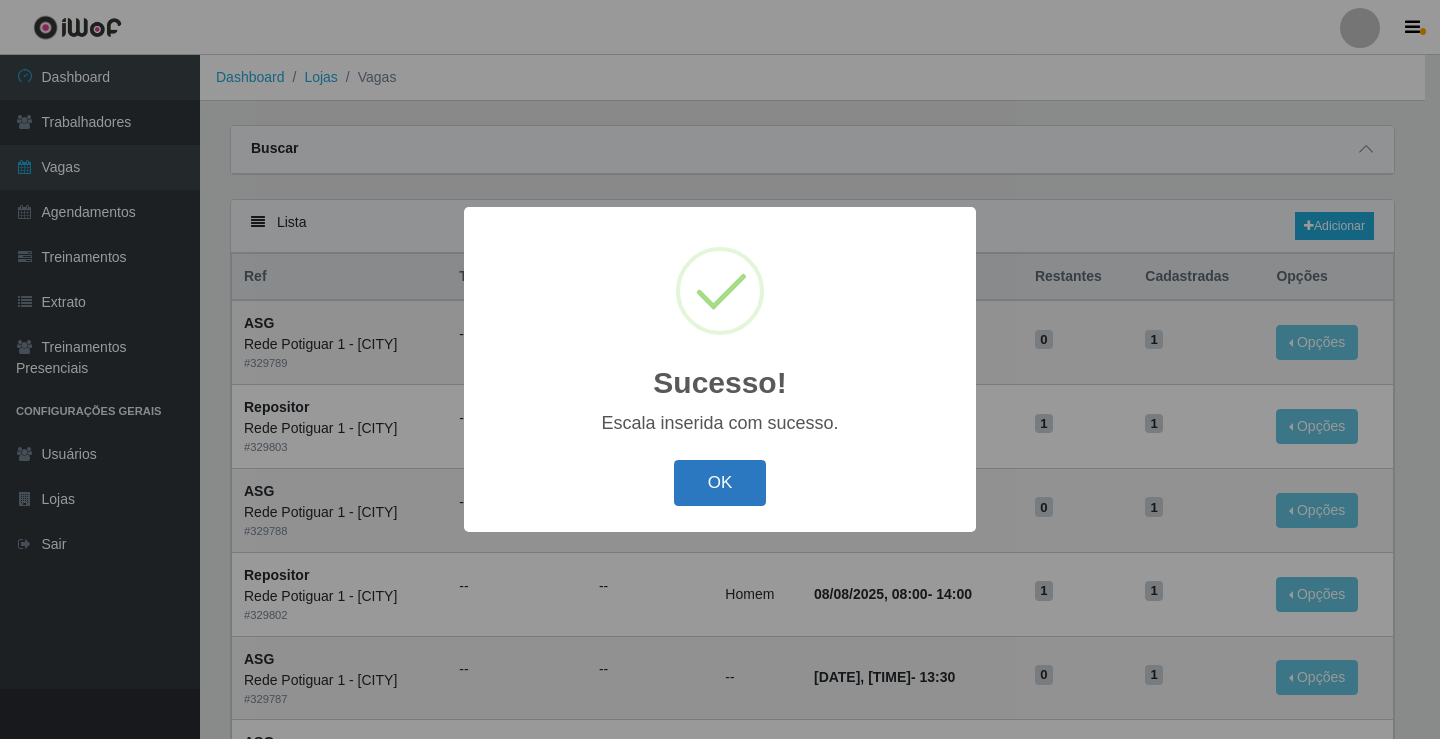 click on "OK" at bounding box center [720, 483] 